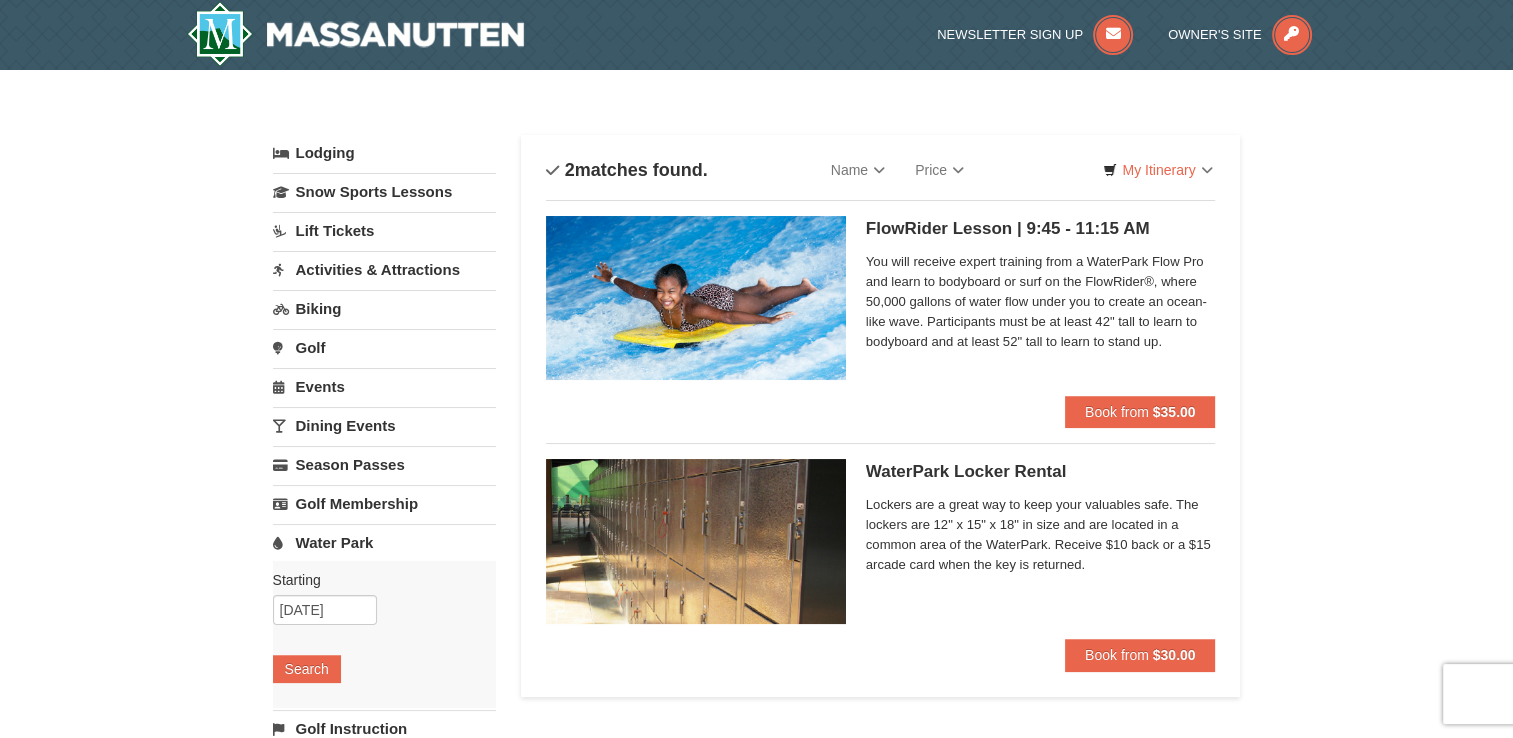 scroll, scrollTop: 100, scrollLeft: 0, axis: vertical 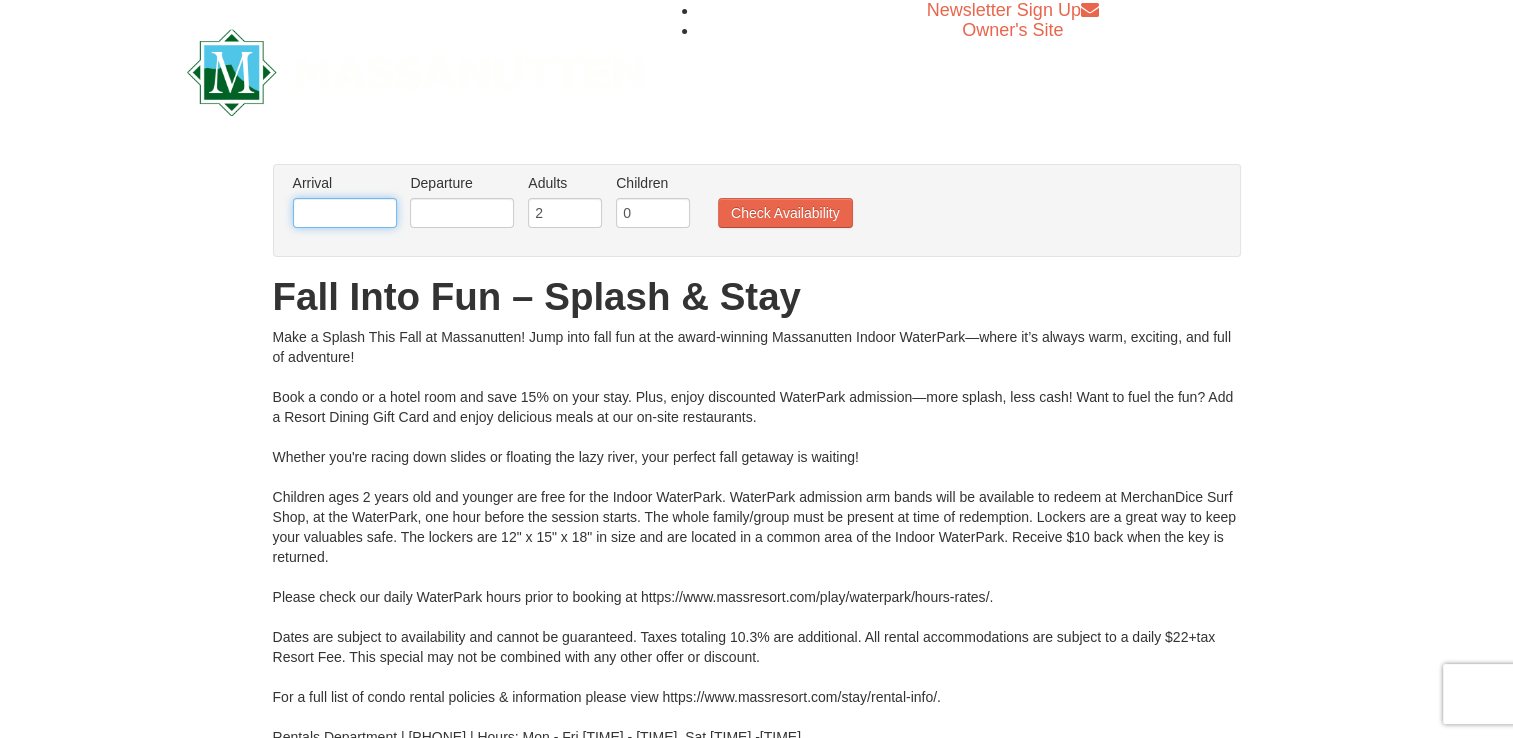 click at bounding box center [345, 213] 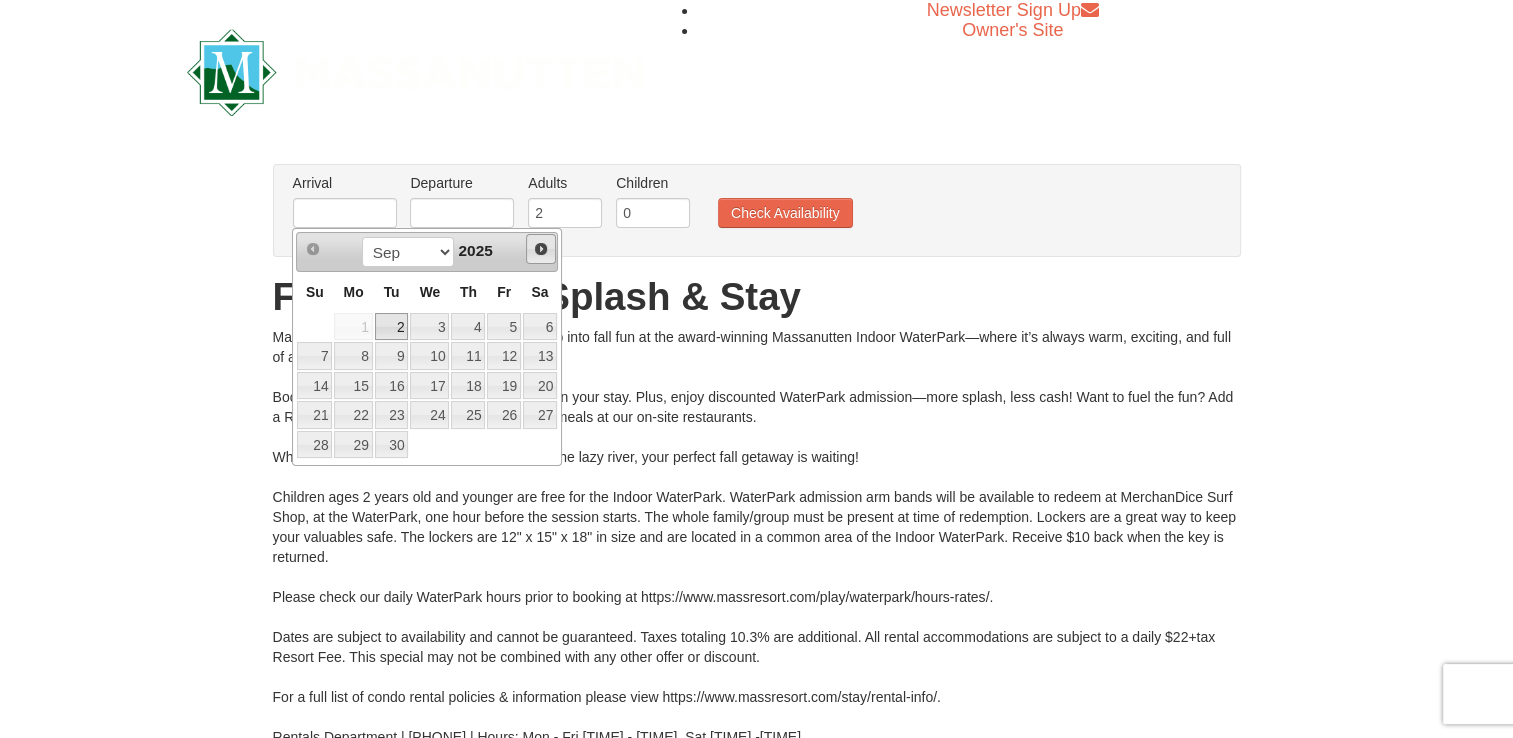 click on "Next" at bounding box center (541, 249) 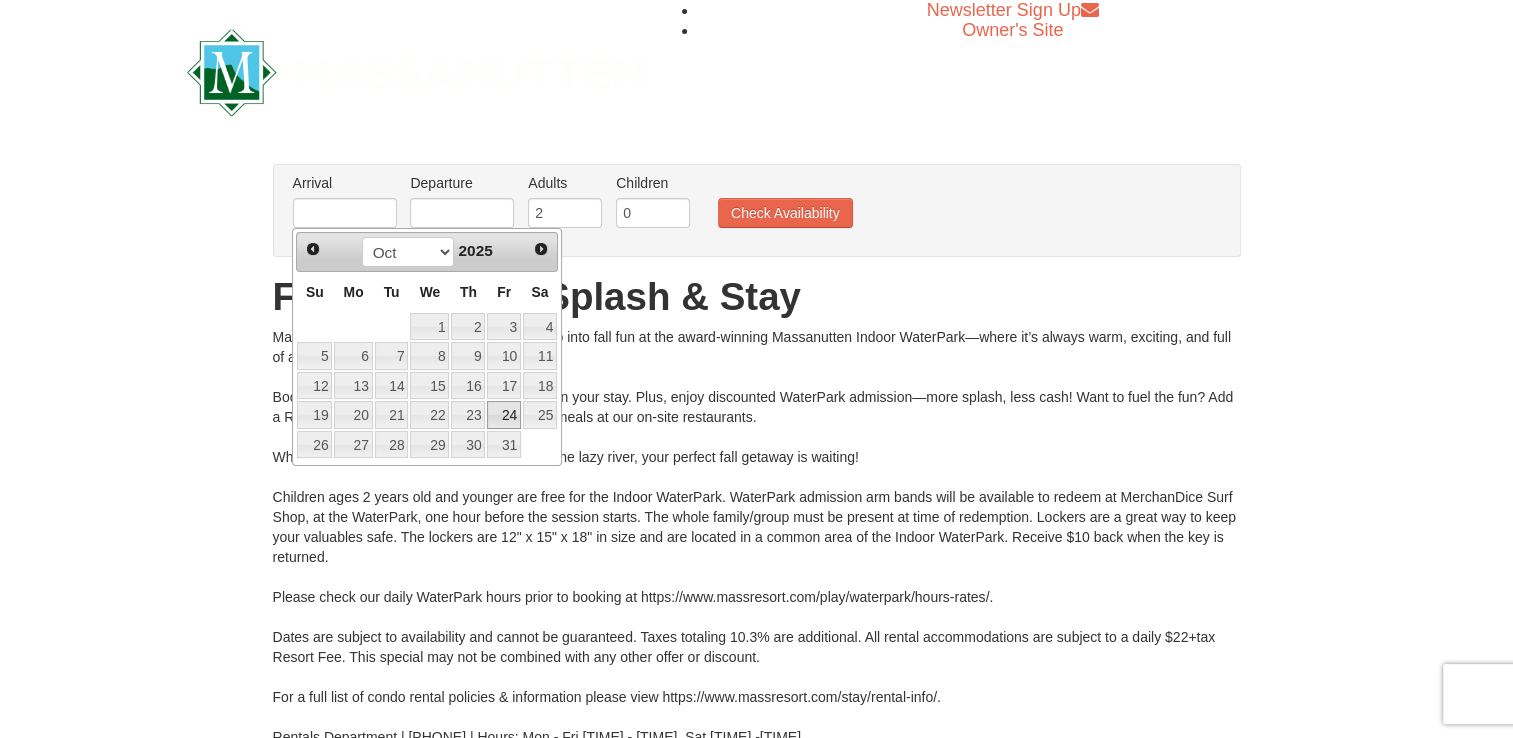 click on "24" at bounding box center (504, 415) 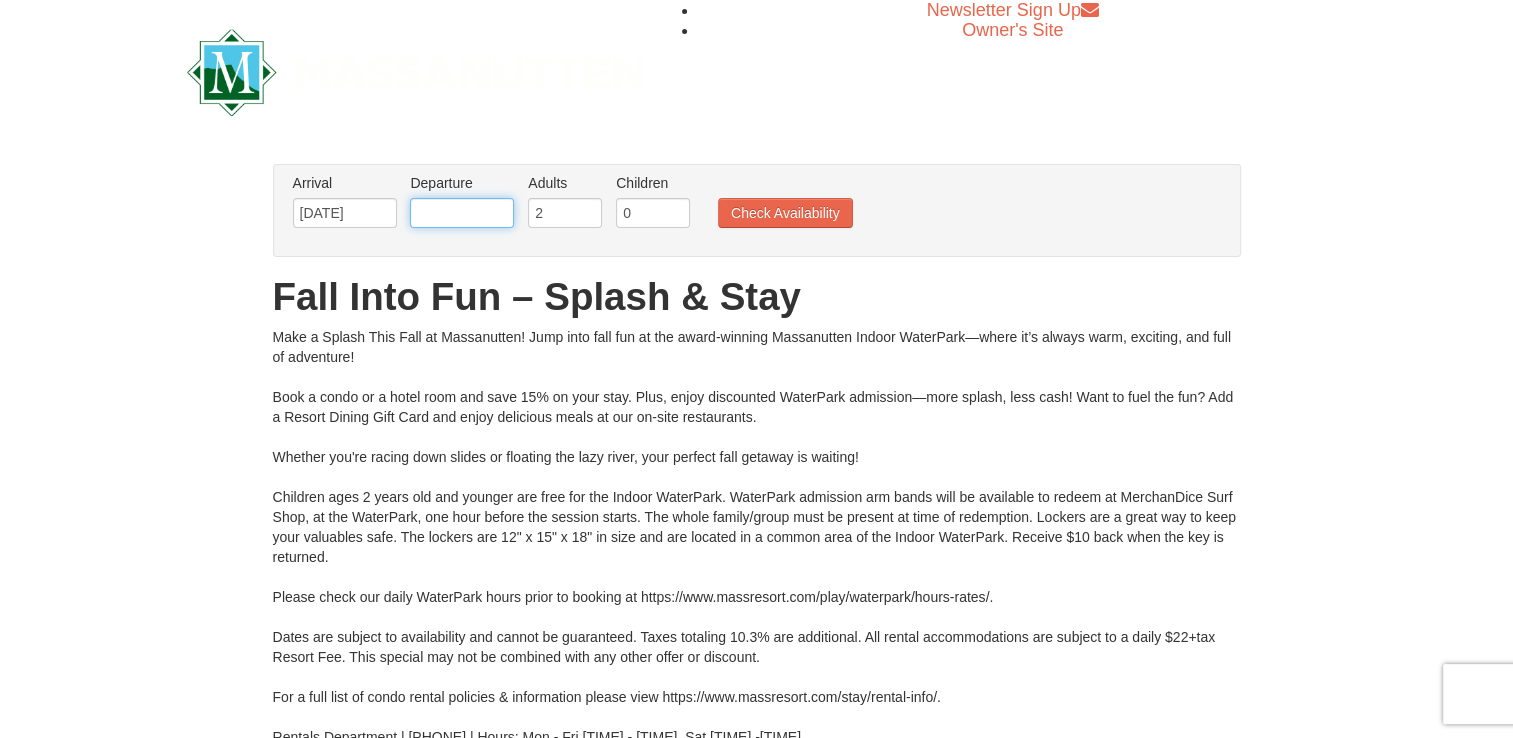 click at bounding box center [462, 213] 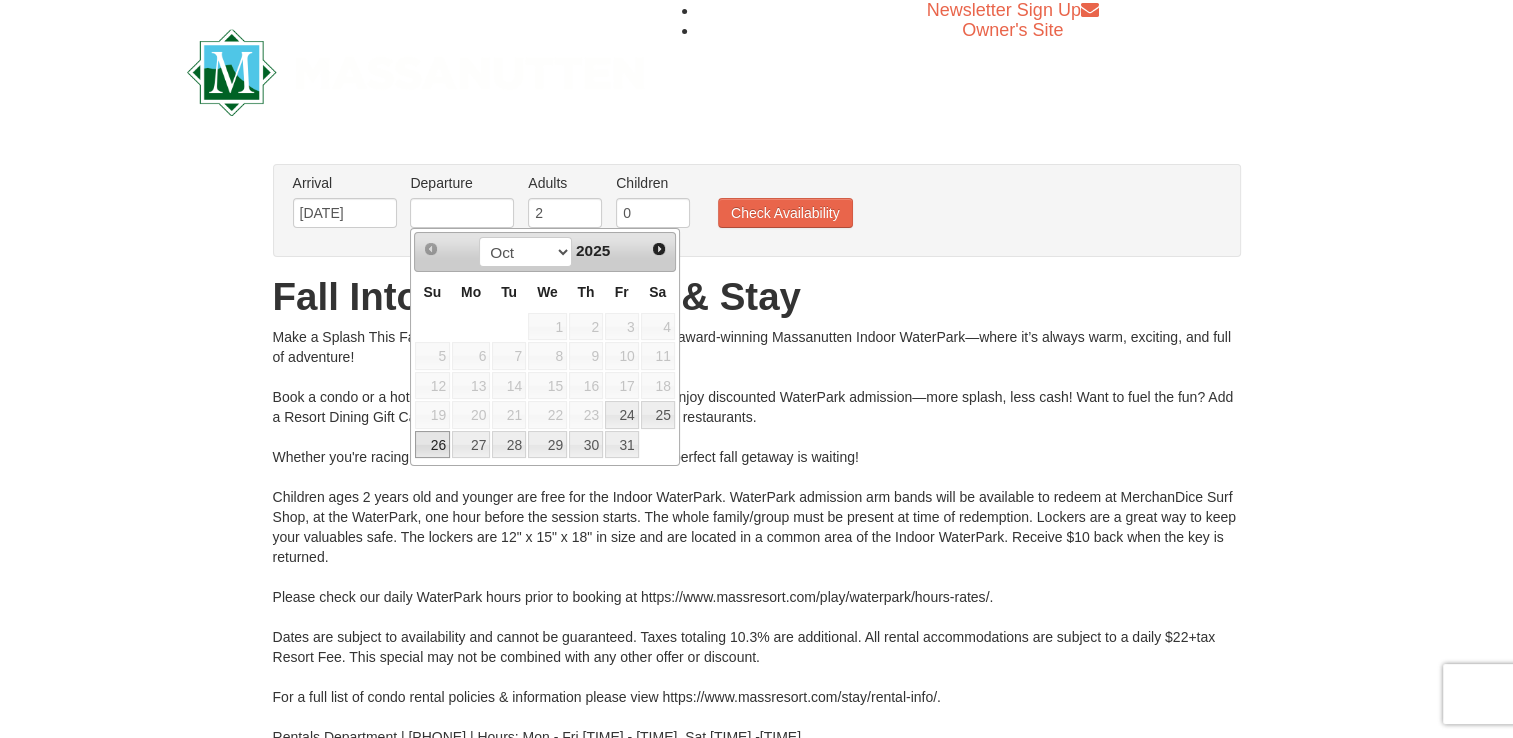 click on "26" at bounding box center [432, 445] 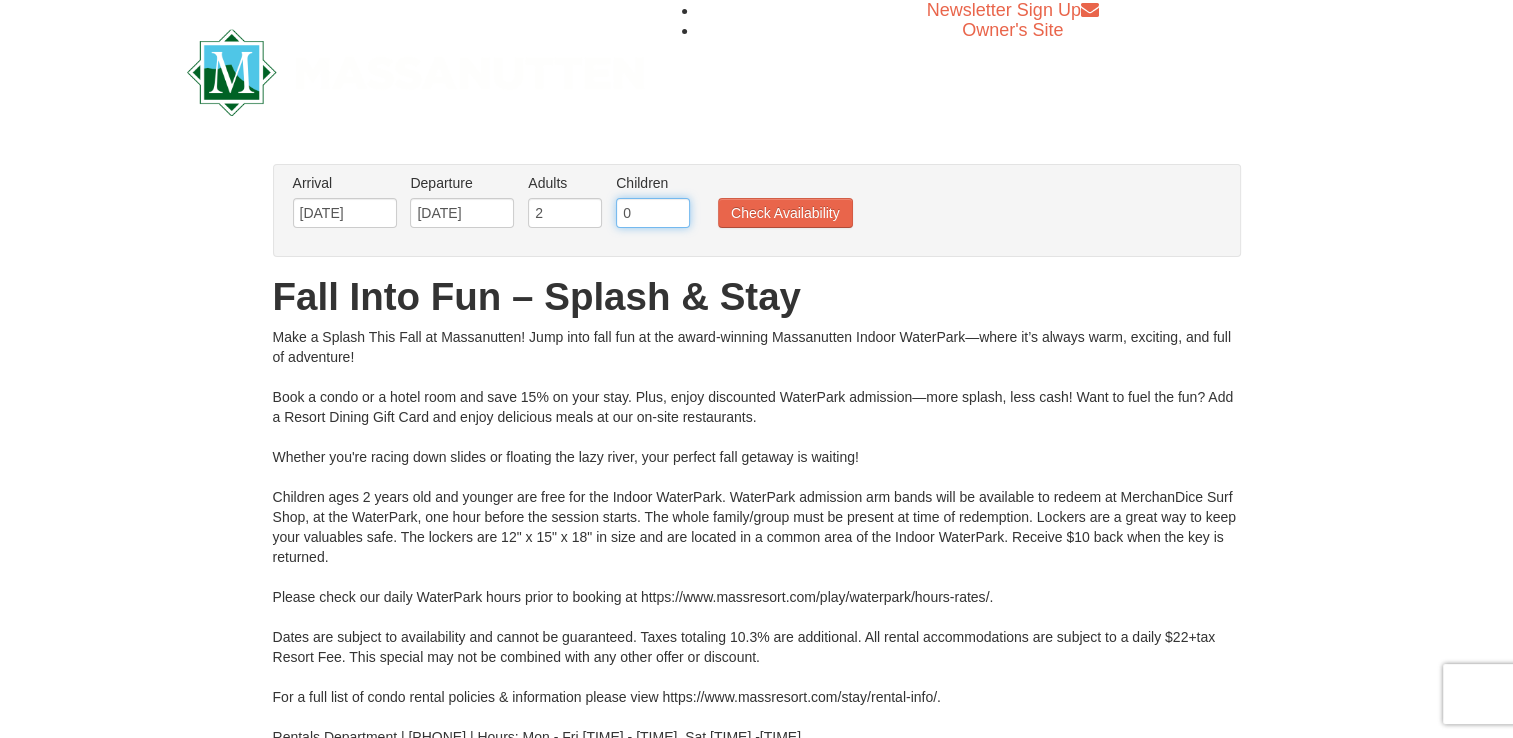 click on "0" at bounding box center (653, 213) 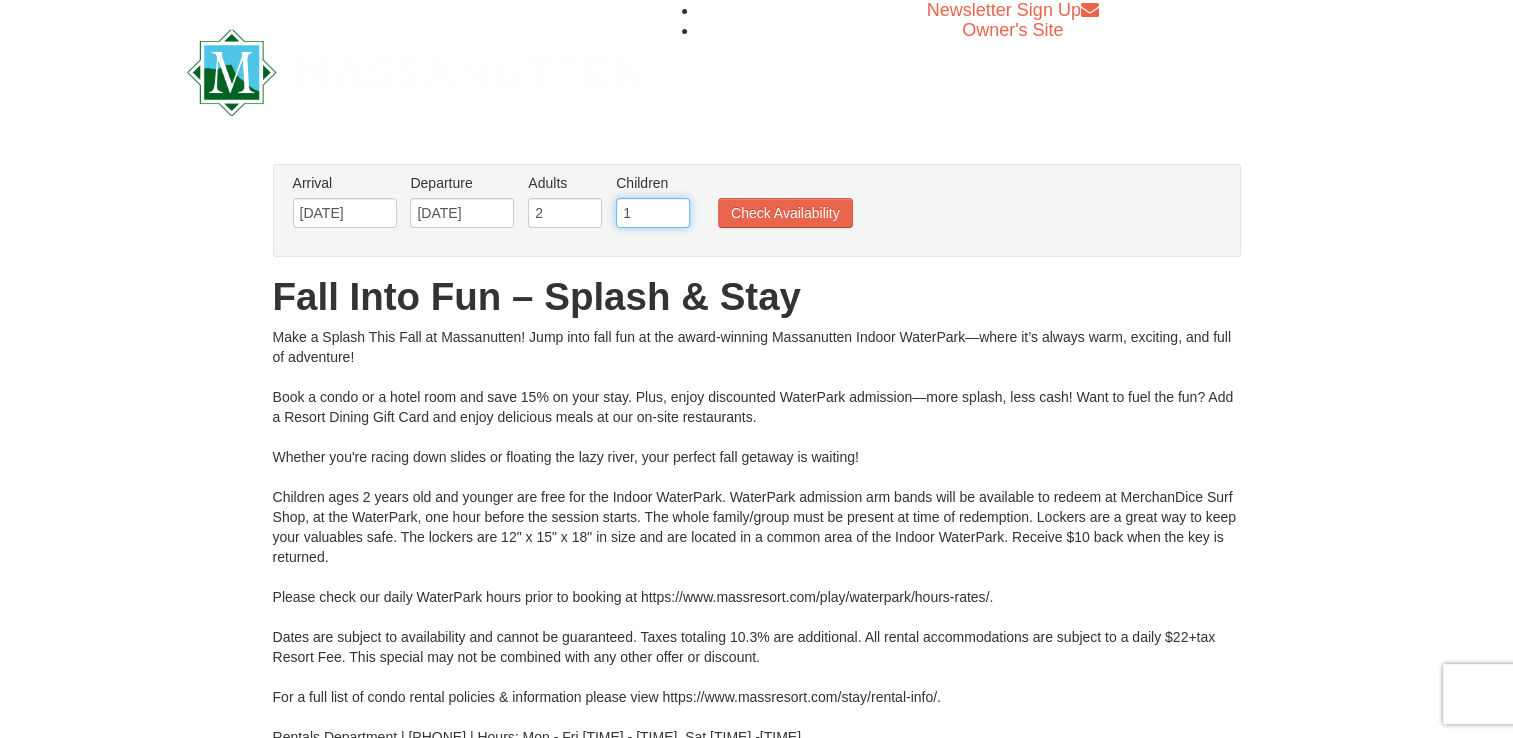 click on "1" at bounding box center [653, 213] 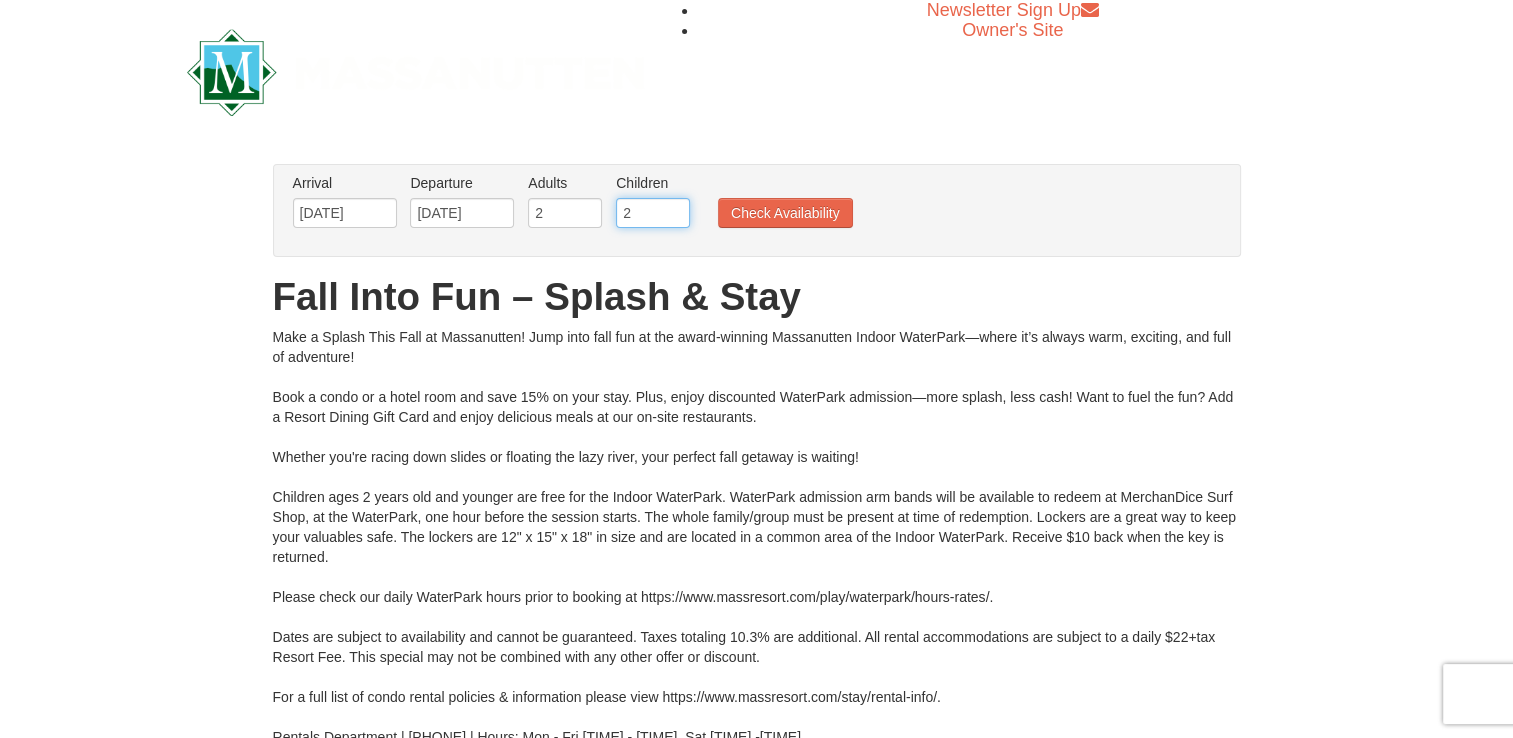 type on "2" 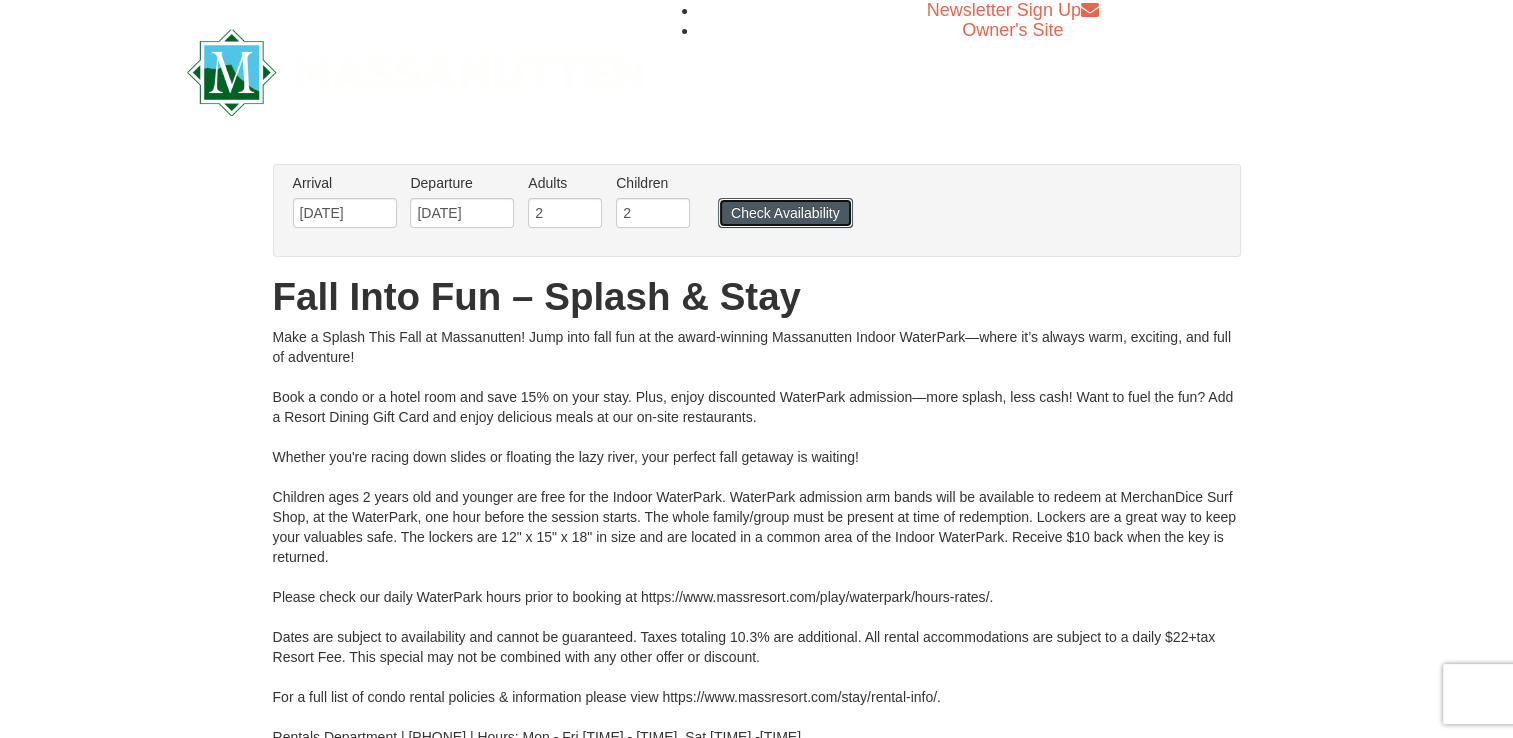 click on "Check Availability" at bounding box center (785, 213) 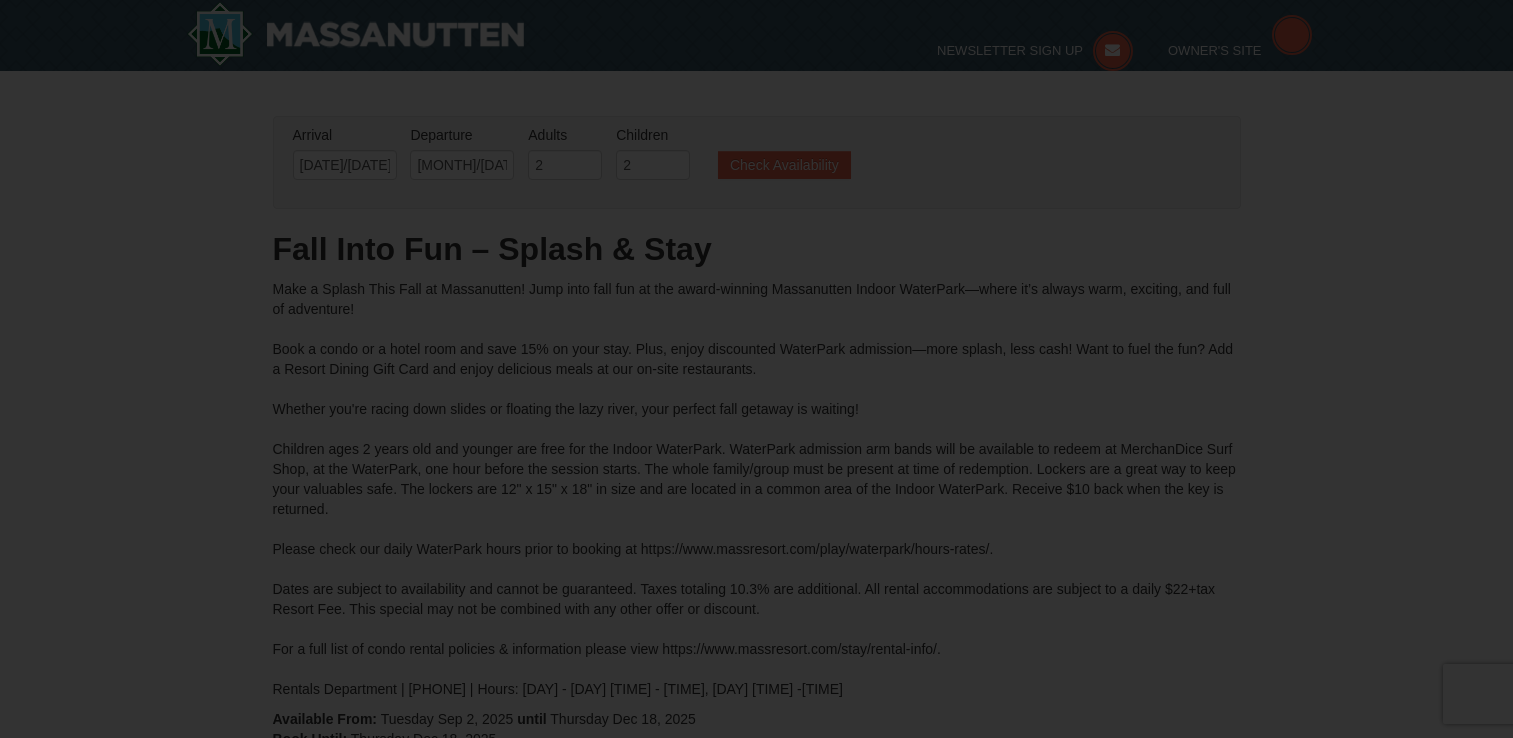 type on "[MONTH]/[DATE]/[YEAR]" 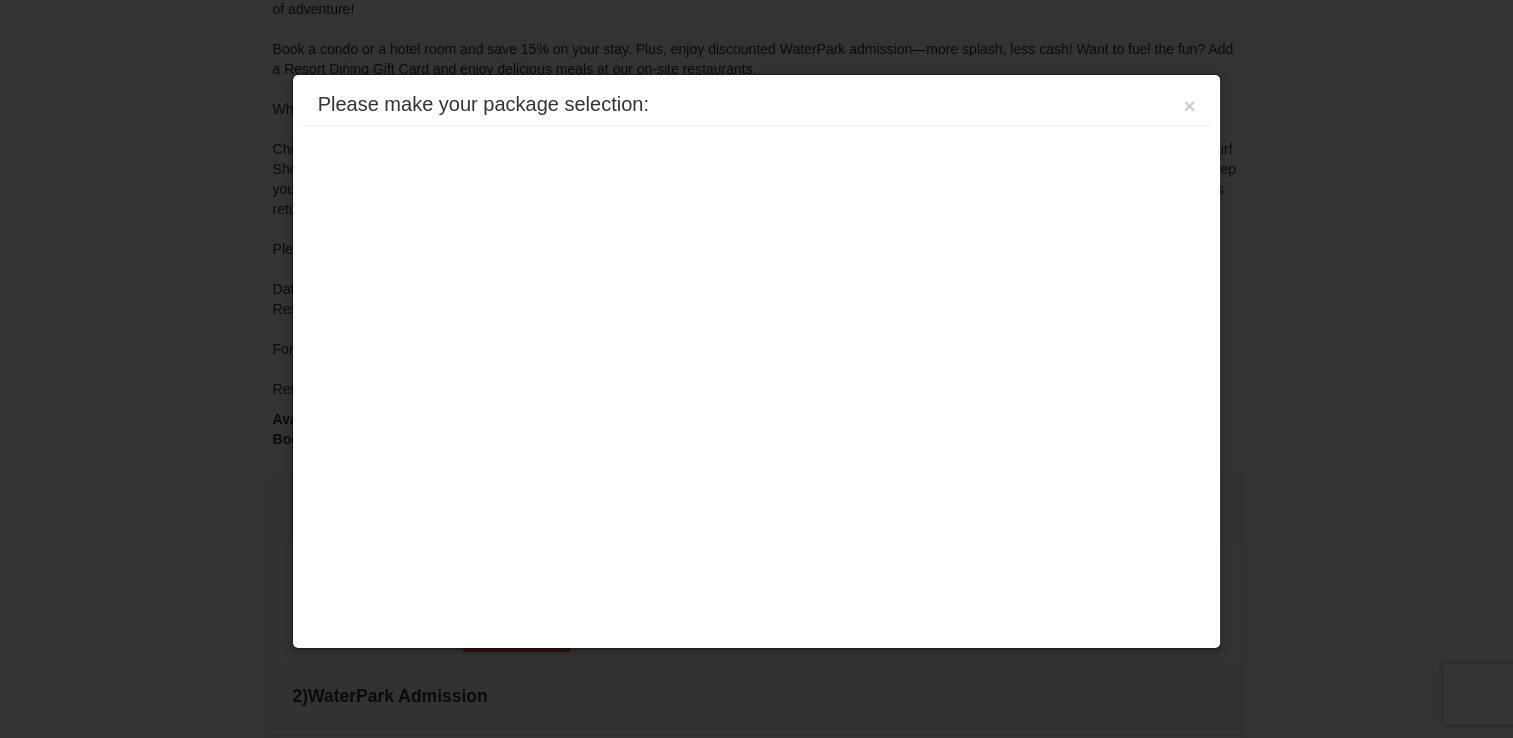 scroll, scrollTop: 840, scrollLeft: 0, axis: vertical 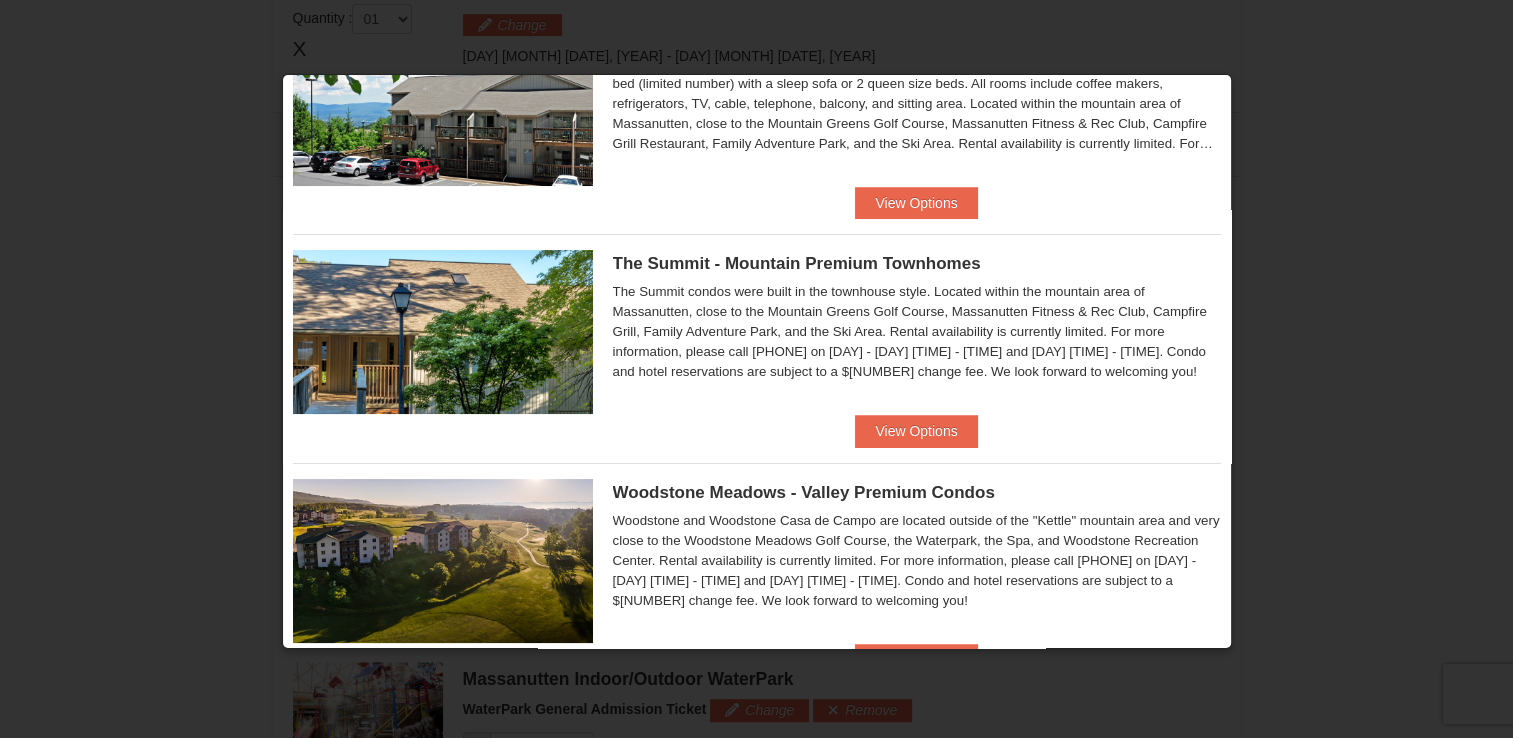click on "Massanutten Resort Hotels
Hotel Queen Room
$179.25
$207.00" at bounding box center [757, 463] 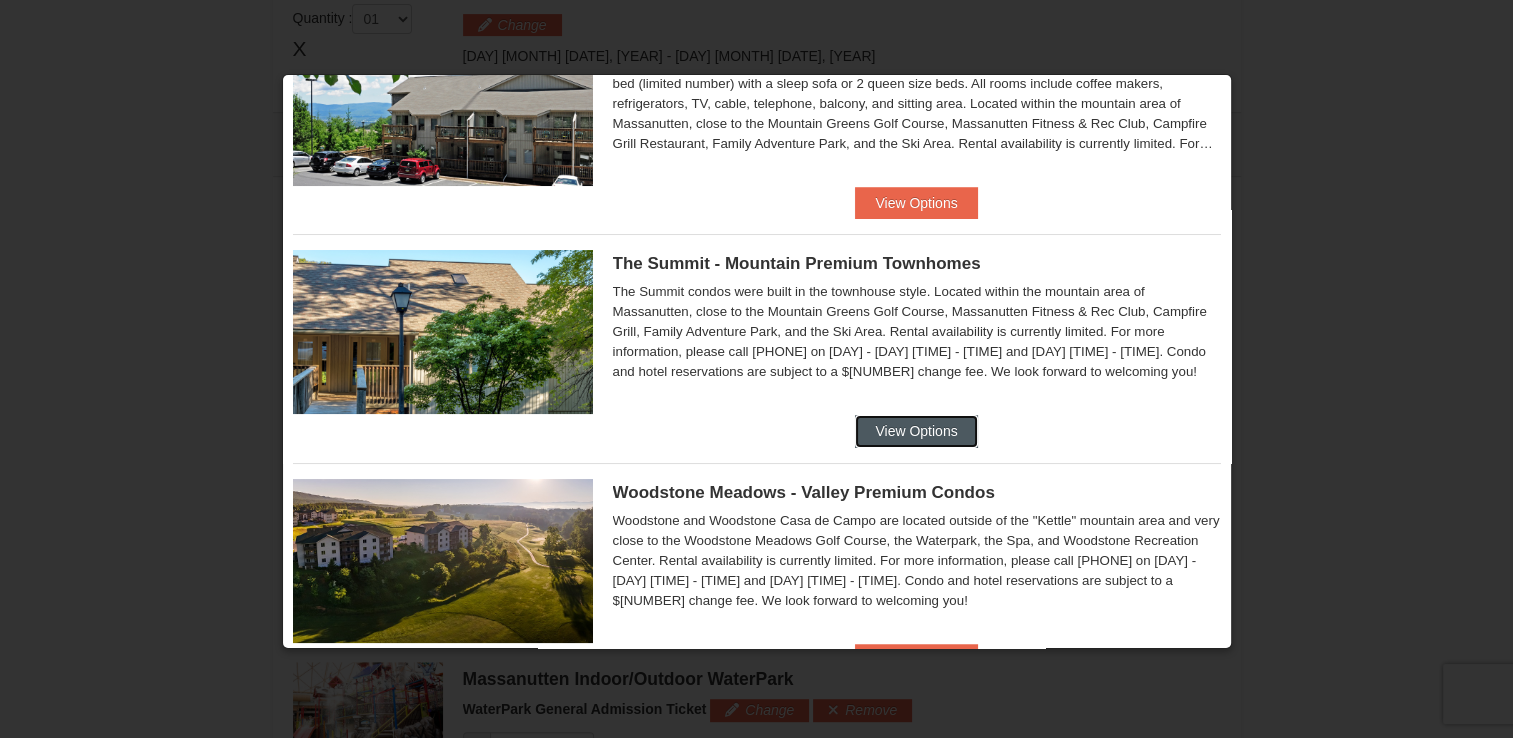 click on "View Options" at bounding box center [916, 431] 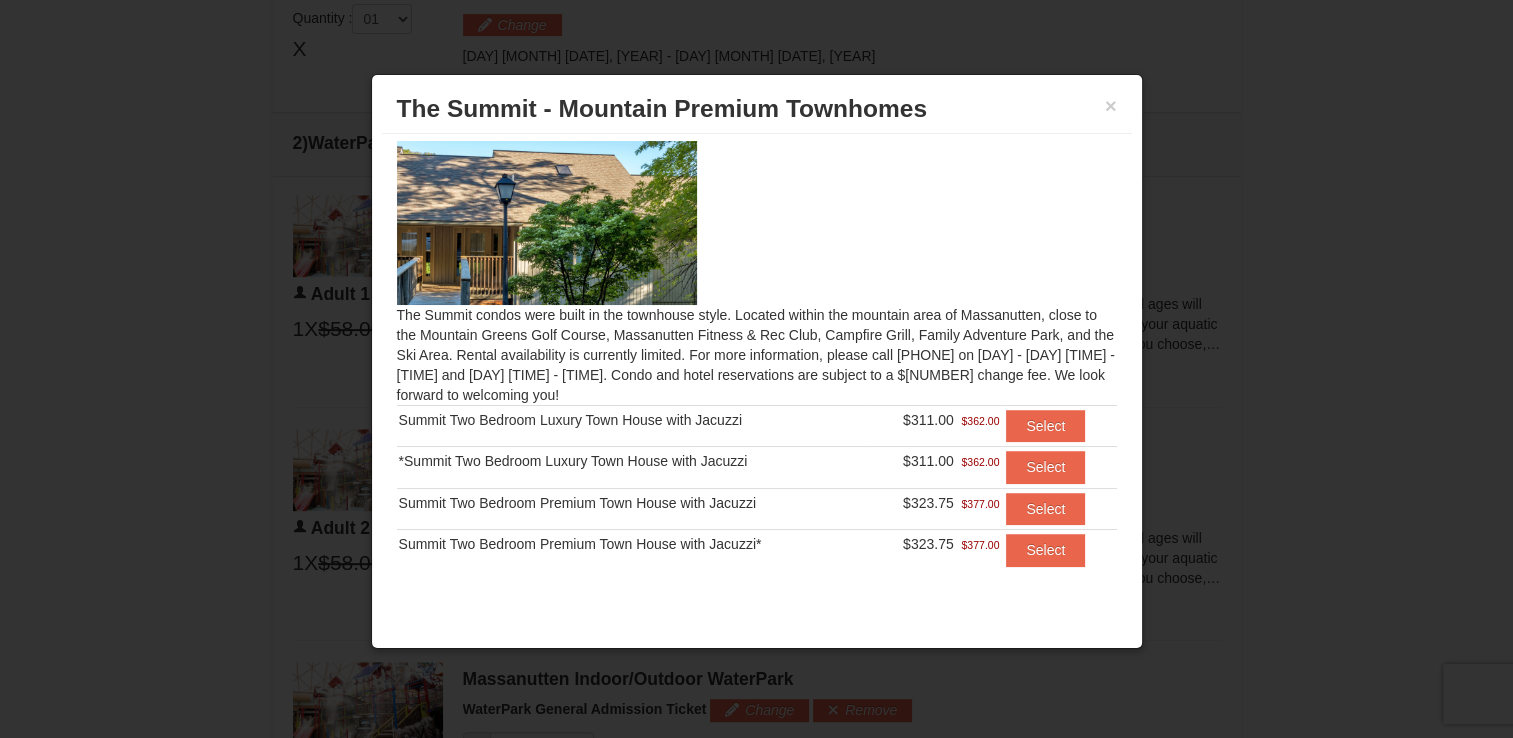 scroll, scrollTop: 0, scrollLeft: 0, axis: both 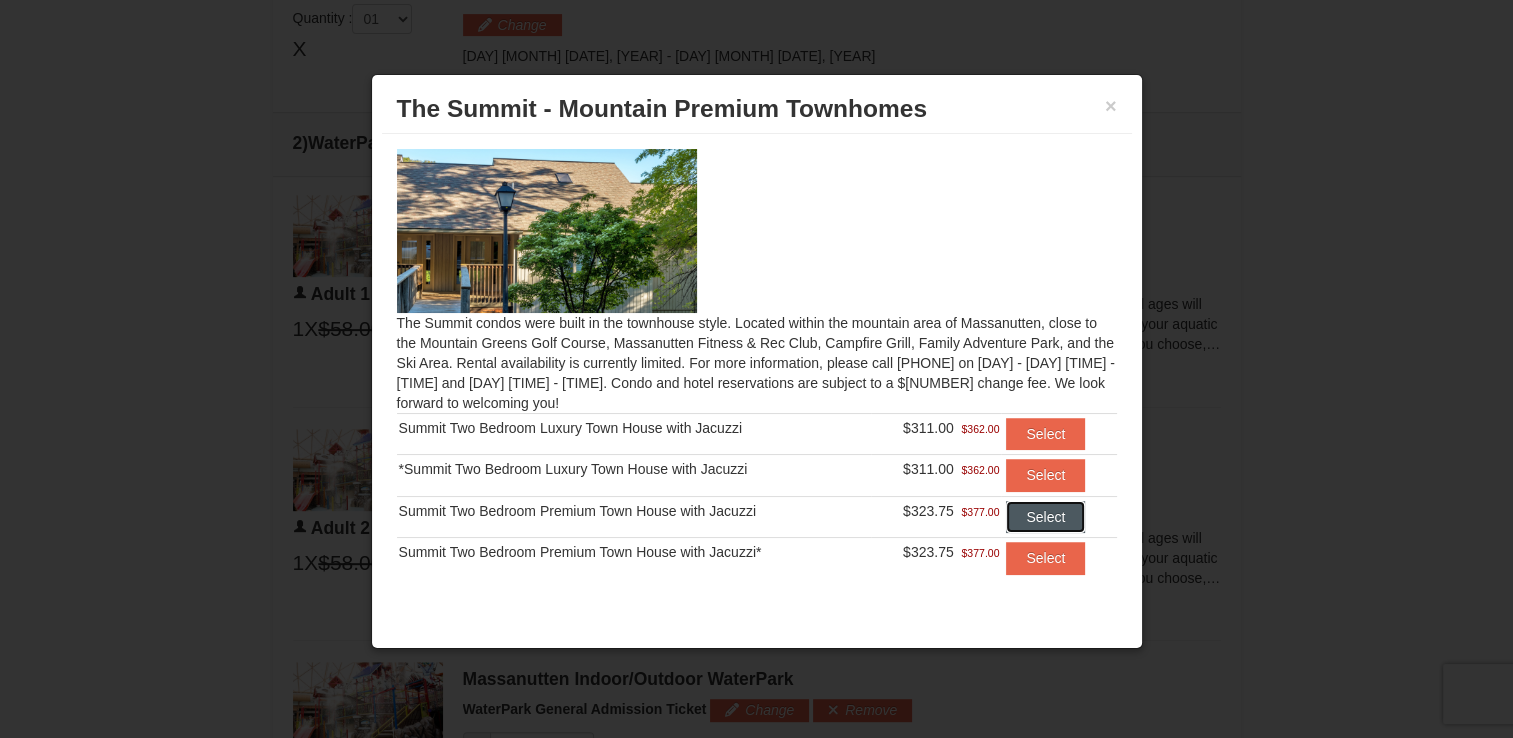 click on "Select" at bounding box center (1045, 517) 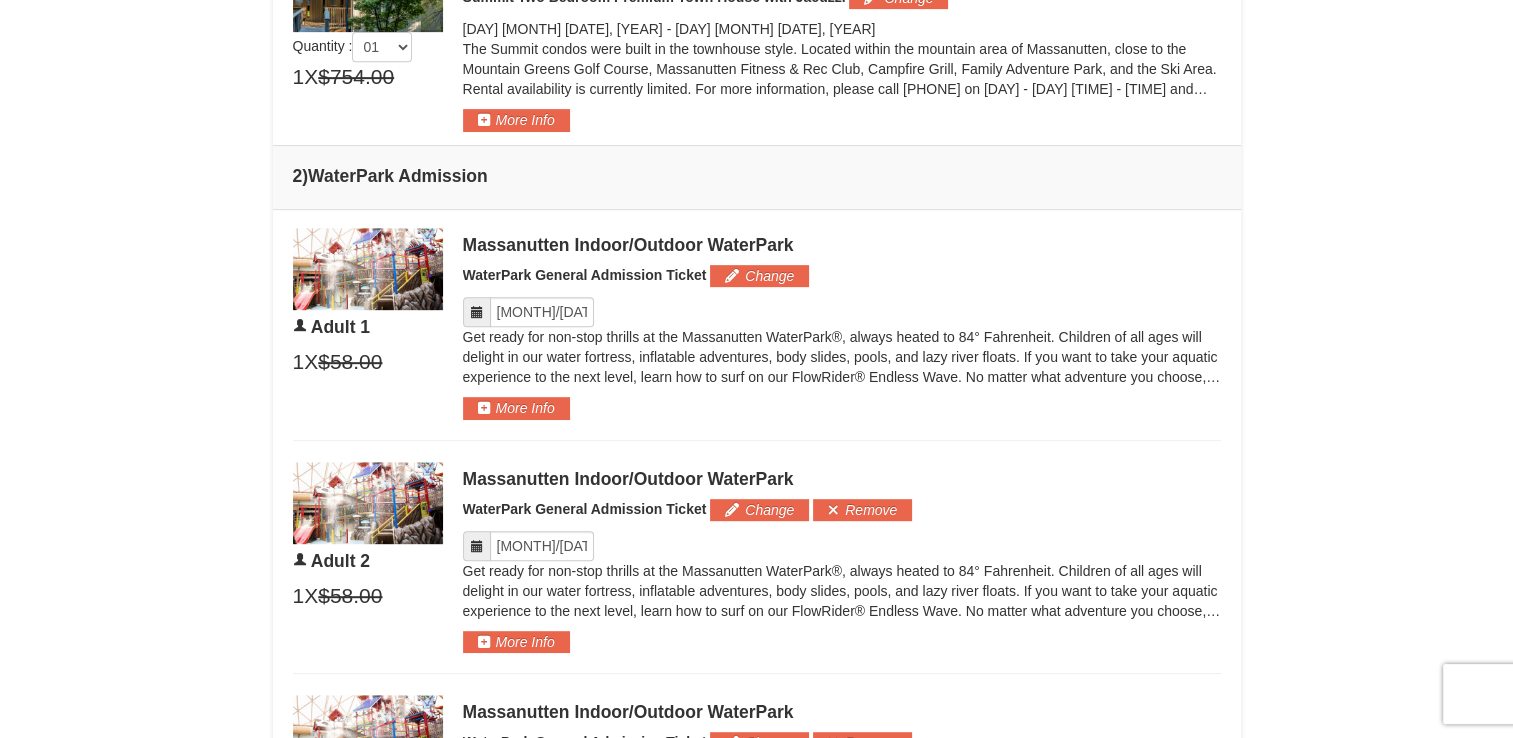 scroll, scrollTop: 952, scrollLeft: 0, axis: vertical 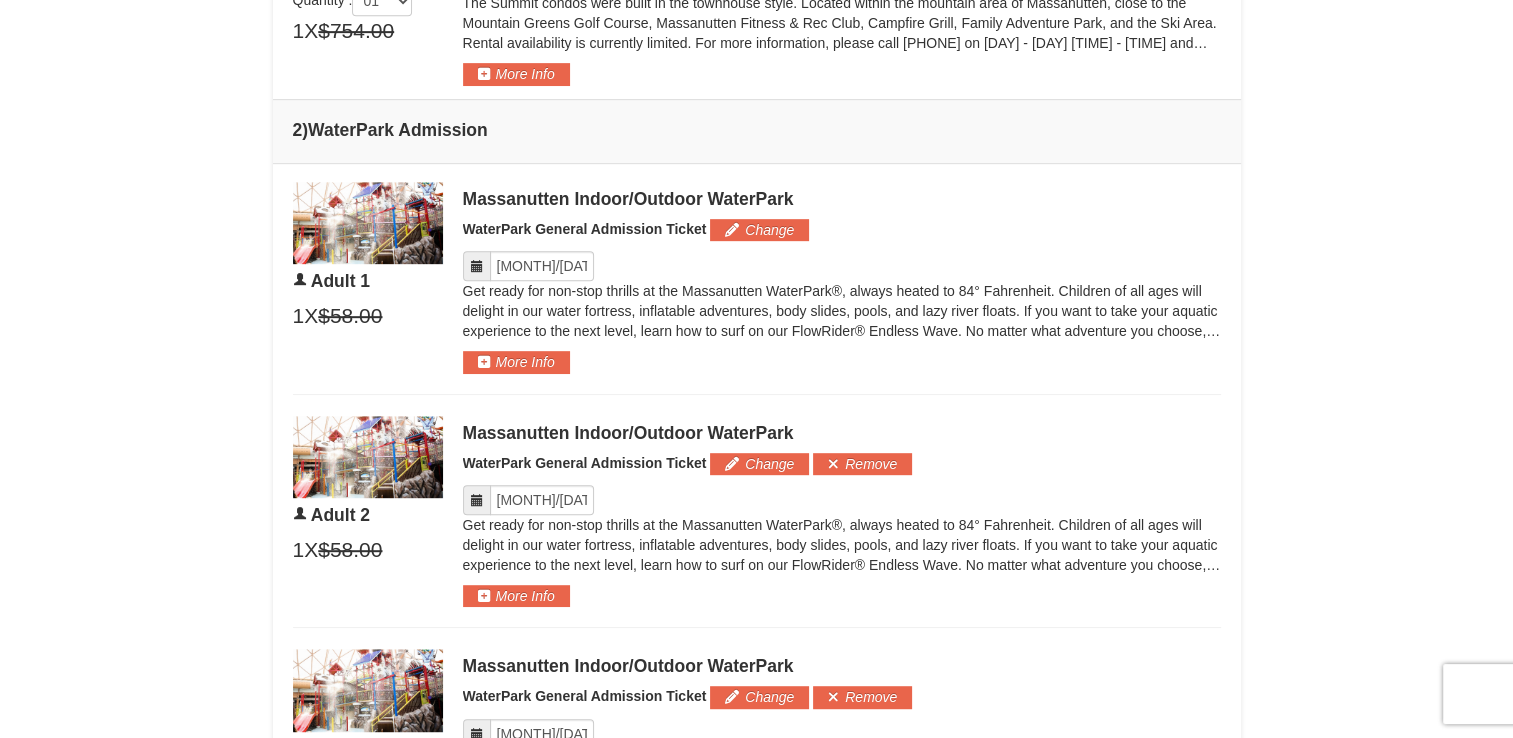 click at bounding box center [477, 266] 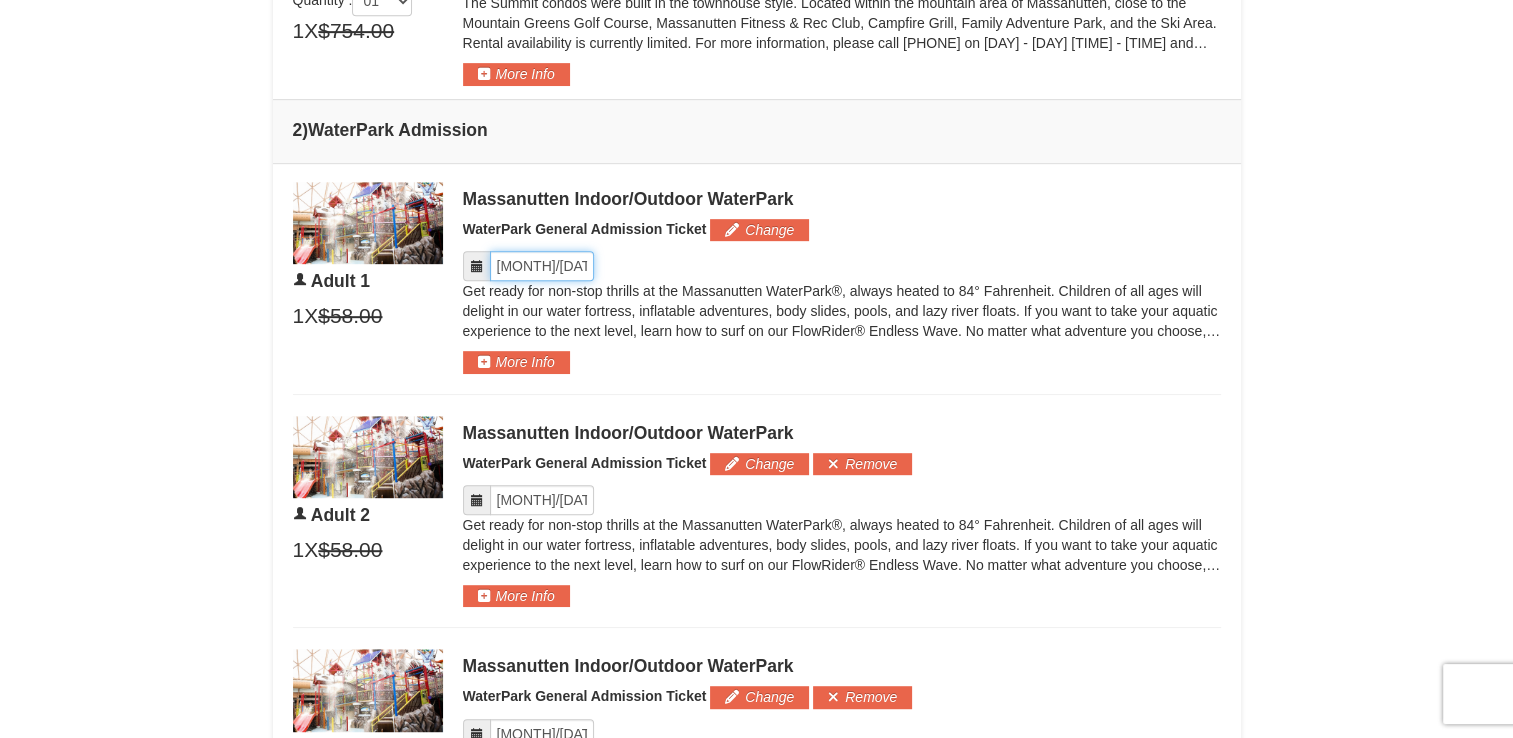 click on "Please format dates MM/DD/YYYY" at bounding box center [542, 266] 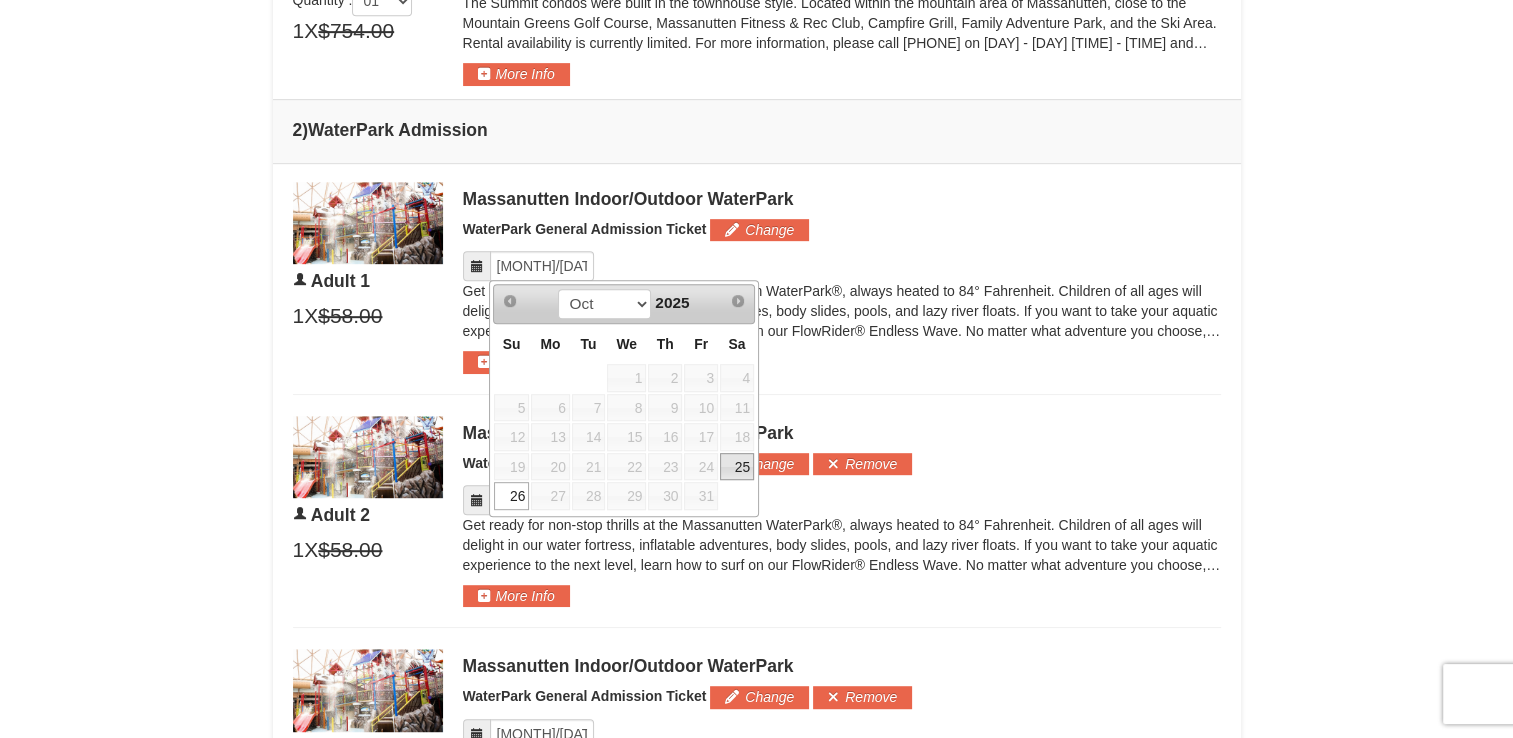 click on "25" at bounding box center [737, 467] 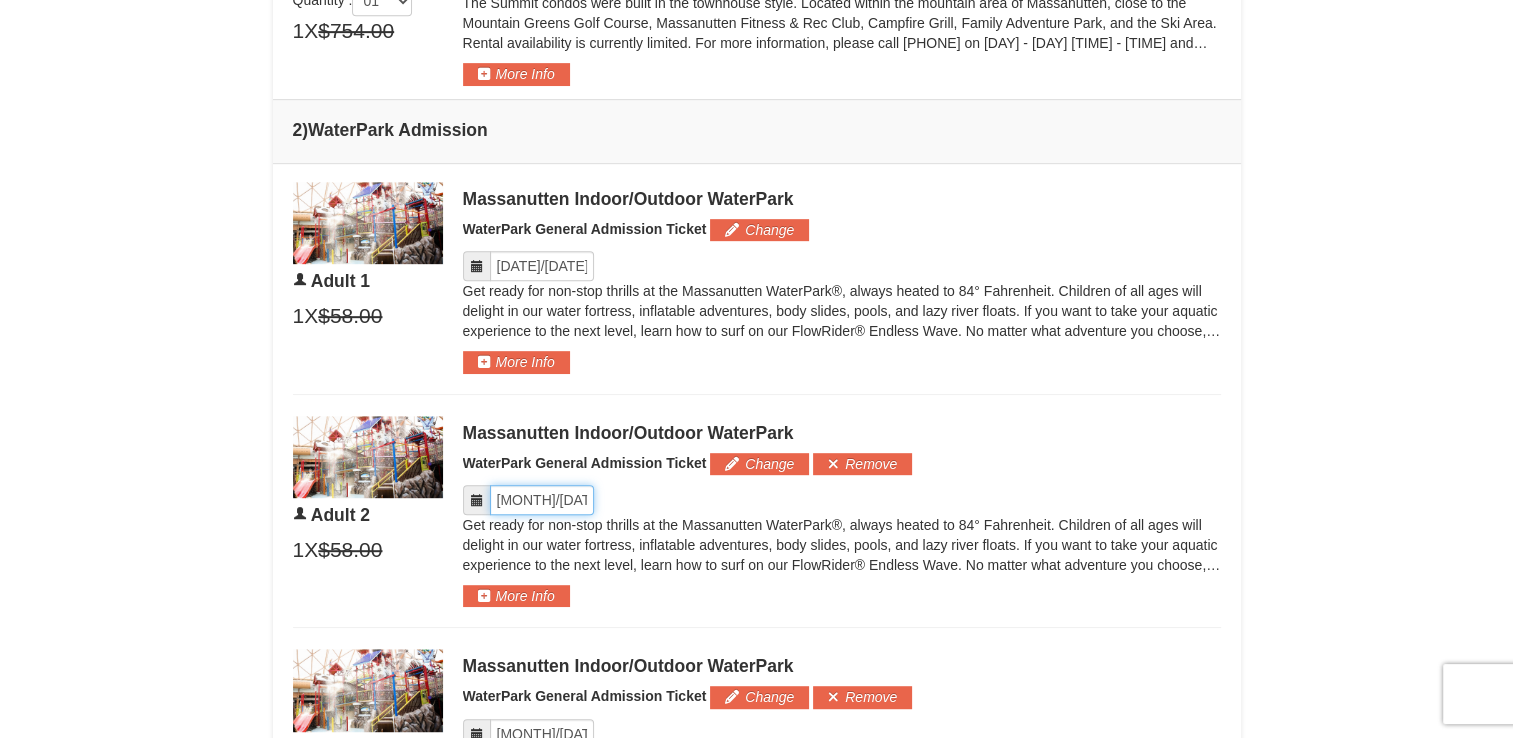 click on "Please format dates MM/DD/YYYY" at bounding box center [542, 500] 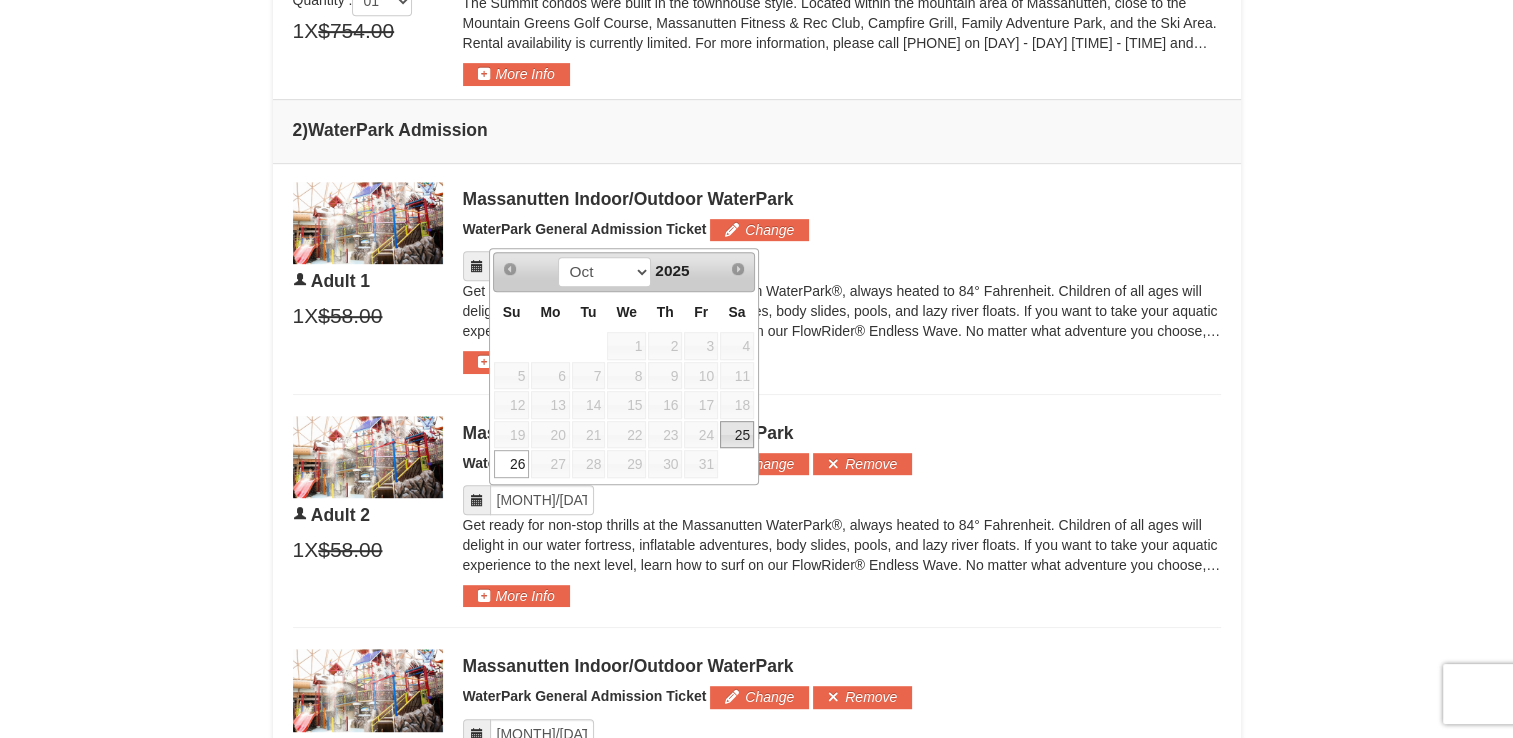 click on "25" at bounding box center [737, 435] 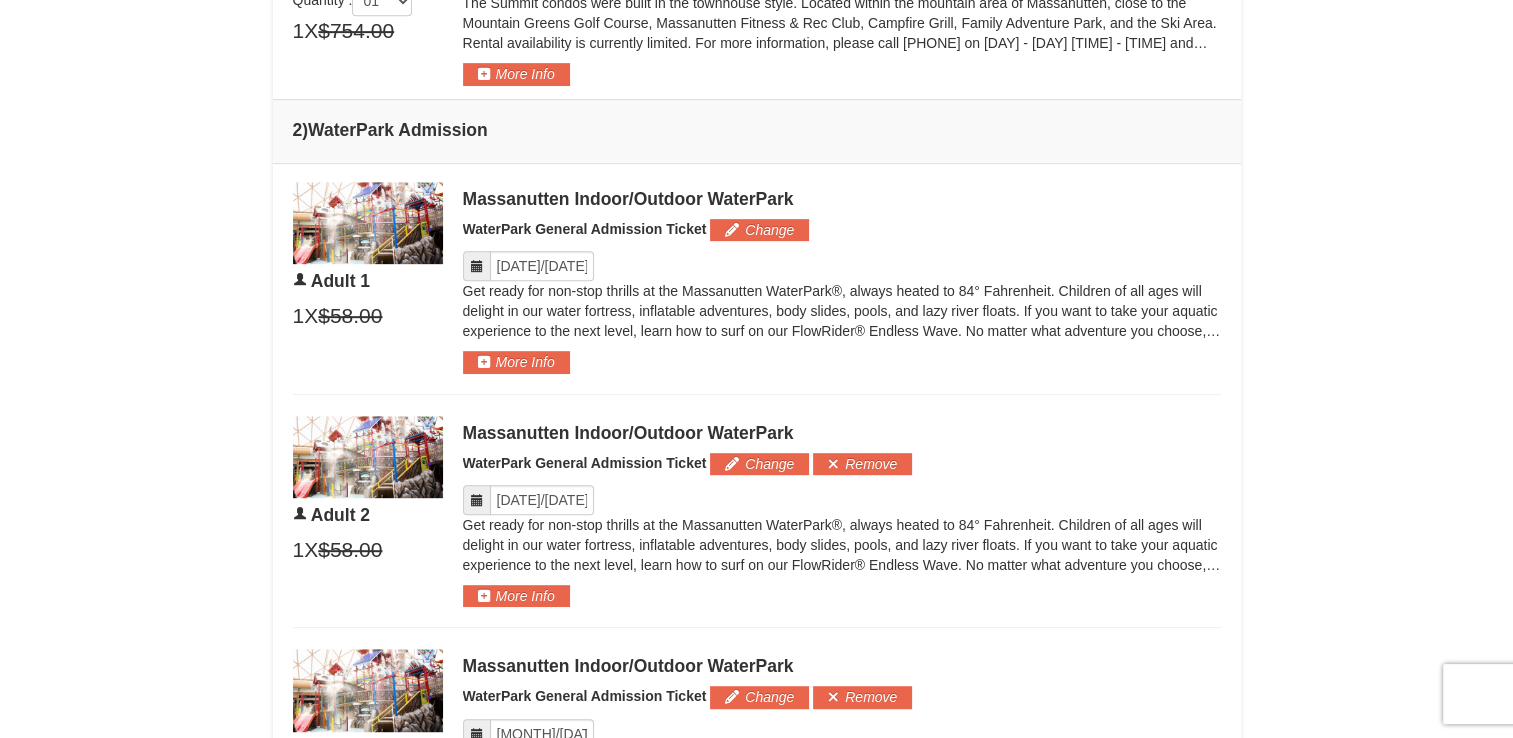 click on "×
From:
To:
Adults:
2
Children:
2
Change
Arrival Please format dates MM/DD/YYYY Please format dates MM/DD/YYYY
10/24/2025
Departure Please format dates MM/DD/YYYY Please format dates MM/DD/YYYY
10/26/2025
Adults 2" at bounding box center (756, 247) 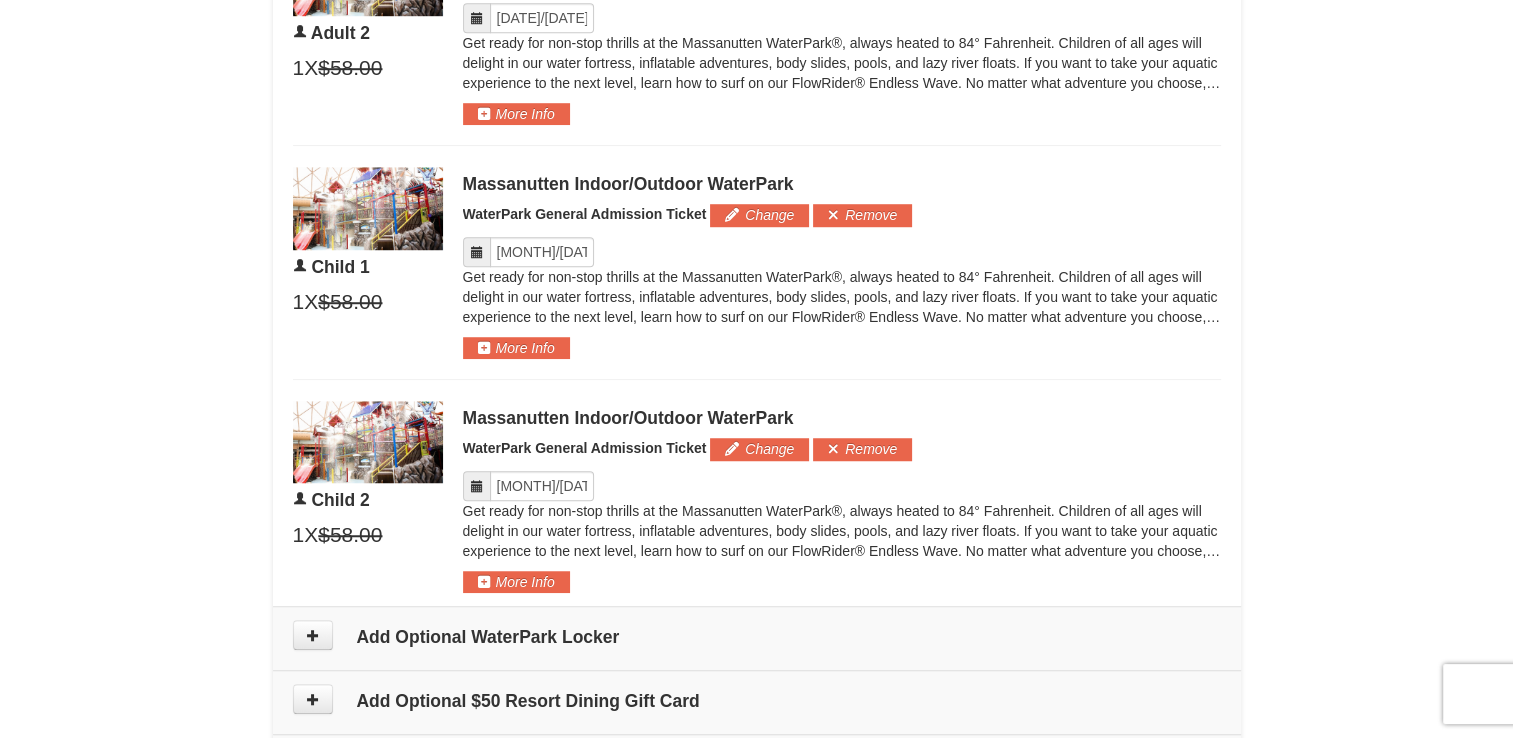 scroll, scrollTop: 1452, scrollLeft: 0, axis: vertical 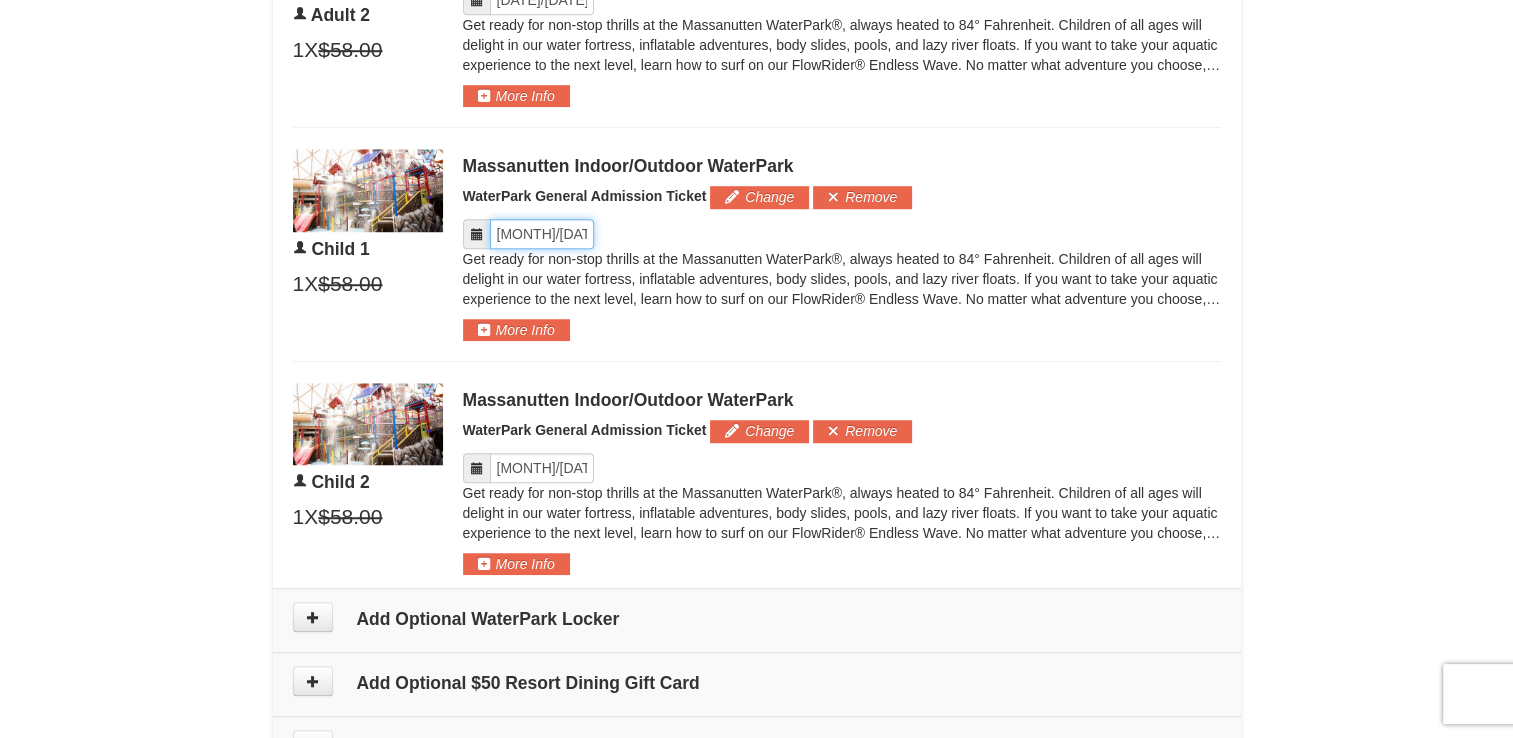 click on "Please format dates MM/DD/YYYY" at bounding box center [542, 234] 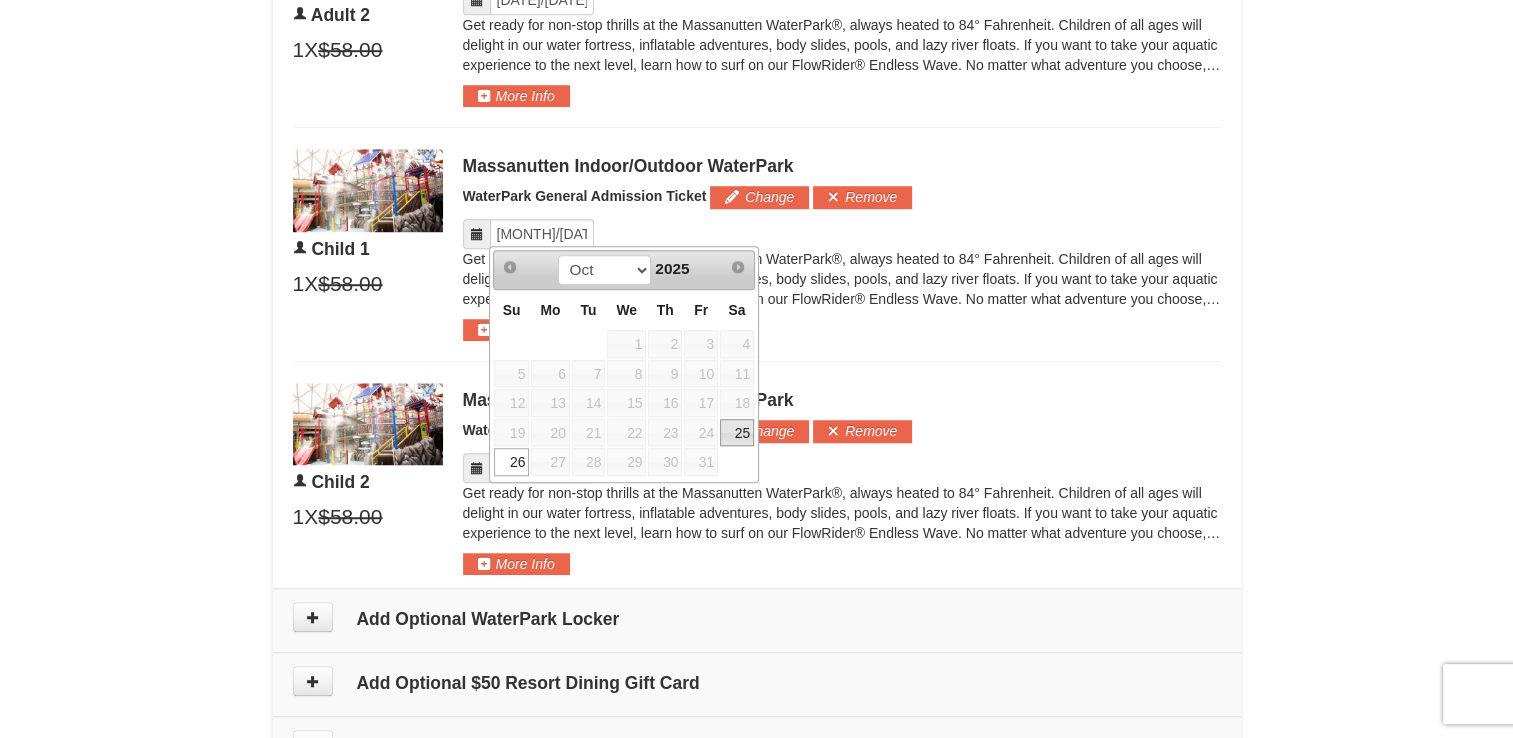 click on "25" at bounding box center (737, 433) 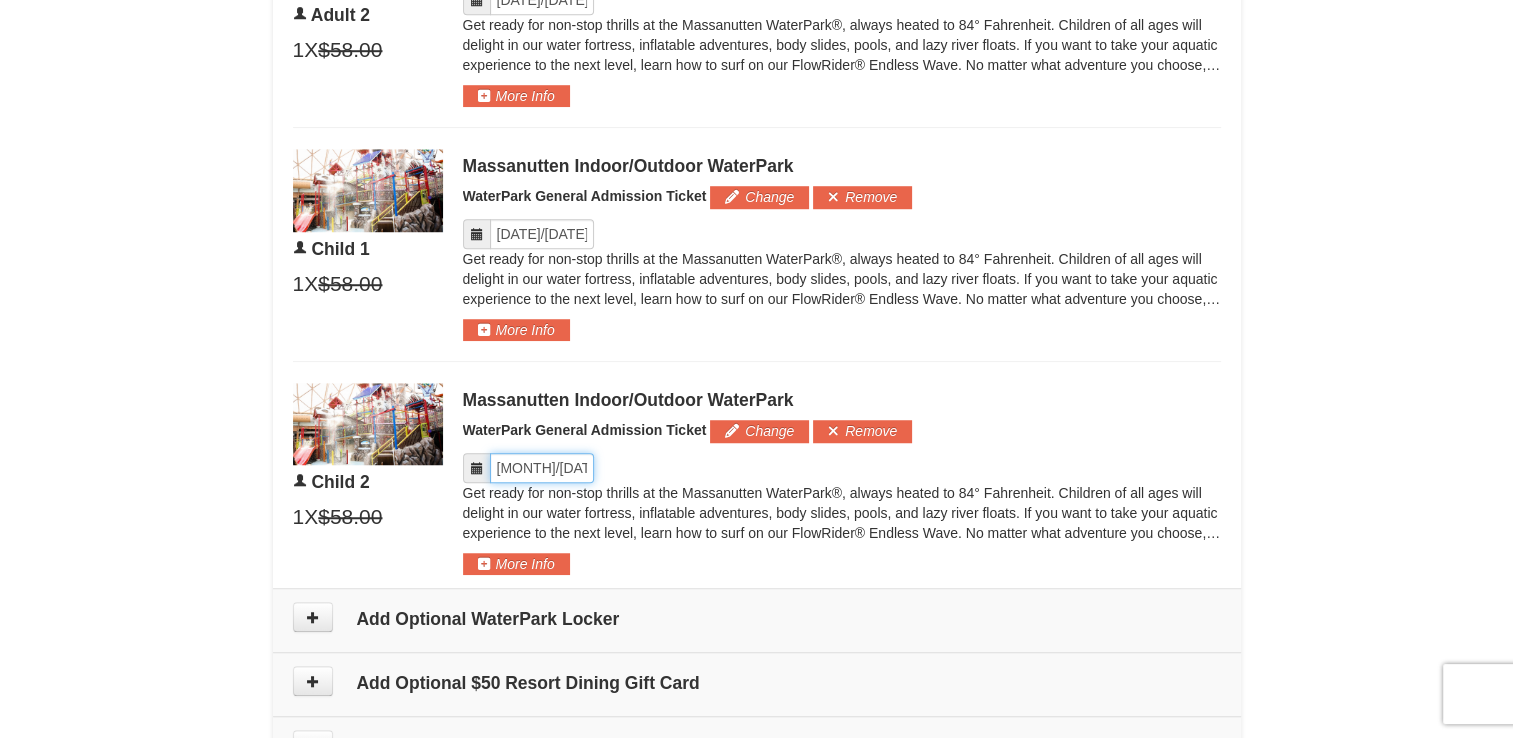 click on "Please format dates MM/DD/YYYY" at bounding box center [542, 468] 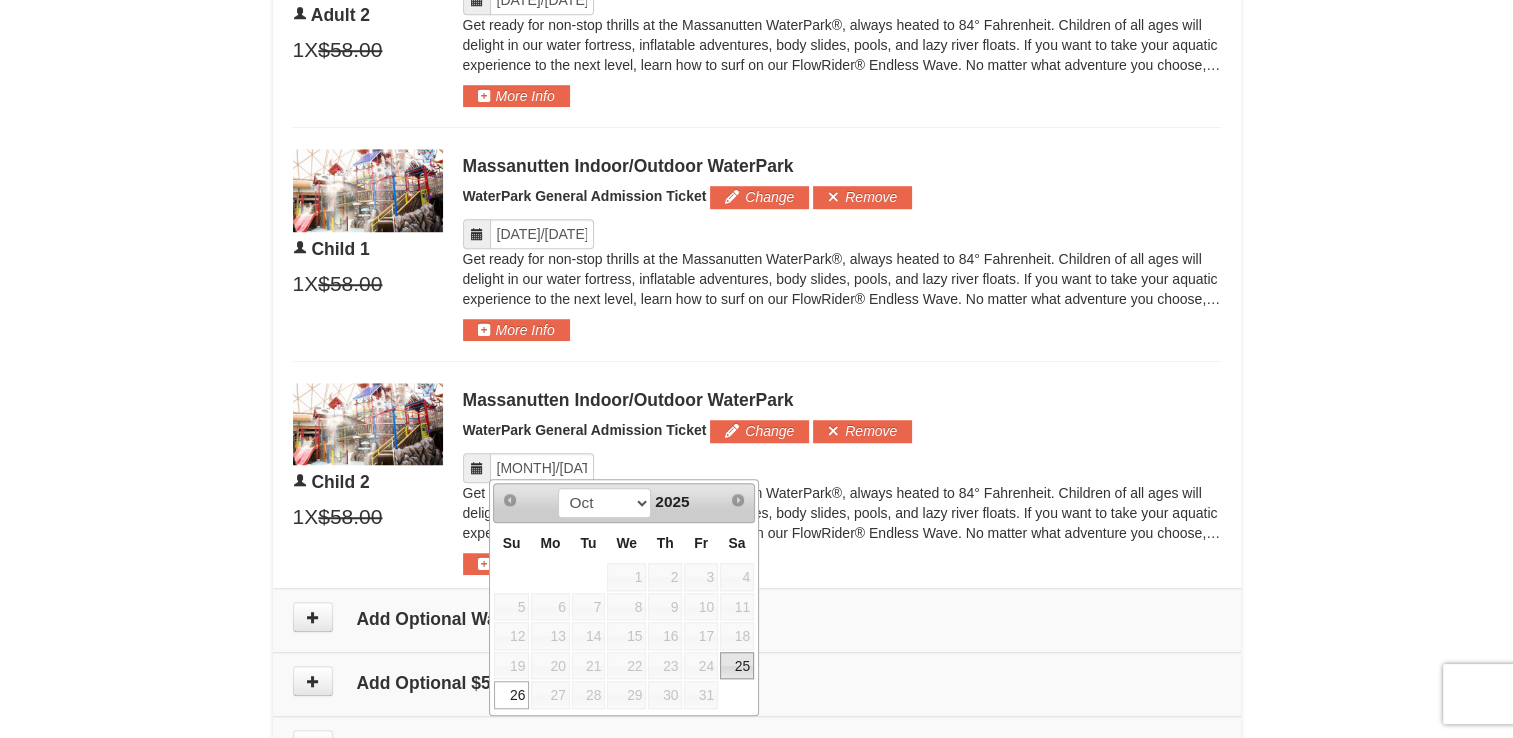 click on "25" at bounding box center (737, 666) 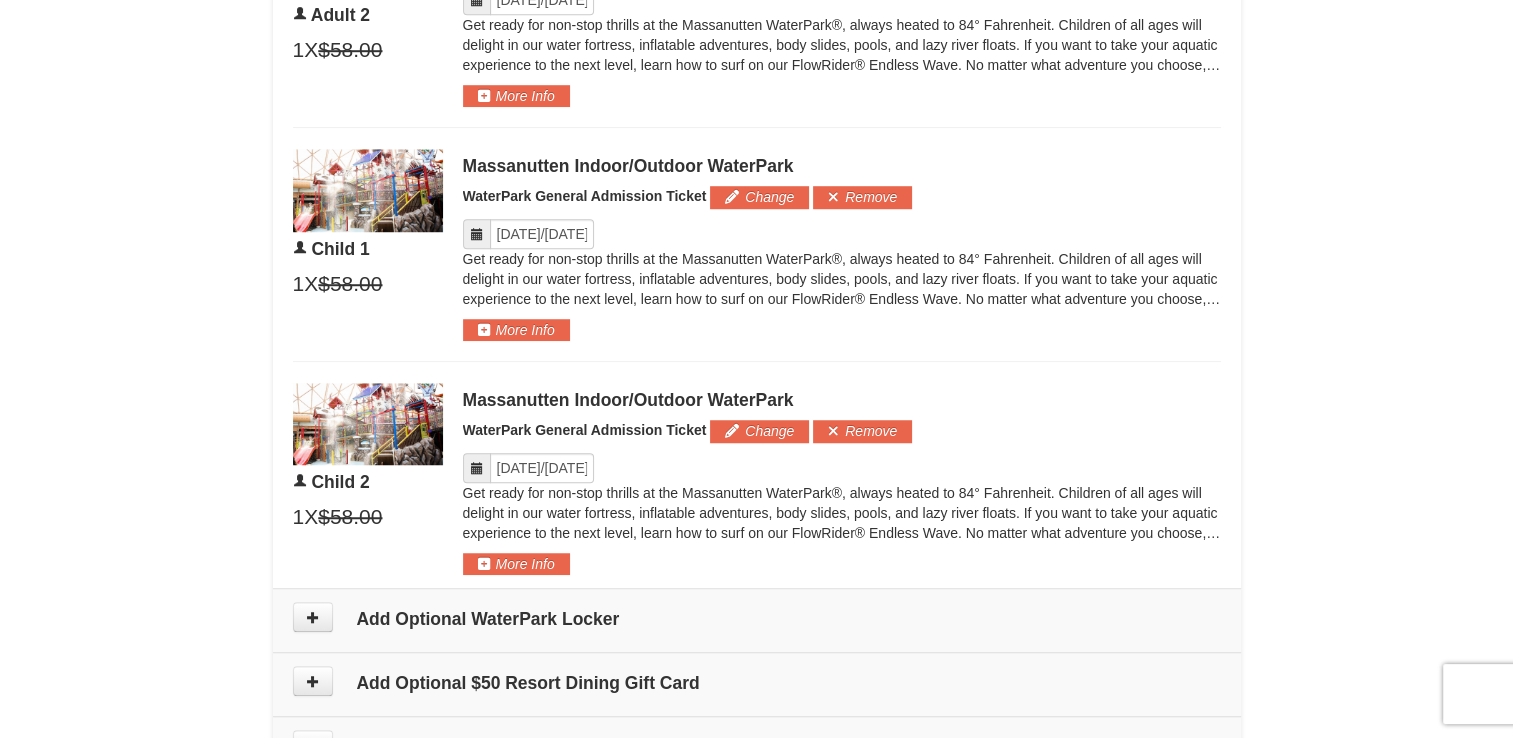 click on "×
From:
To:
Adults:
2
Children:
2
Change
Arrival Please format dates MM/DD/YYYY Please format dates MM/DD/YYYY
10/24/2025
Departure Please format dates MM/DD/YYYY Please format dates MM/DD/YYYY
10/26/2025
Adults 2" at bounding box center [756, -253] 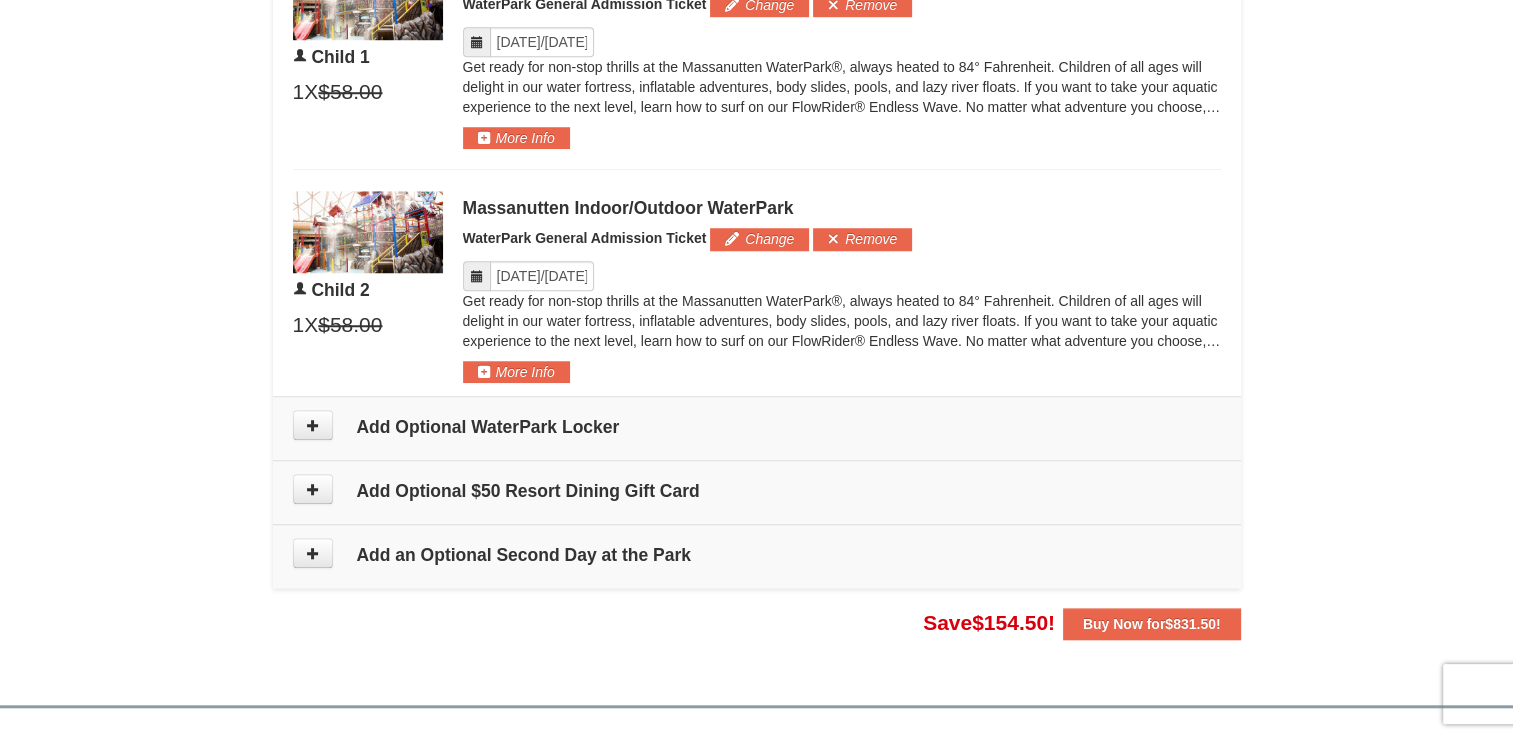 scroll, scrollTop: 1652, scrollLeft: 0, axis: vertical 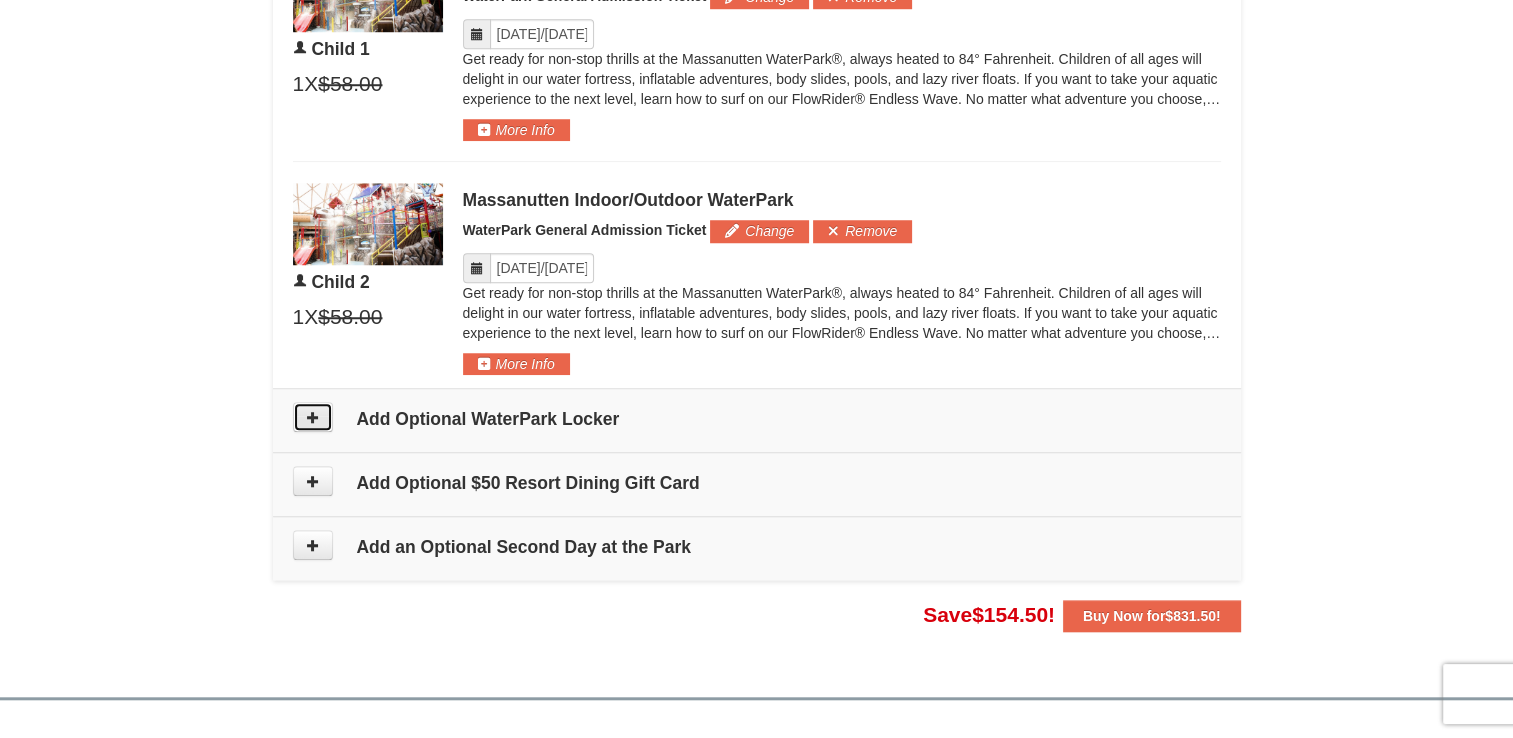 click at bounding box center [313, 417] 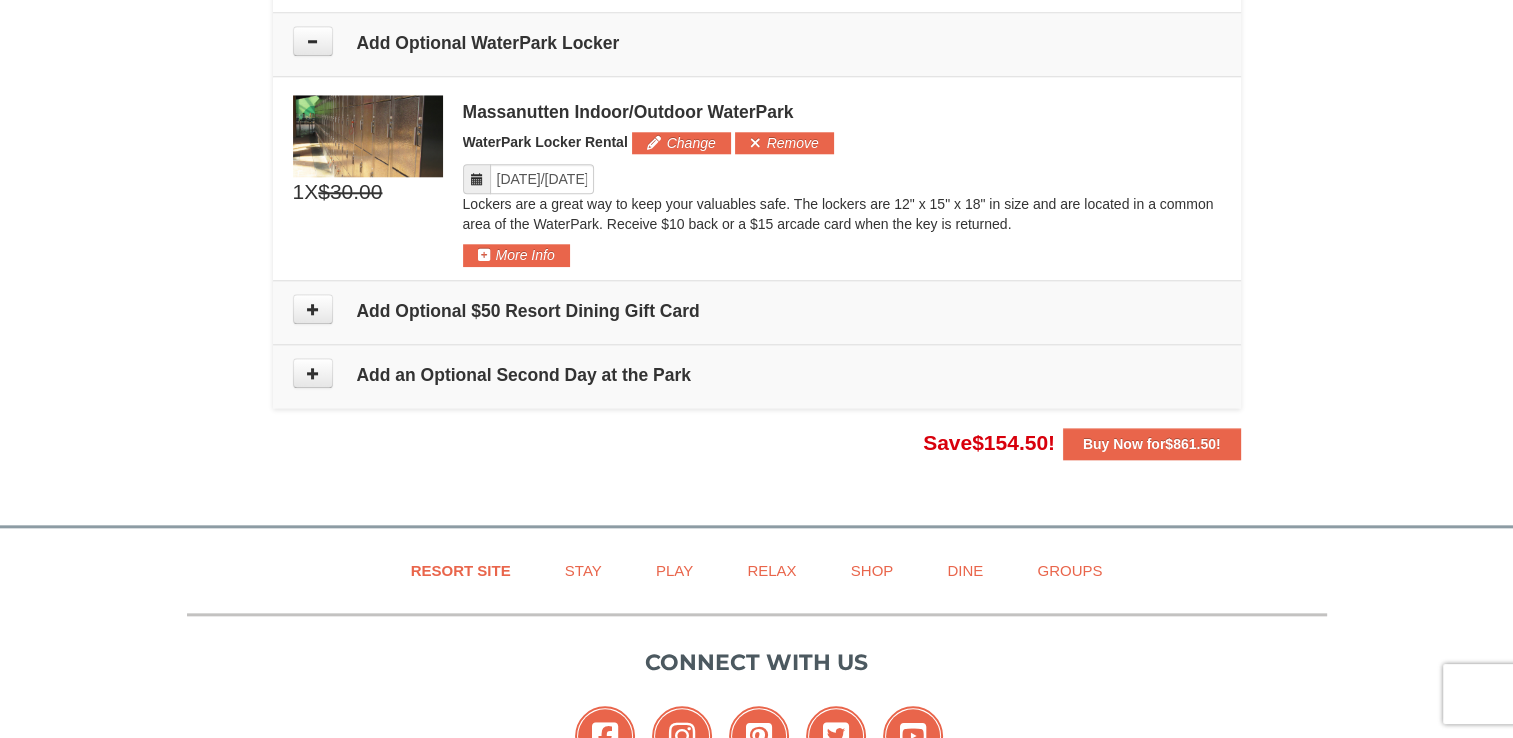 scroll, scrollTop: 2036, scrollLeft: 0, axis: vertical 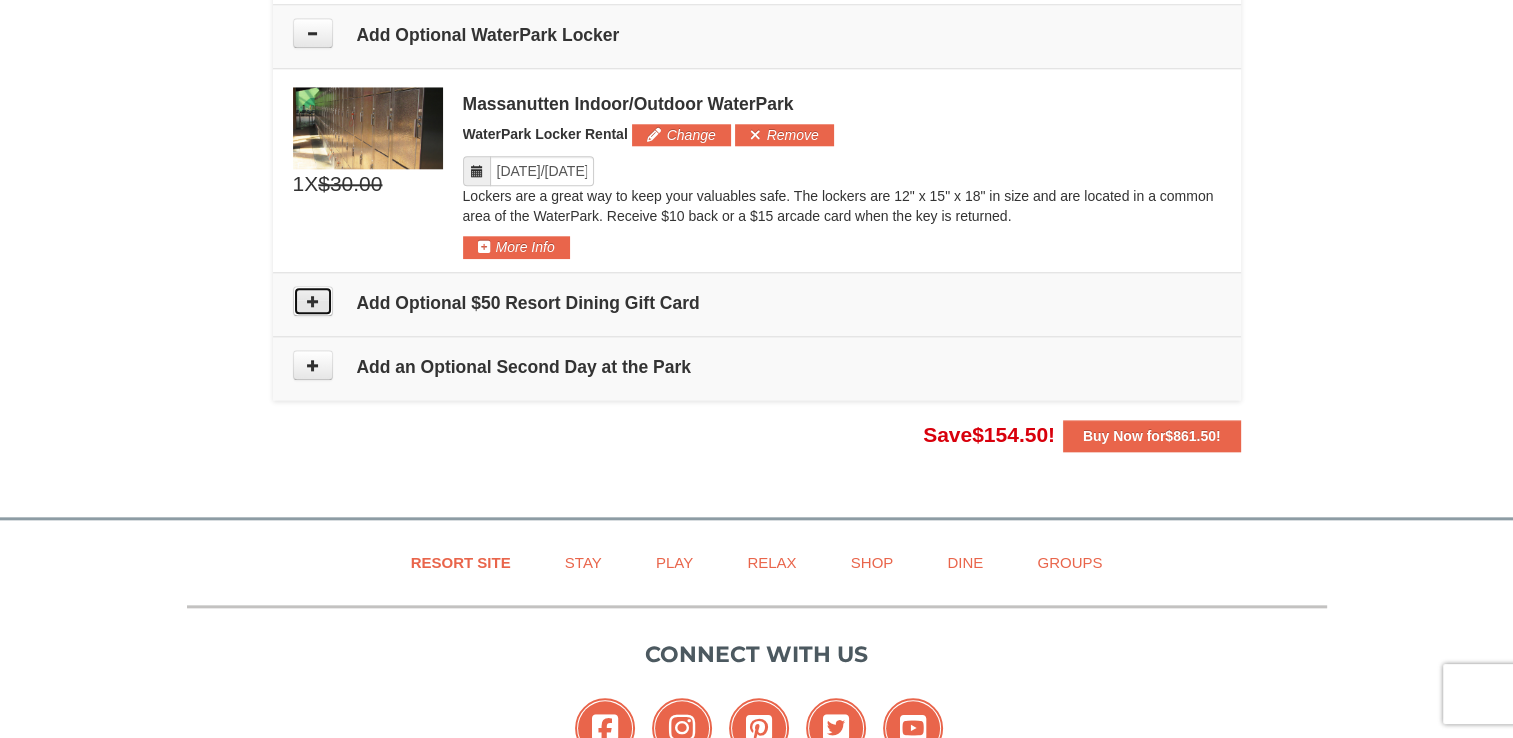 click at bounding box center (313, 301) 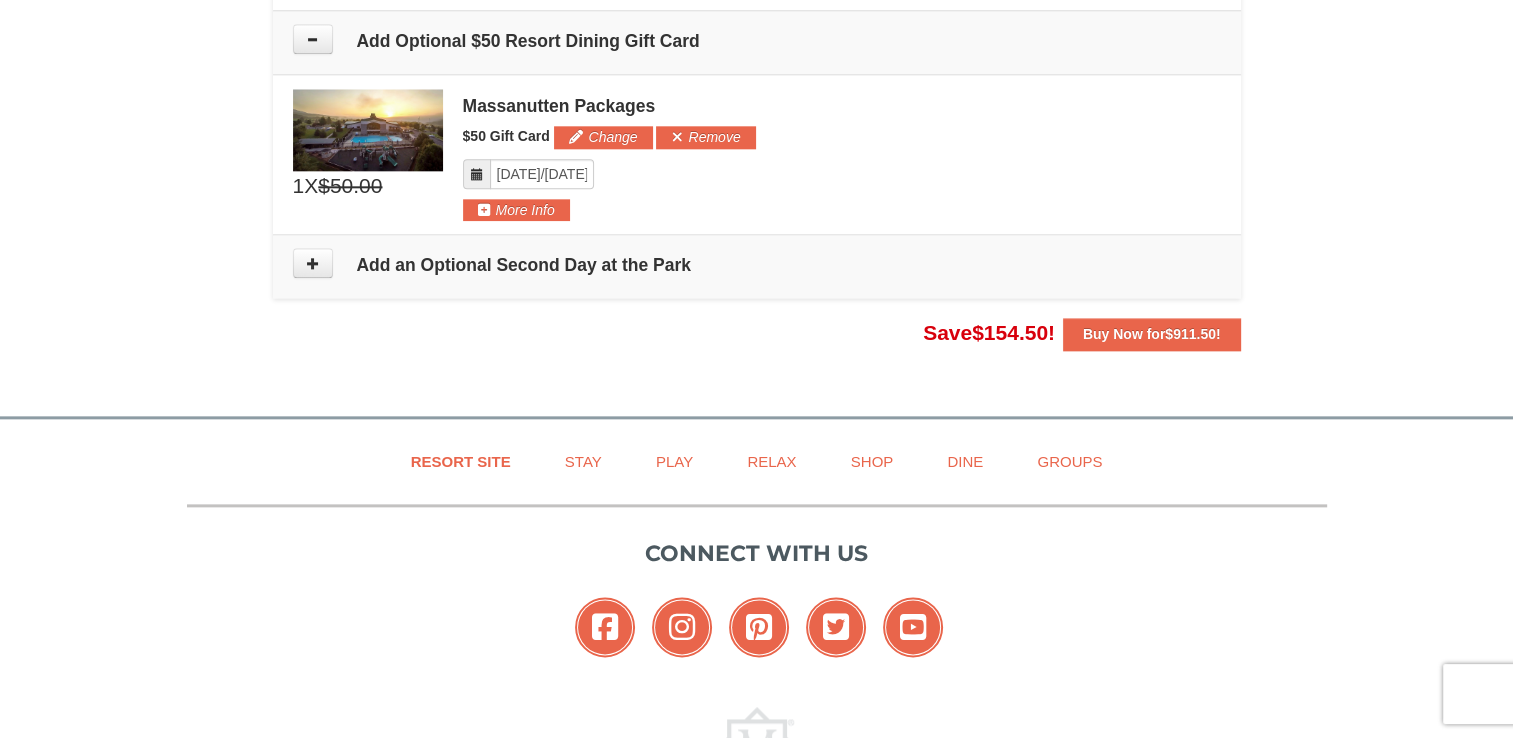 scroll, scrollTop: 2303, scrollLeft: 0, axis: vertical 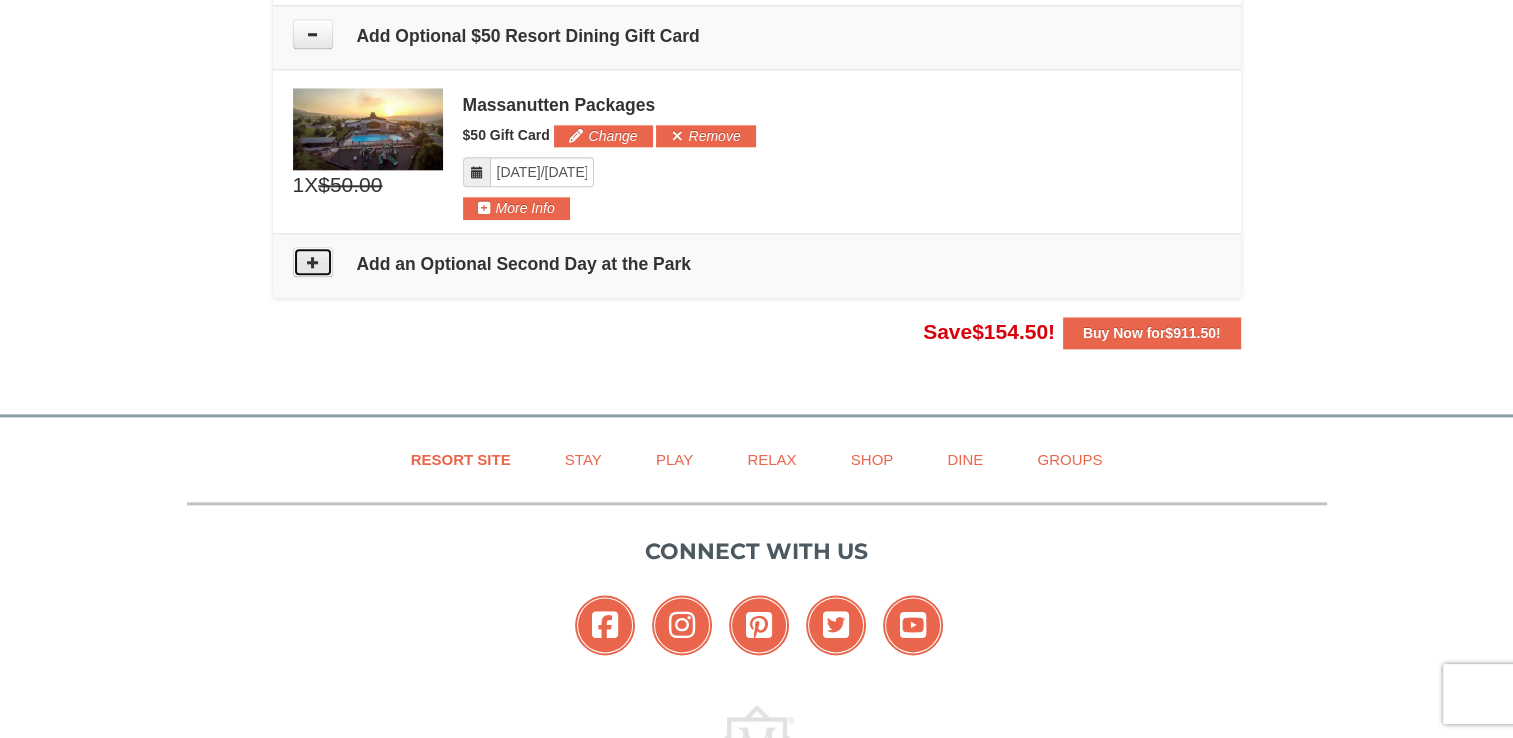 click at bounding box center [313, 262] 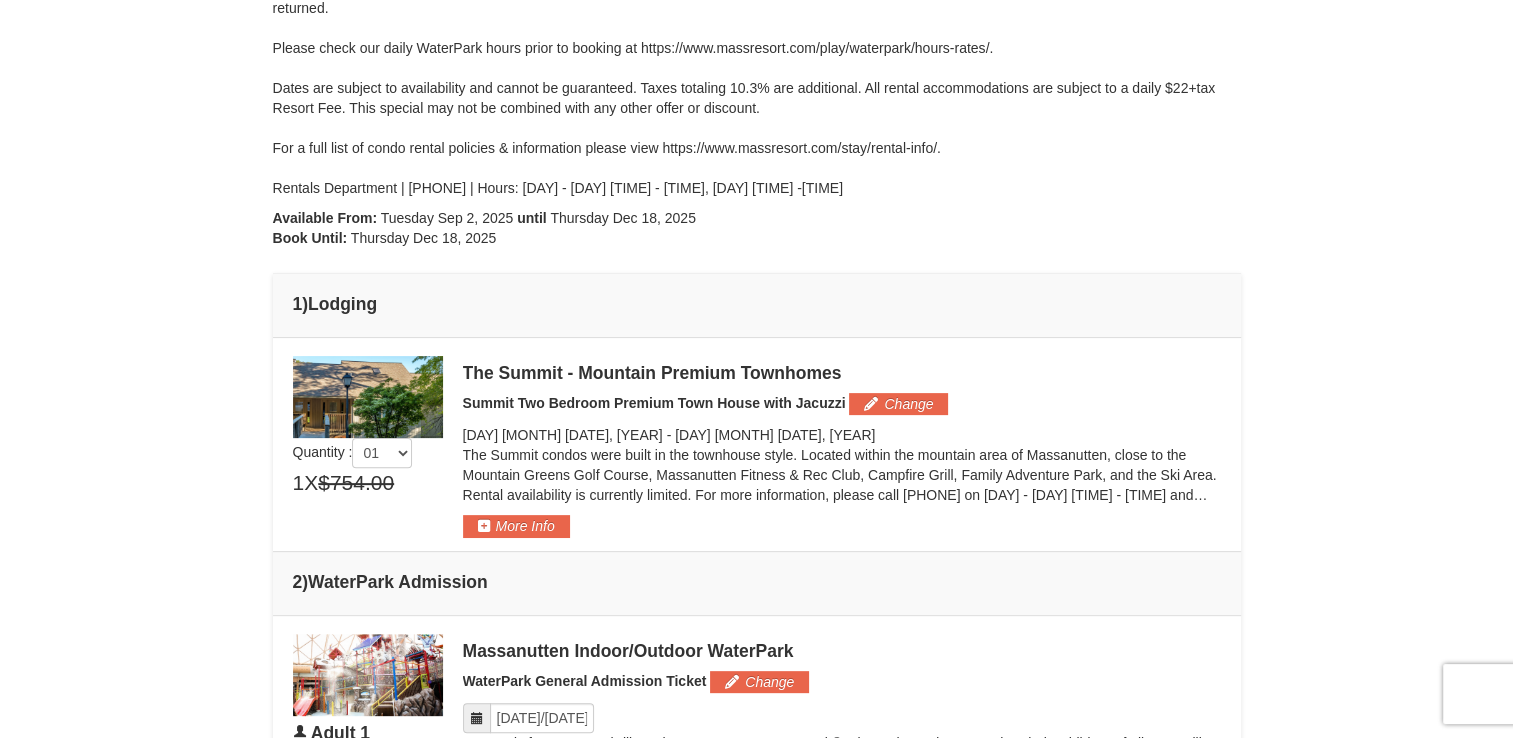 scroll, scrollTop: 600, scrollLeft: 0, axis: vertical 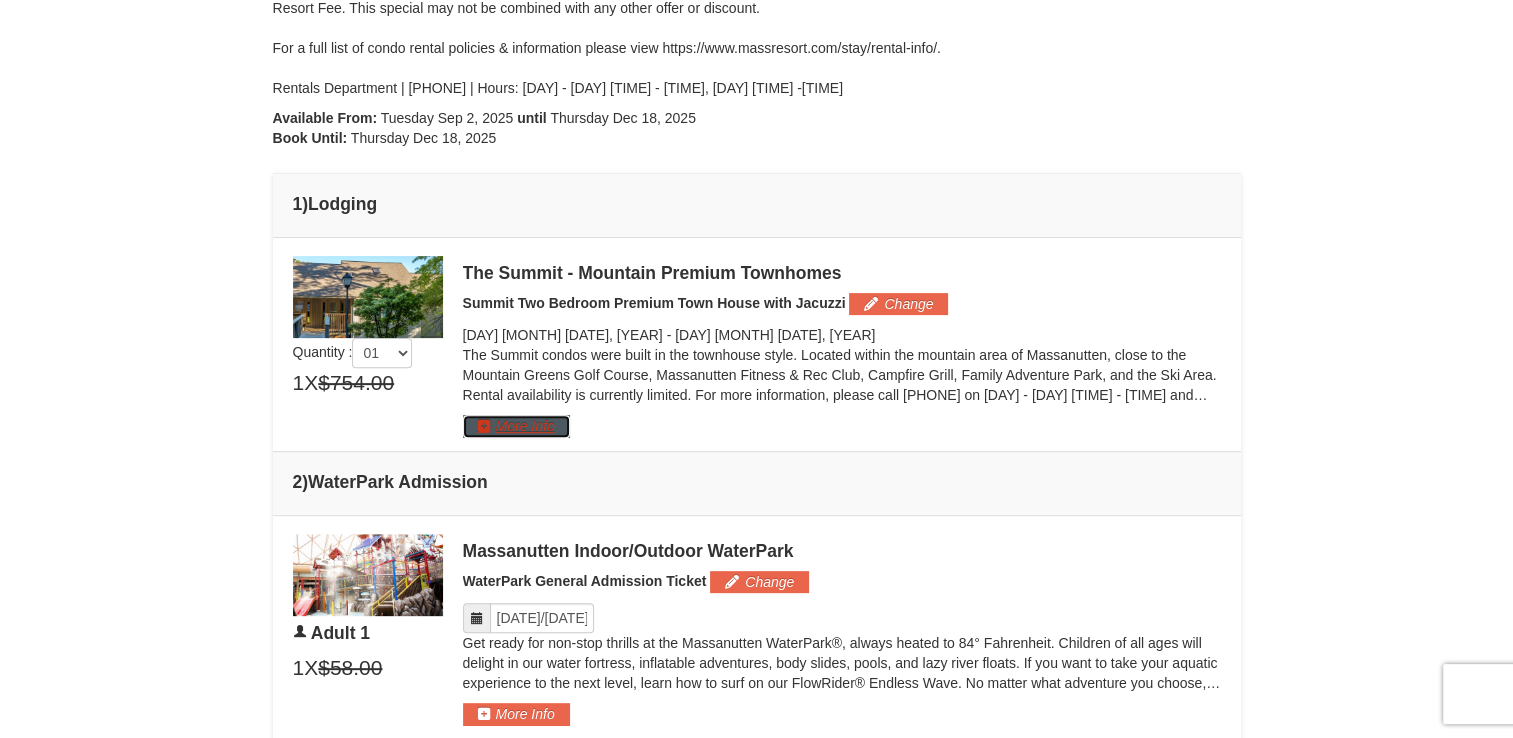 click on "More Info" at bounding box center [516, 426] 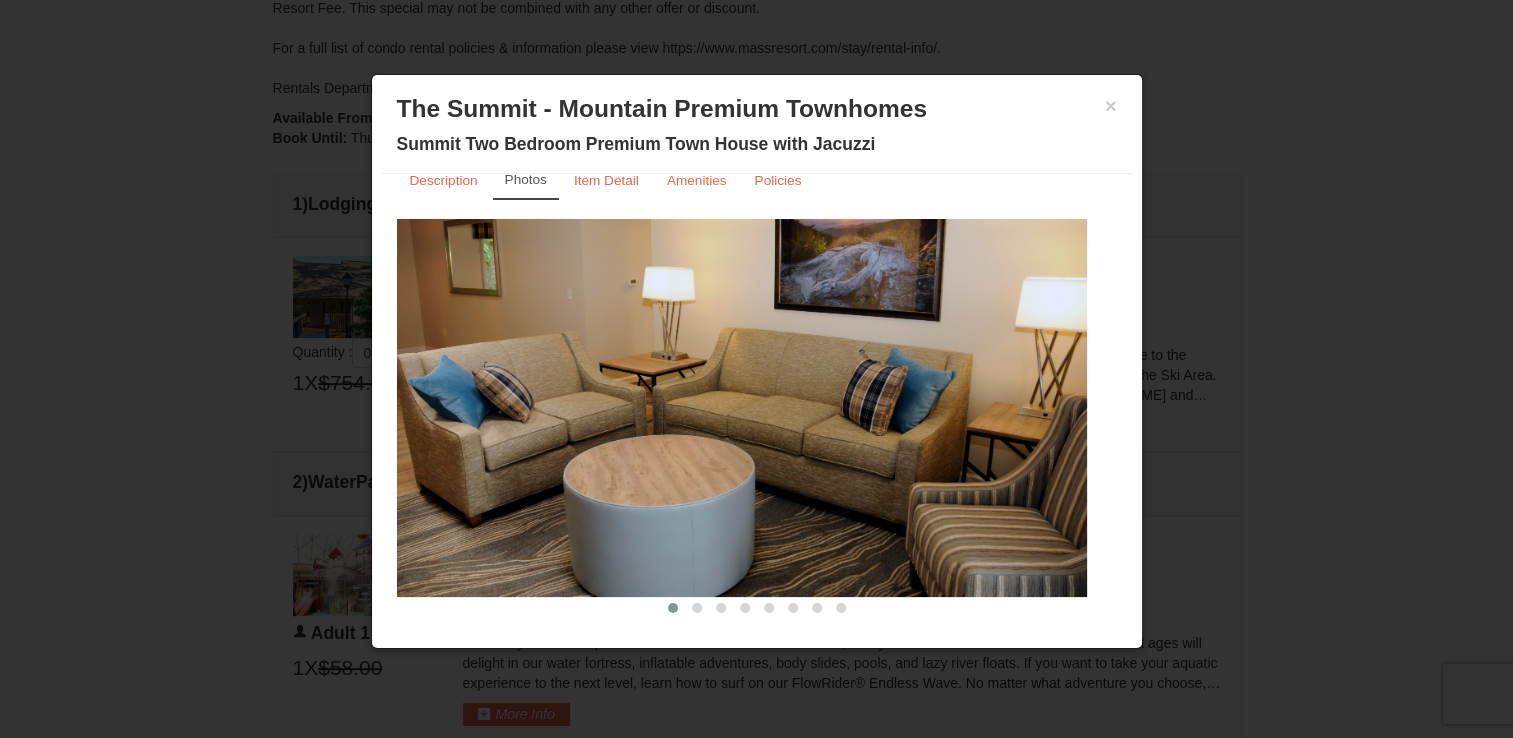scroll, scrollTop: 40, scrollLeft: 0, axis: vertical 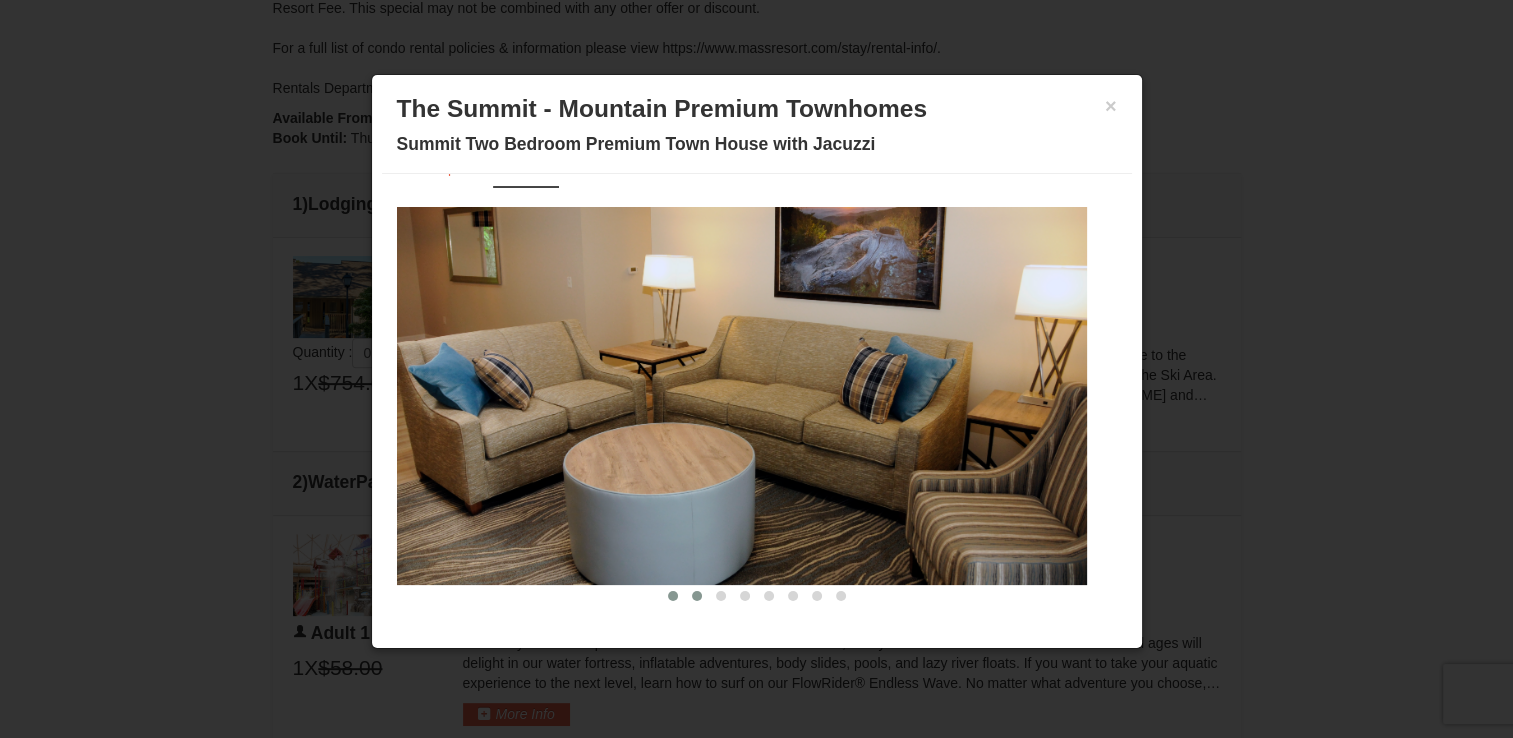 click at bounding box center (697, 596) 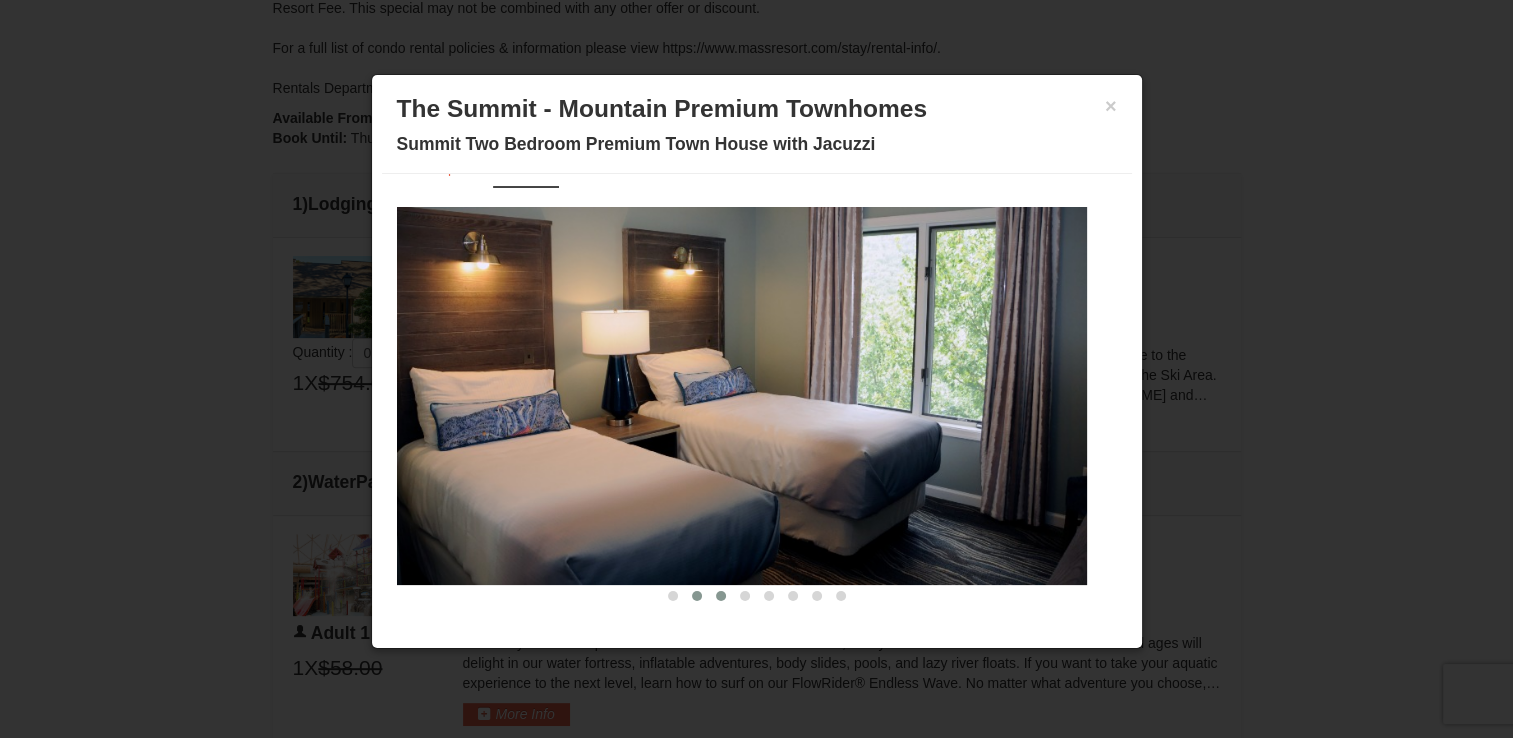 click at bounding box center (721, 596) 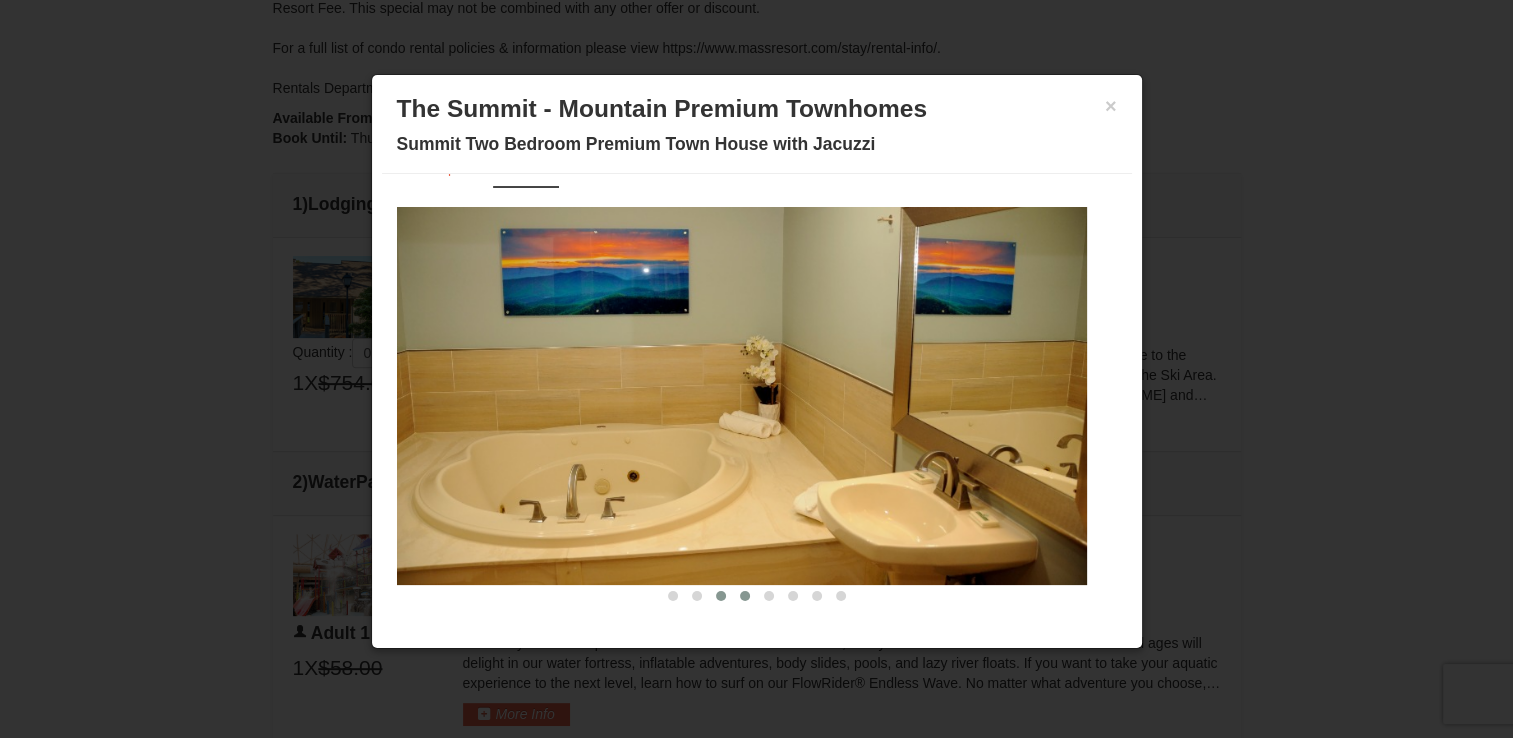 click at bounding box center [745, 596] 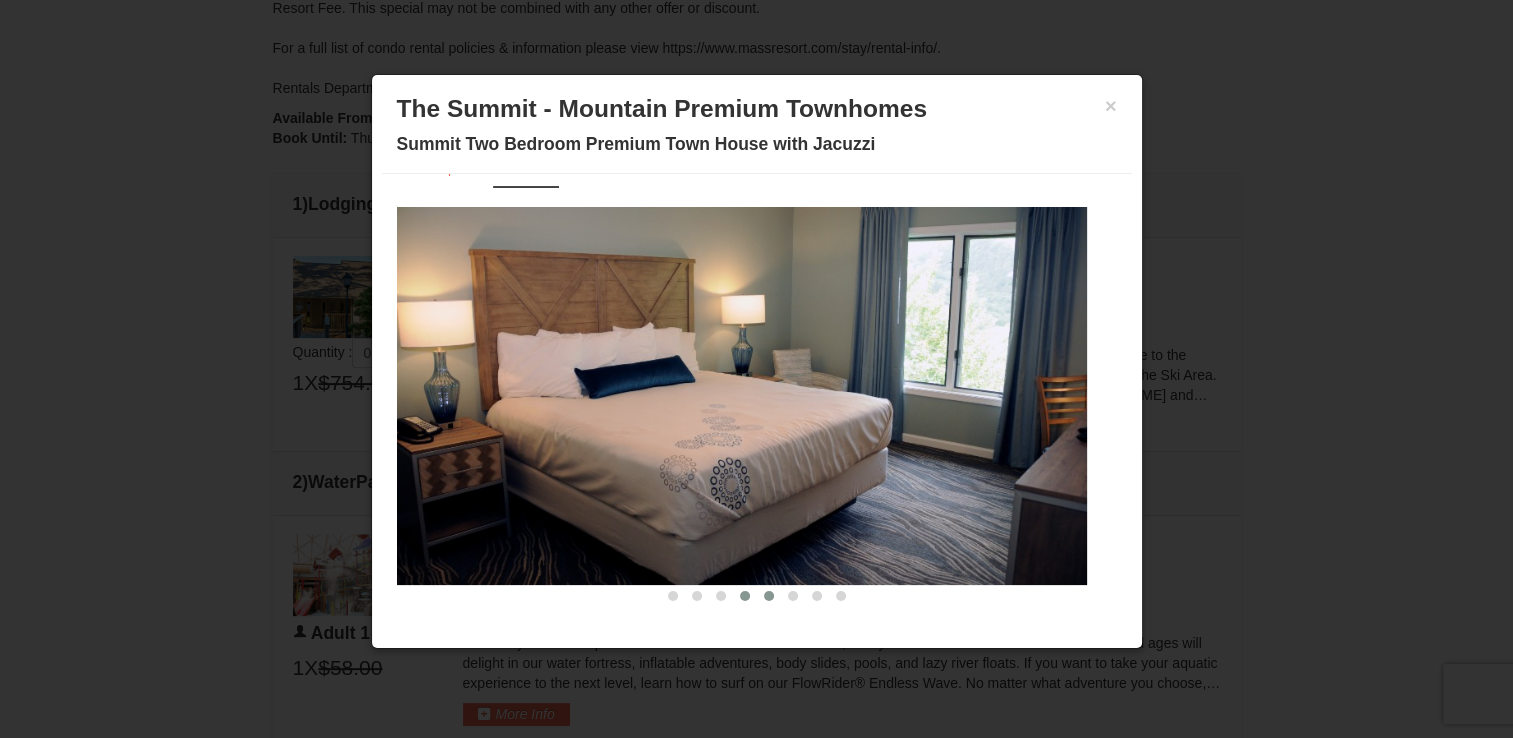 click at bounding box center (769, 596) 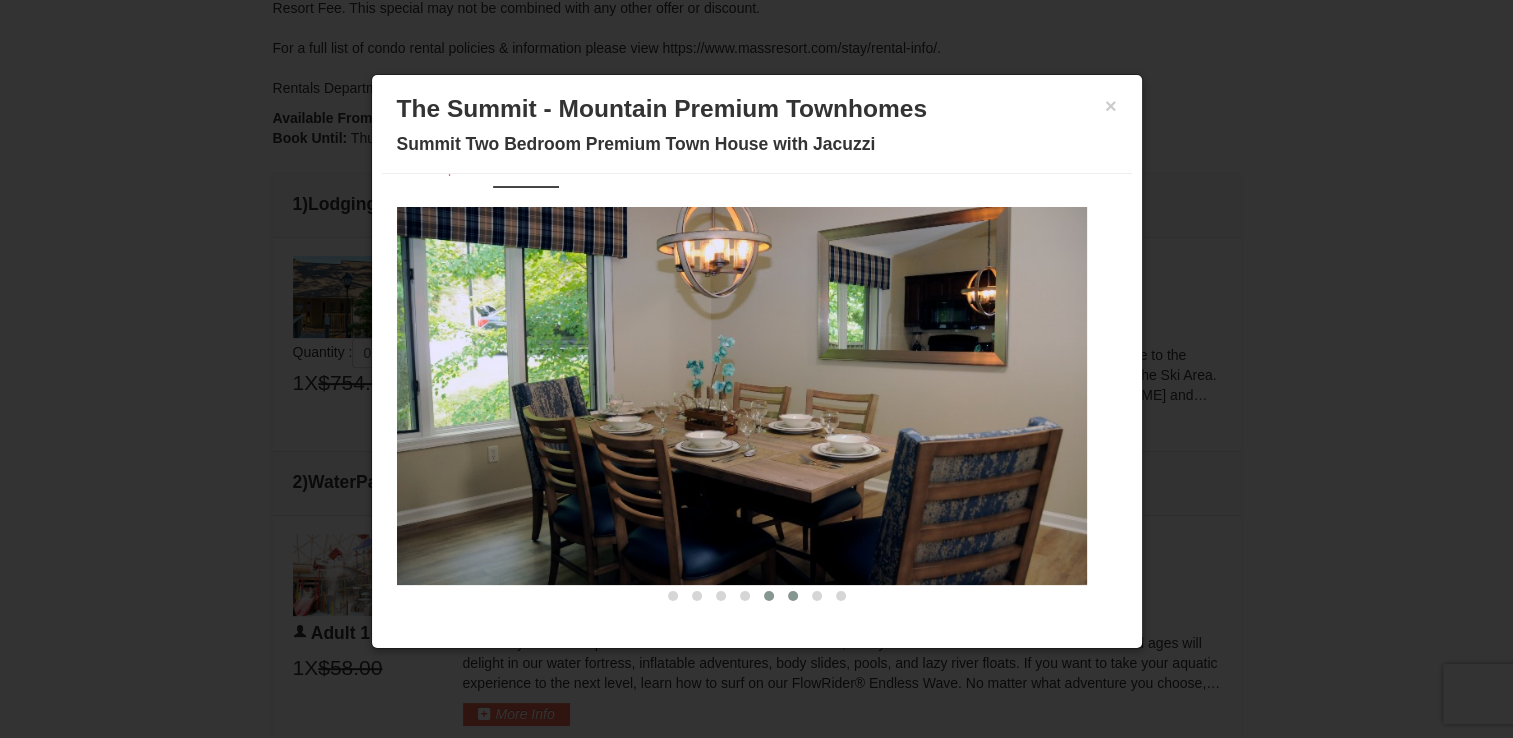click at bounding box center [793, 596] 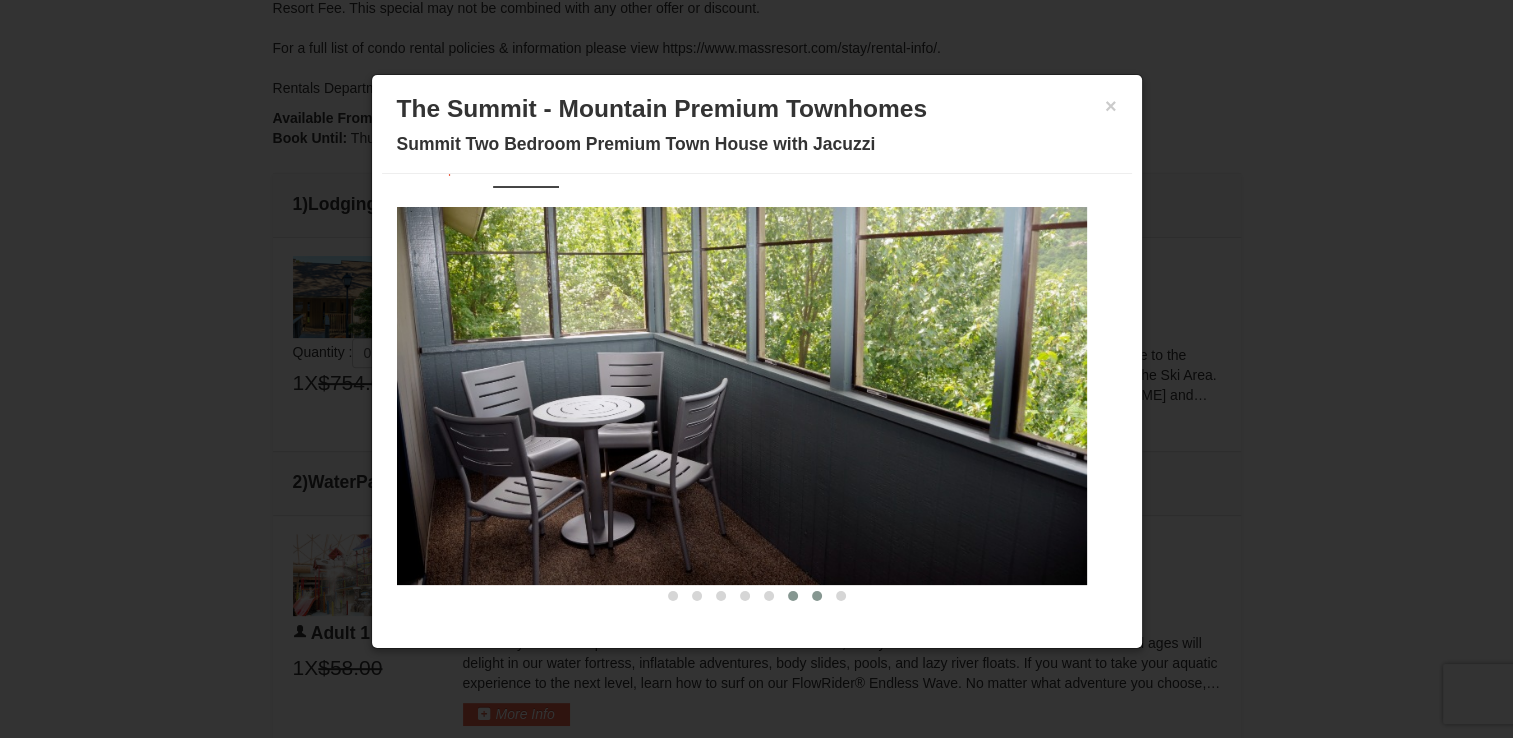 click at bounding box center [817, 596] 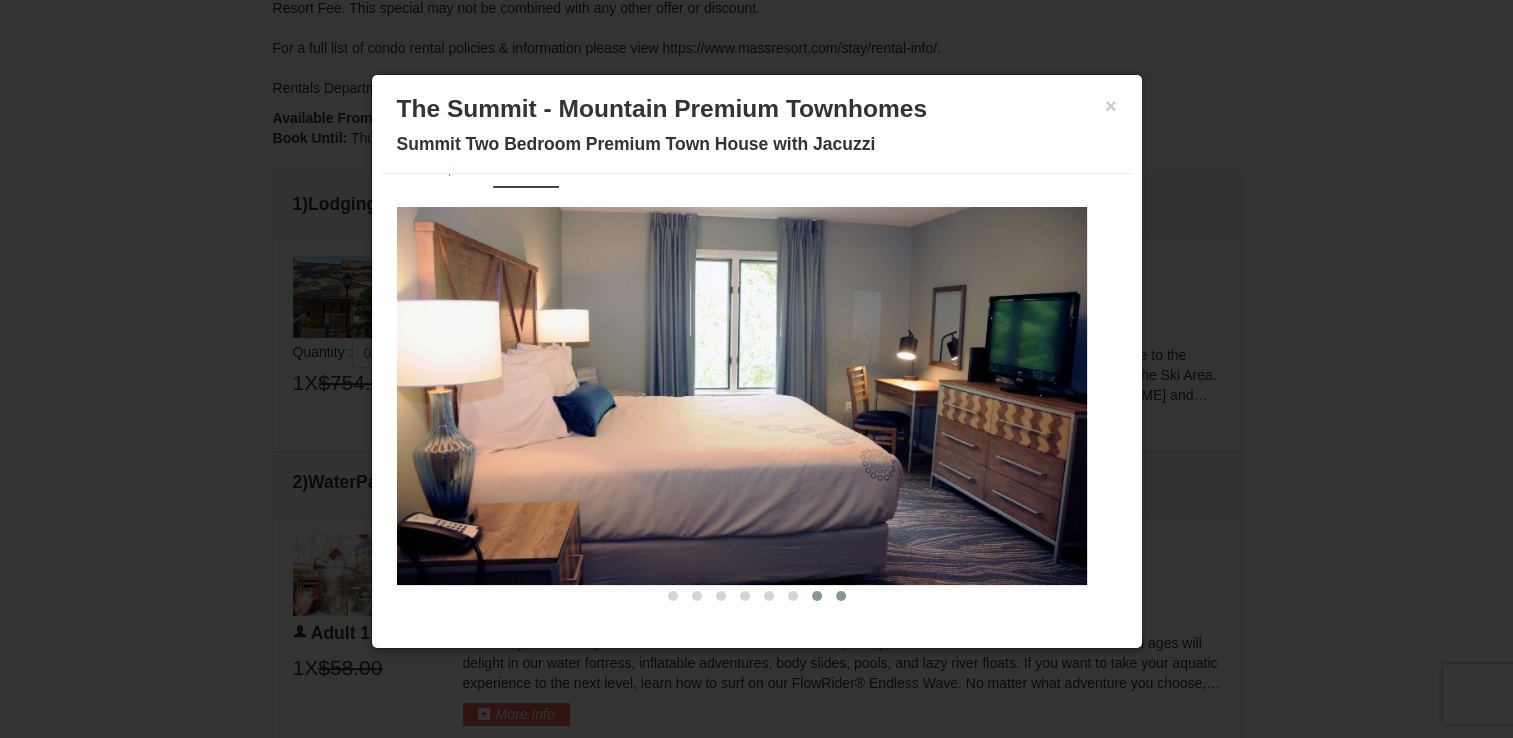 click at bounding box center (841, 596) 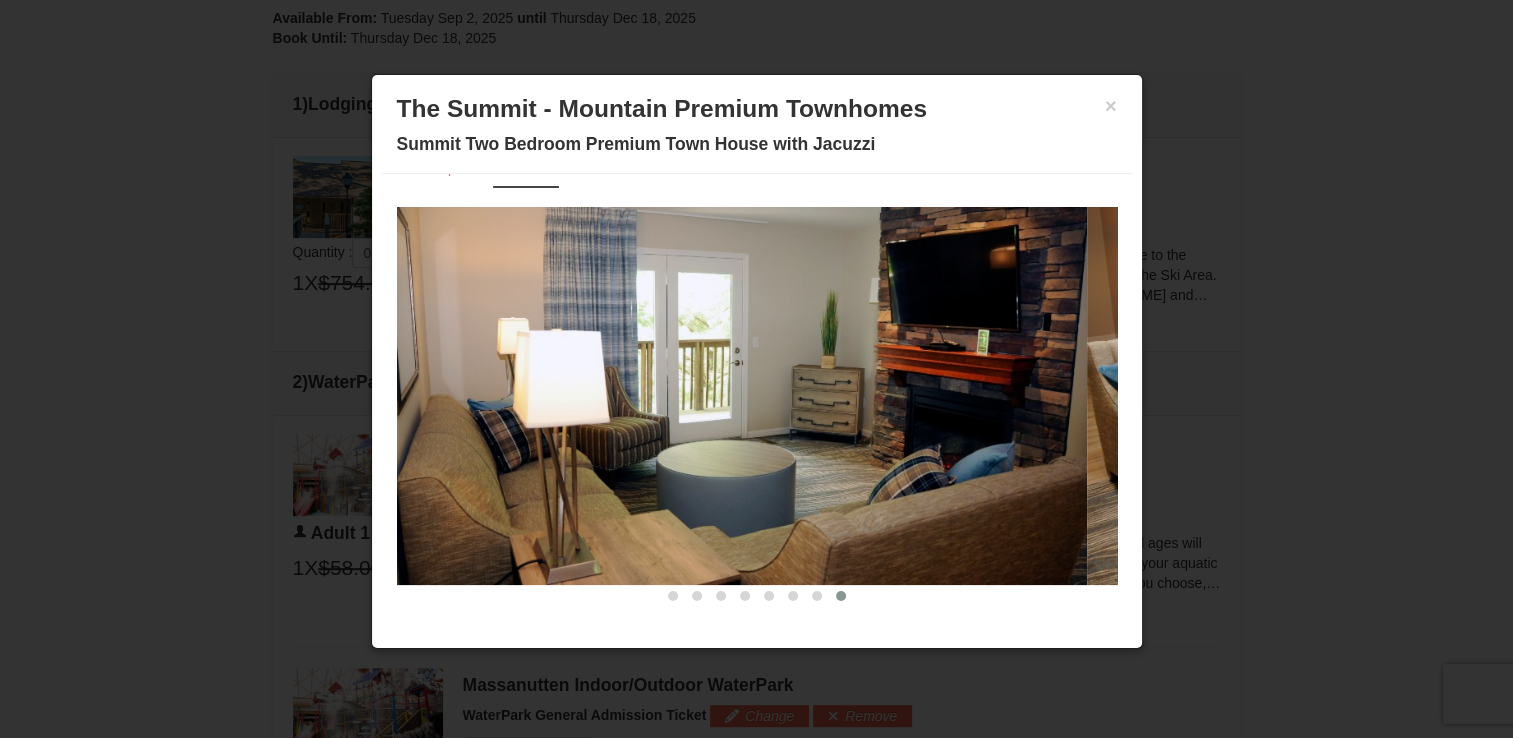scroll, scrollTop: 600, scrollLeft: 0, axis: vertical 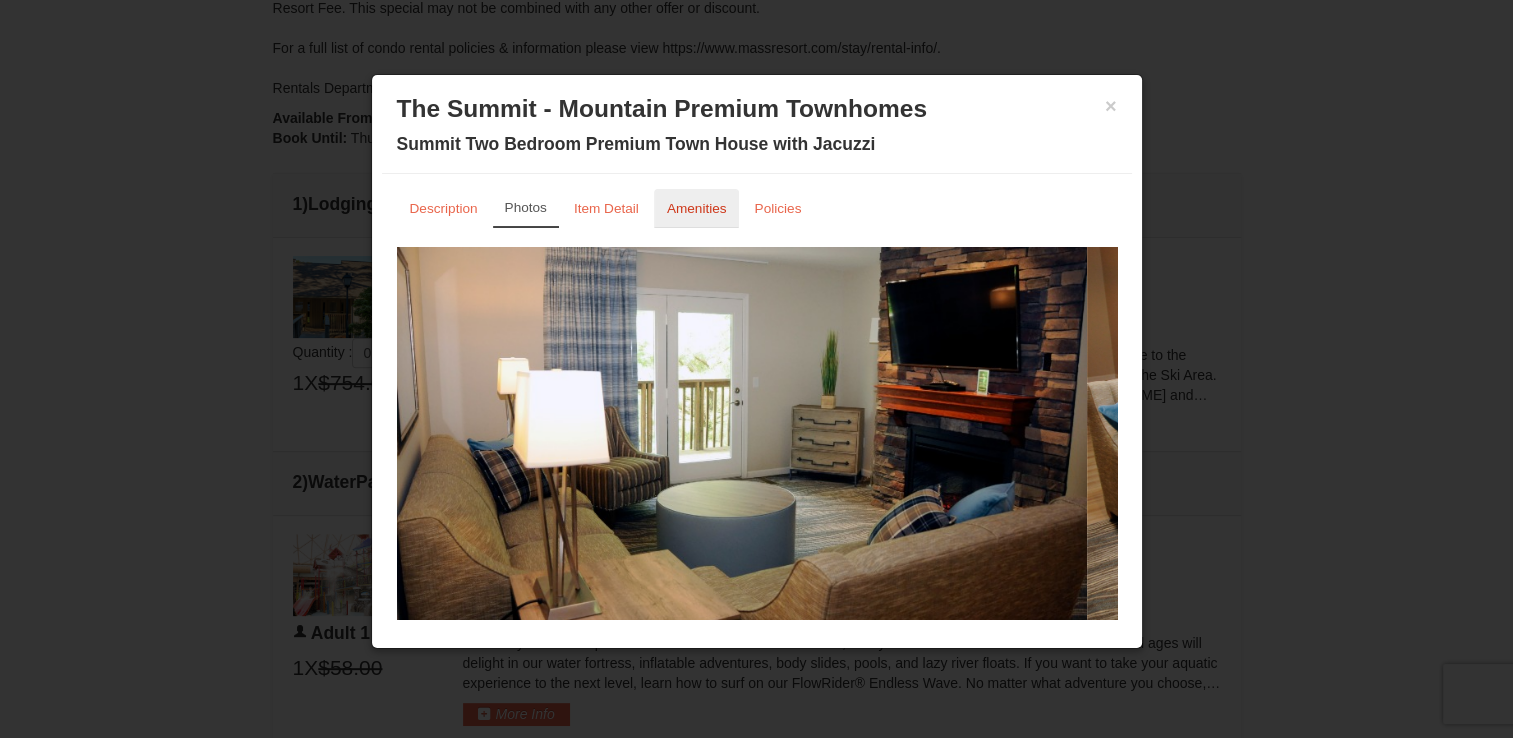 click on "Amenities" at bounding box center (697, 208) 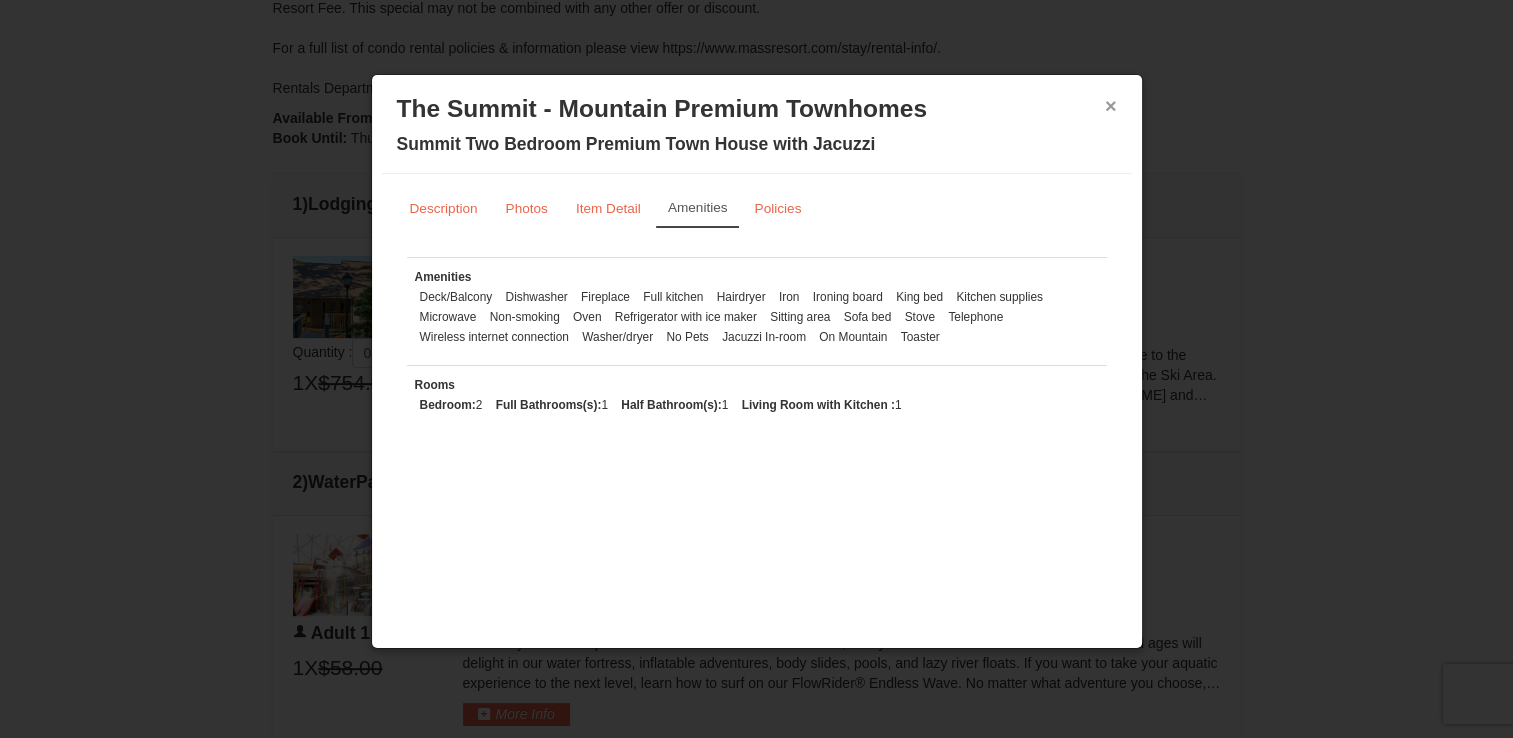 click on "×" at bounding box center [1111, 106] 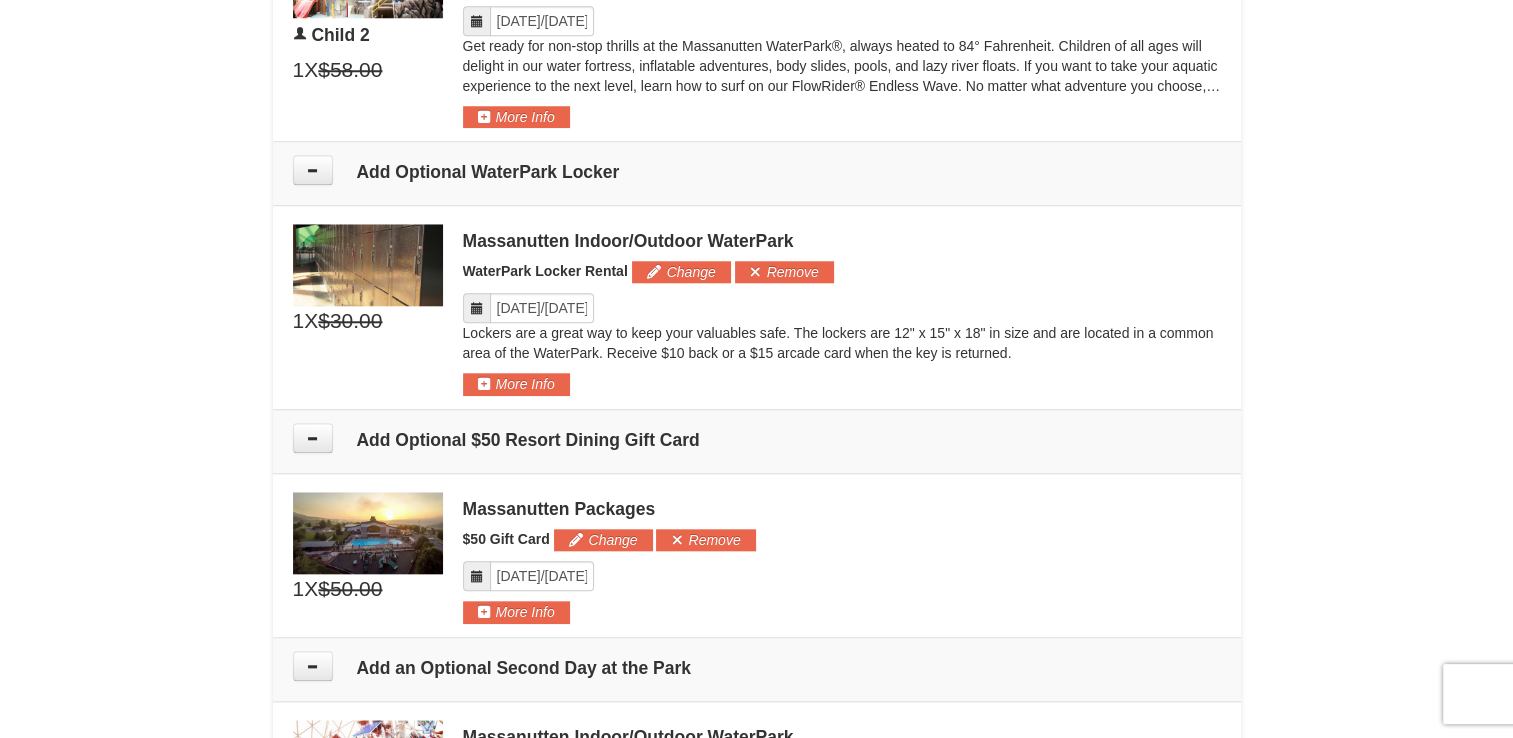 scroll, scrollTop: 1900, scrollLeft: 0, axis: vertical 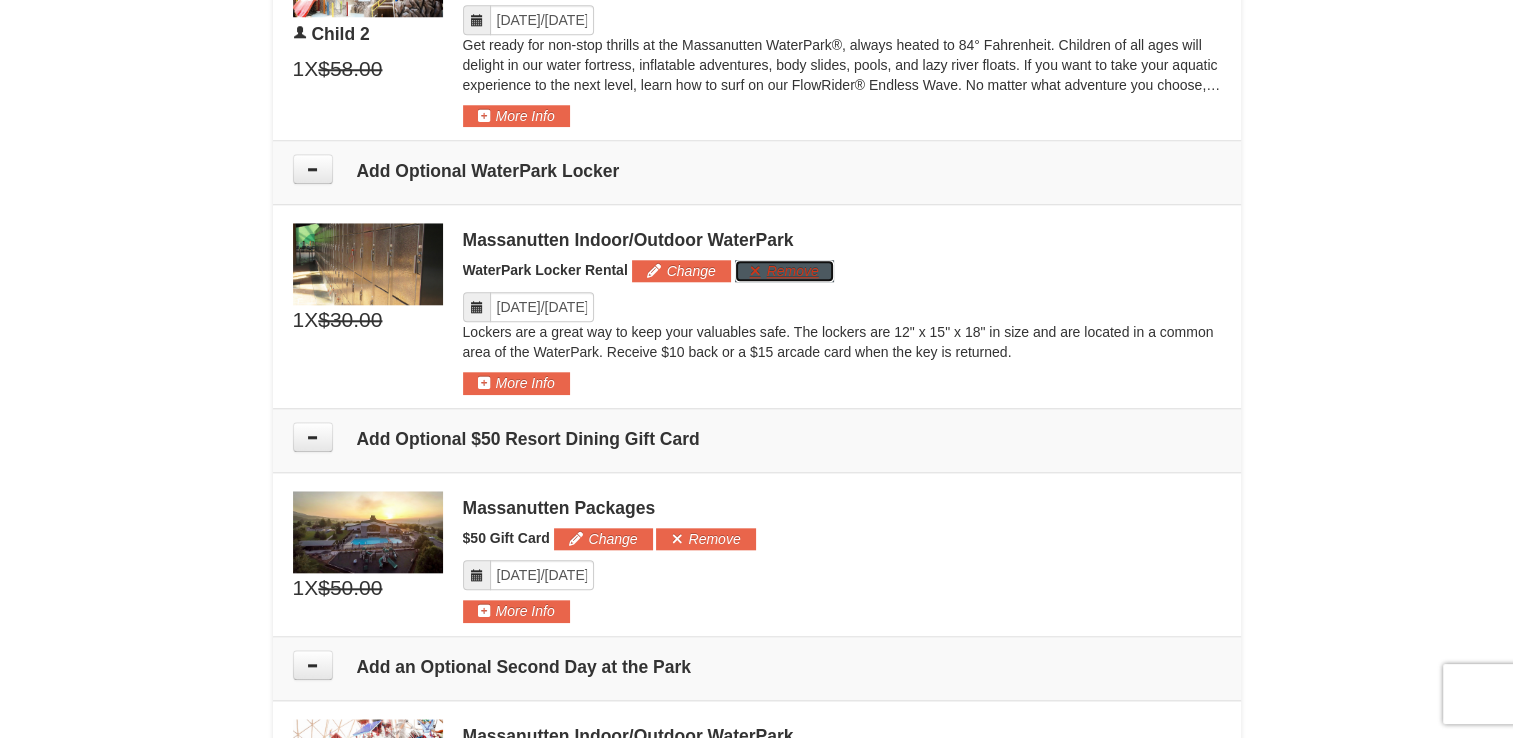 click on "Remove" at bounding box center [784, 271] 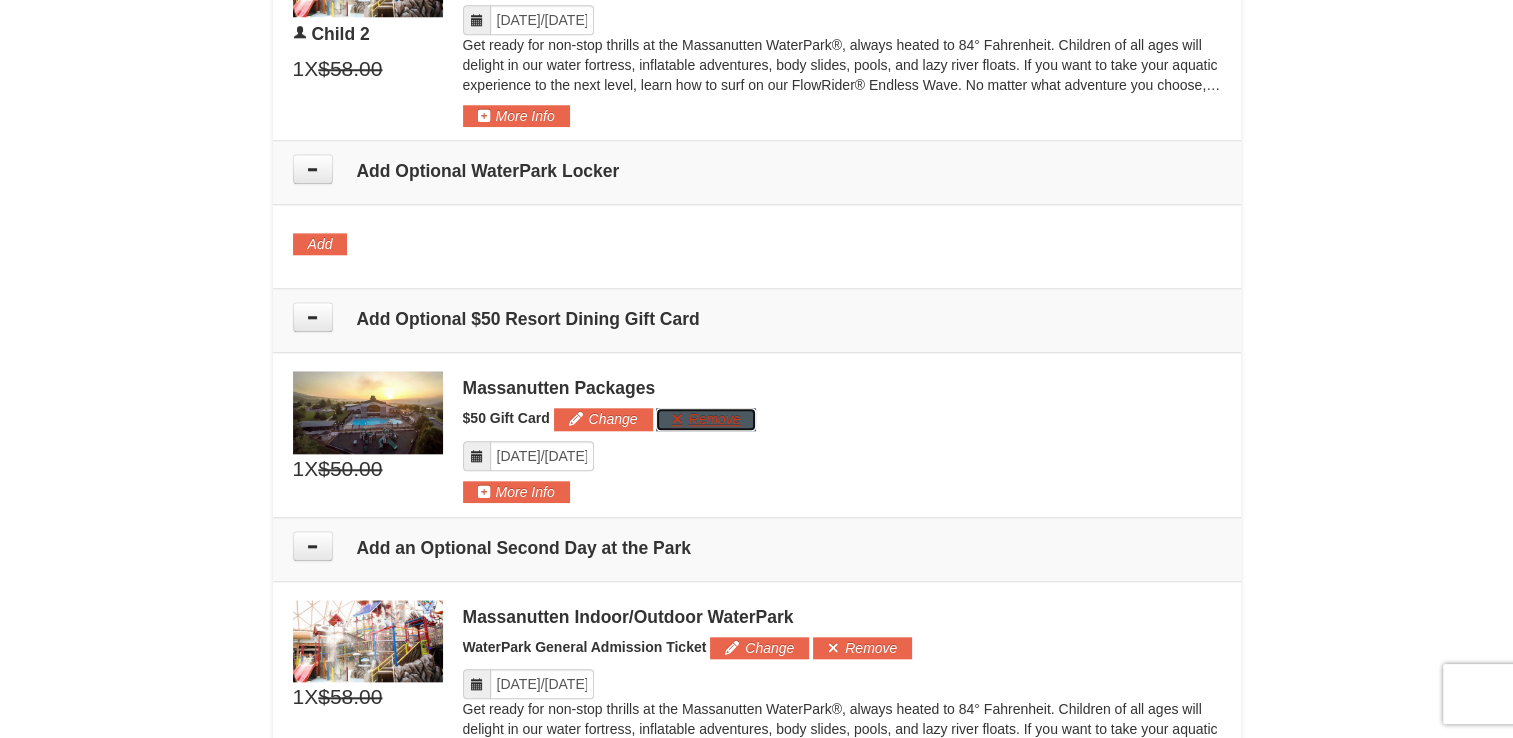 click on "Remove" at bounding box center [705, 419] 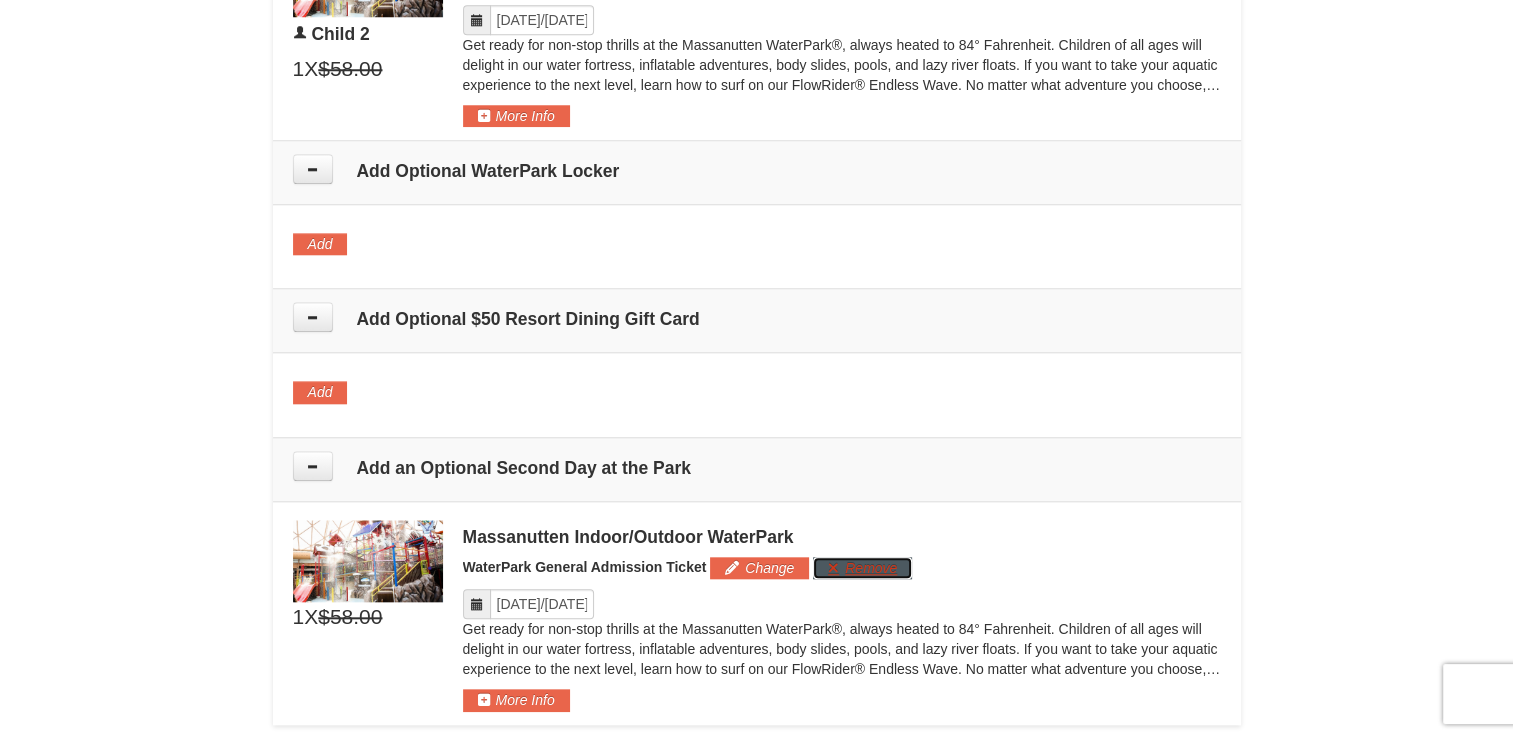 click on "Remove" at bounding box center [862, 568] 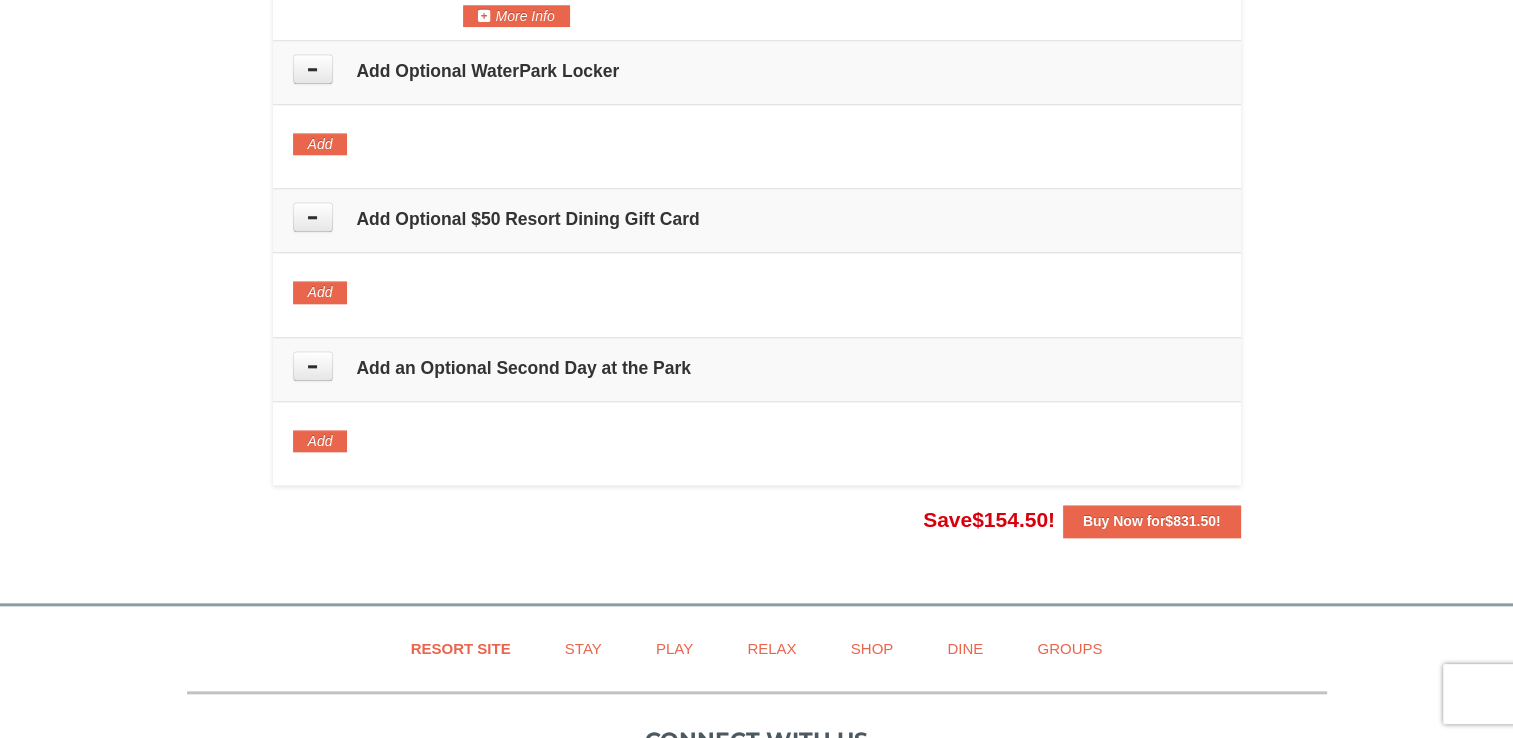 scroll, scrollTop: 2100, scrollLeft: 0, axis: vertical 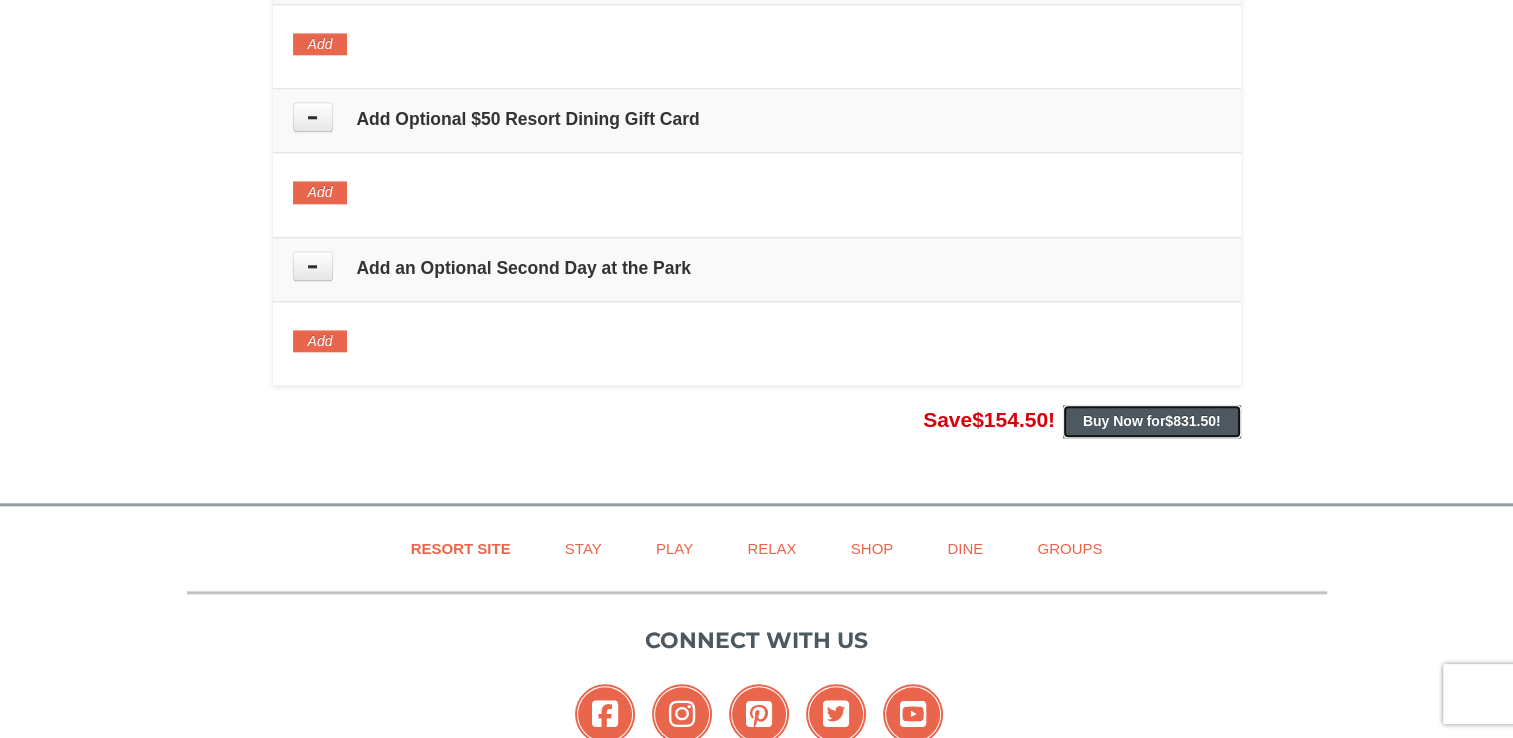 click on "Buy Now for
$831.50 !" at bounding box center (1152, 421) 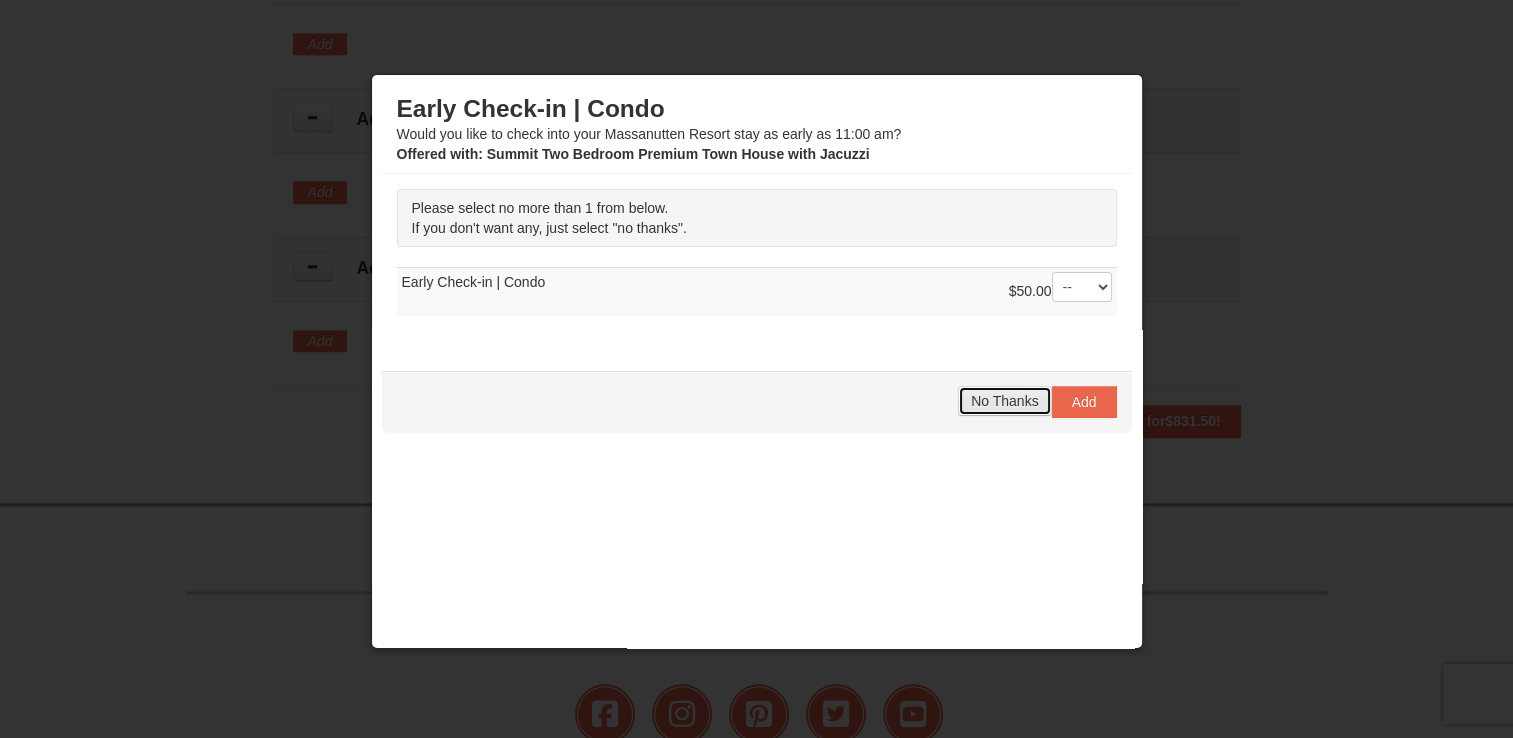 click on "No Thanks" at bounding box center (1004, 401) 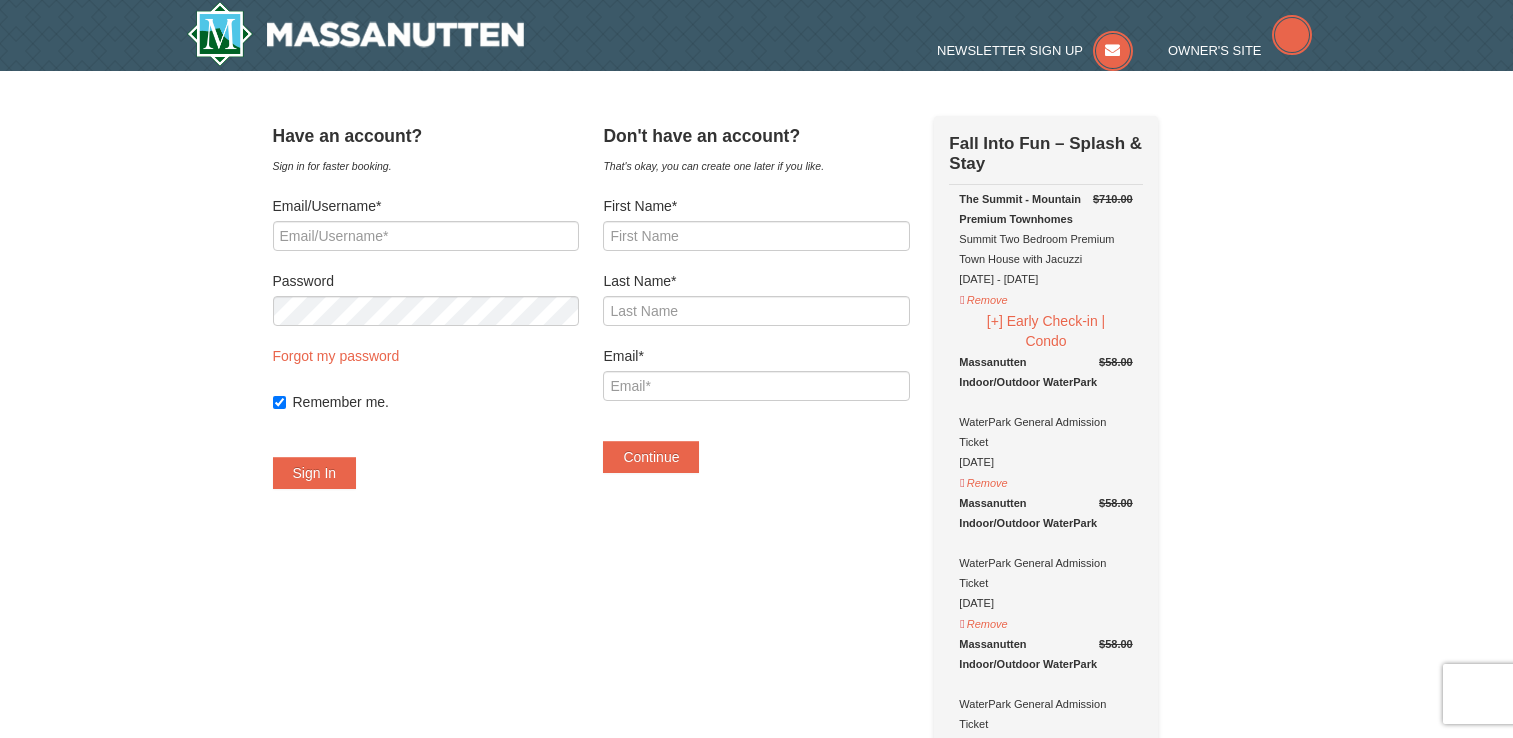 scroll, scrollTop: 0, scrollLeft: 0, axis: both 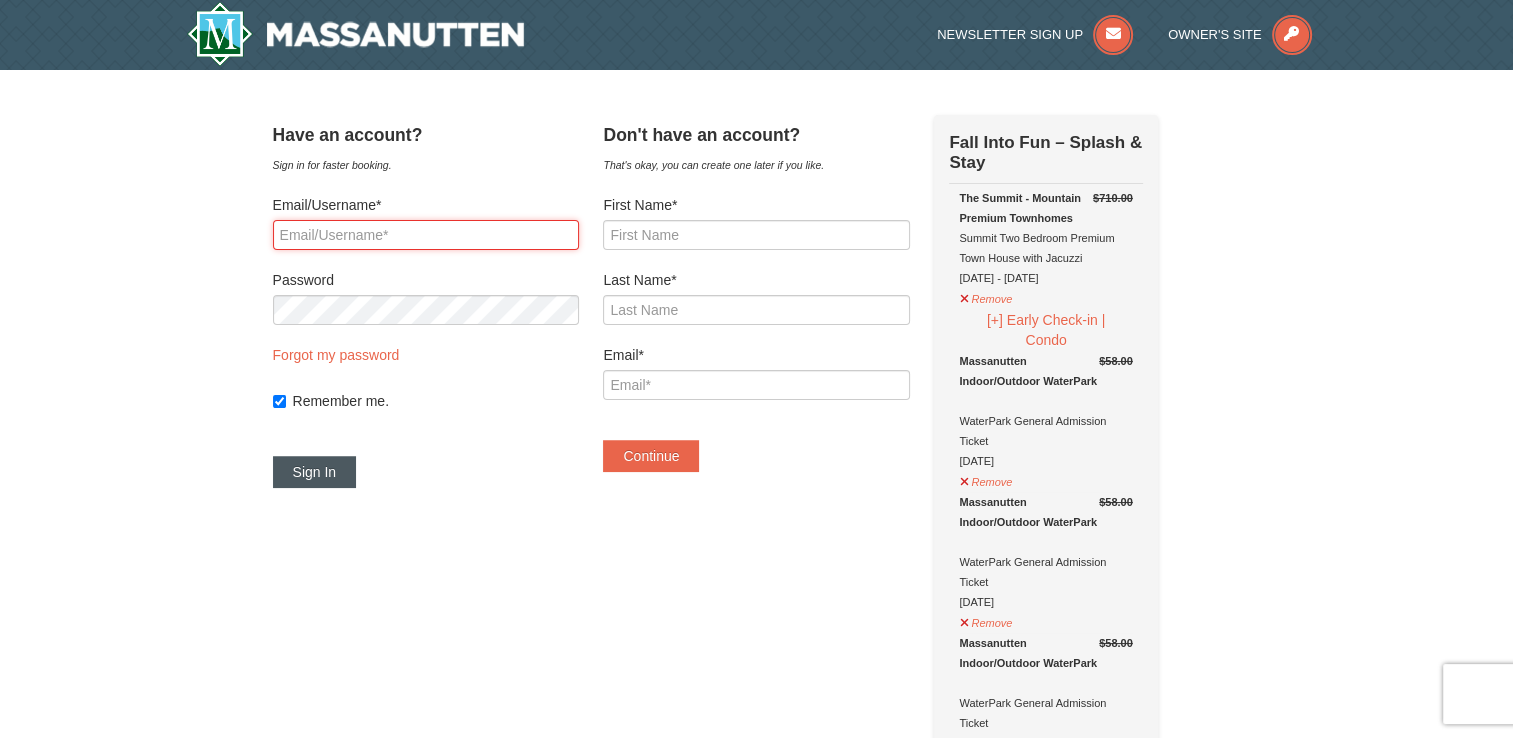 type on "andreahall2361@gmail.com" 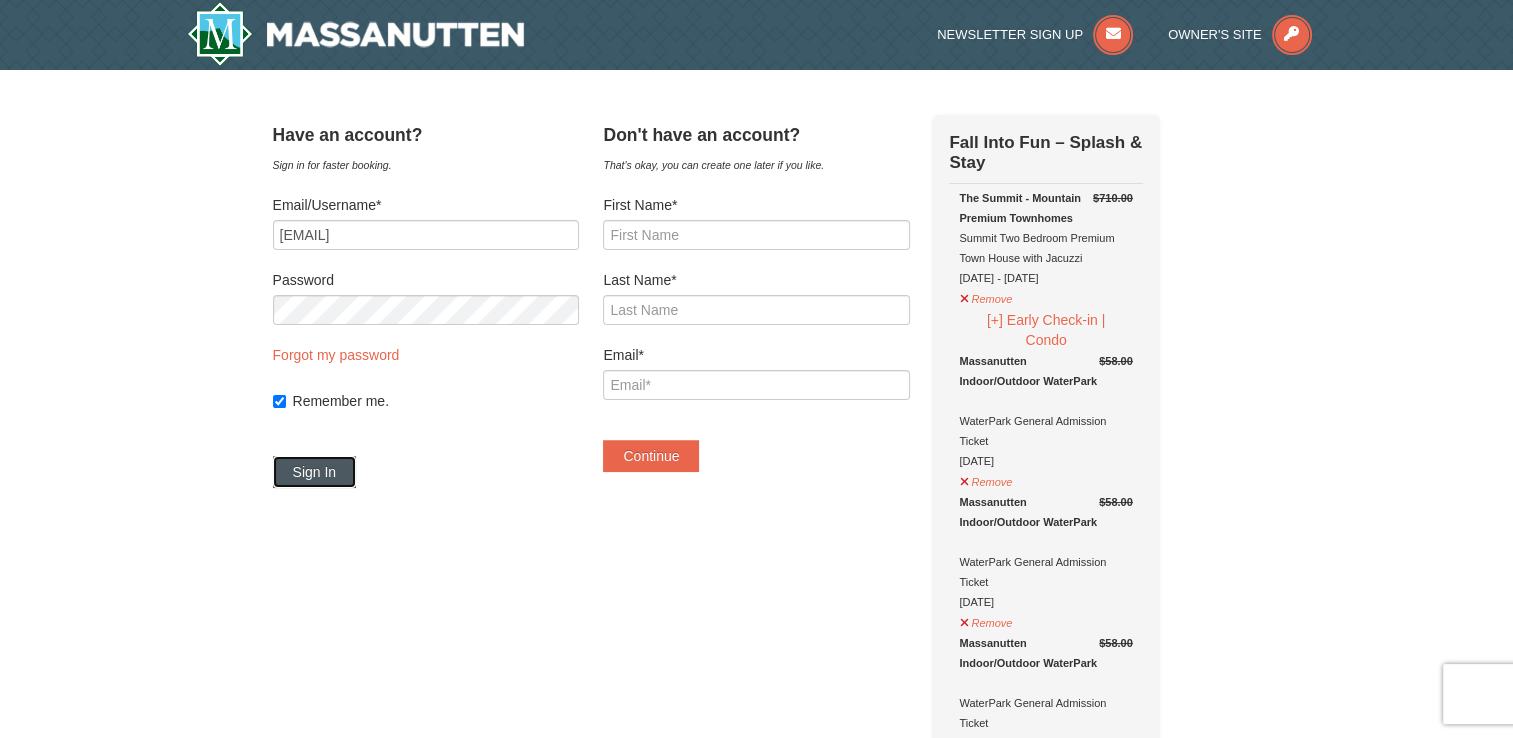 click on "Sign In" at bounding box center (315, 472) 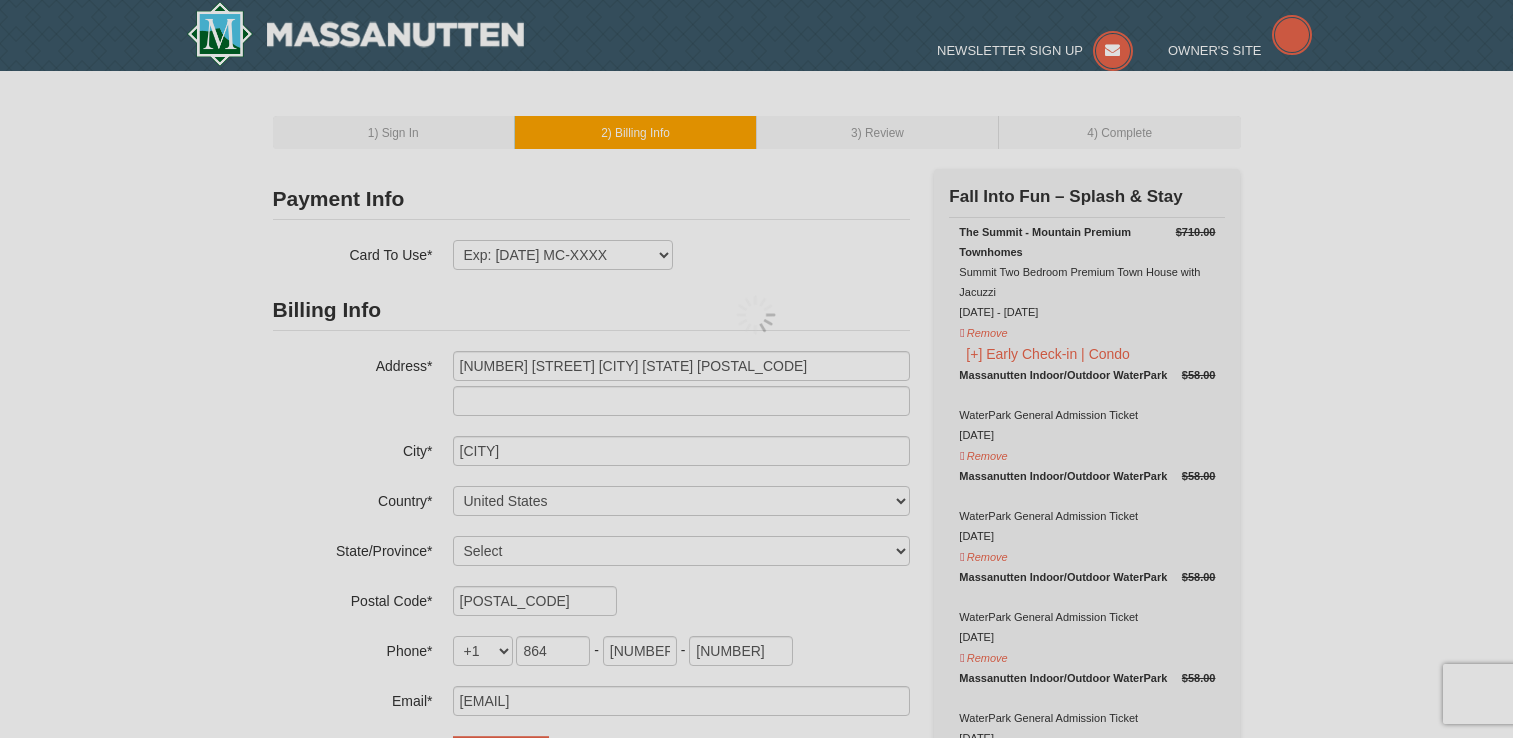select on "[STATE]" 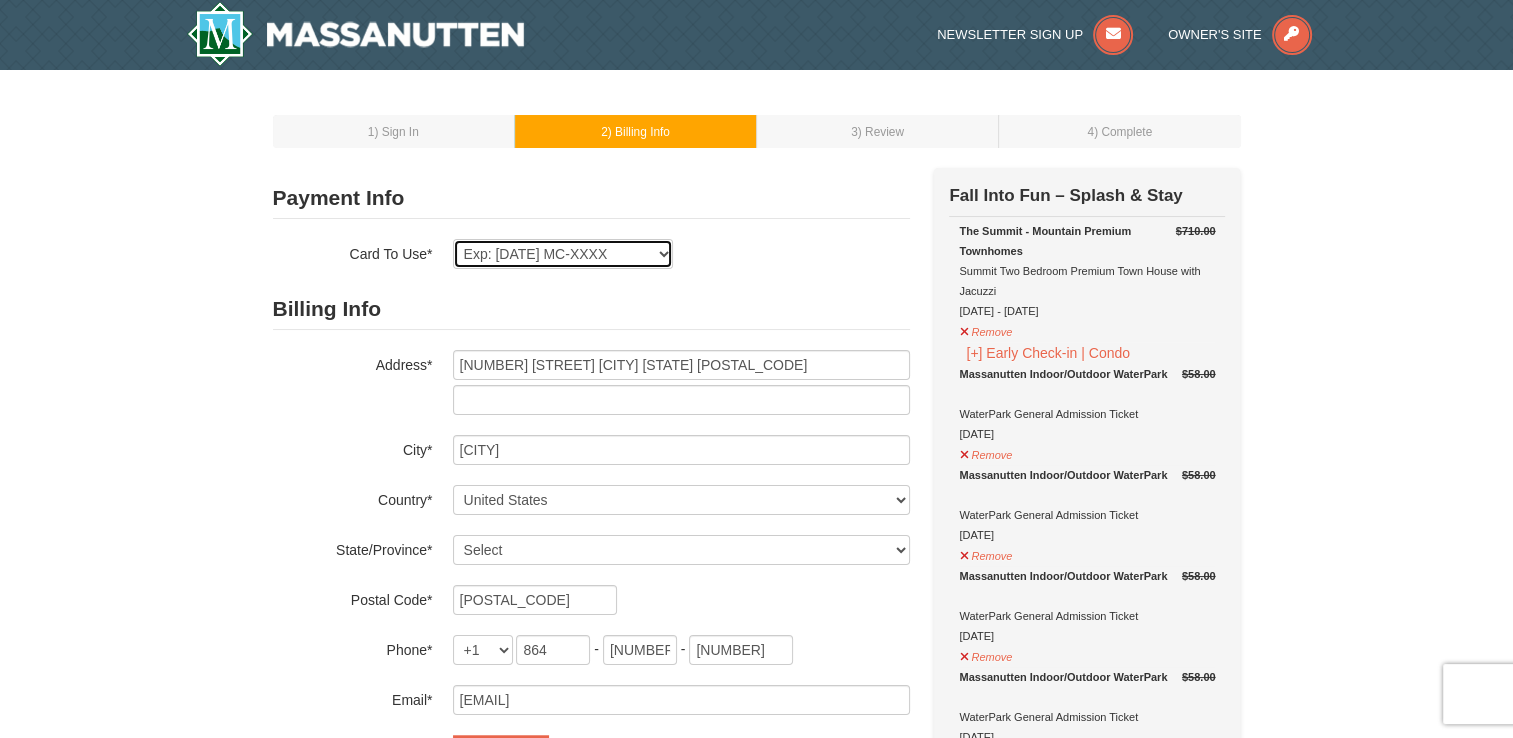 click on "Exp: 12/25      VI-XXXX Exp: 02/29      MC-XXXX Exp: 08/29      MC-XXXX New Card" at bounding box center (563, 254) 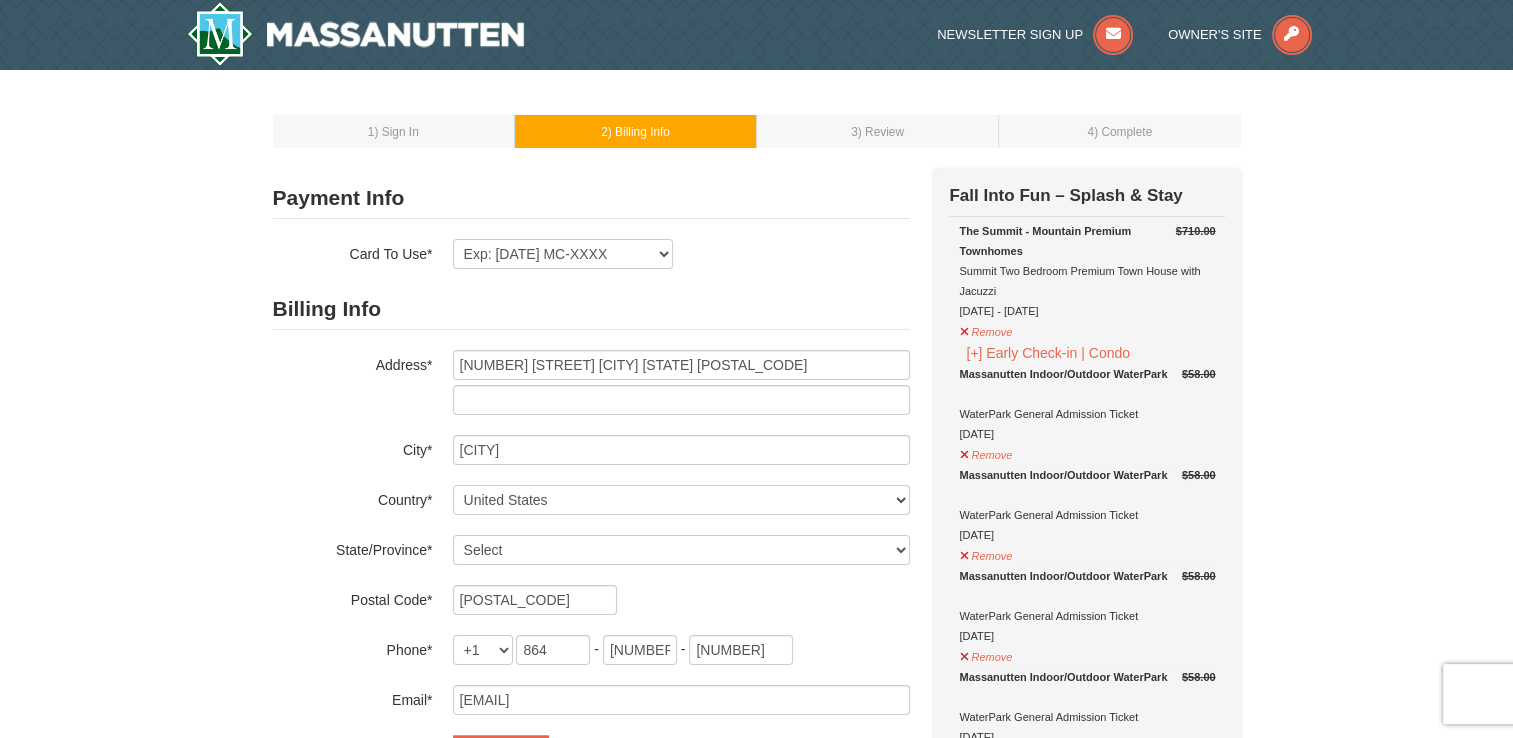 click on "1
) Sign In
2
) Billing Info
3
) Review
) Complete
×" at bounding box center (756, 971) 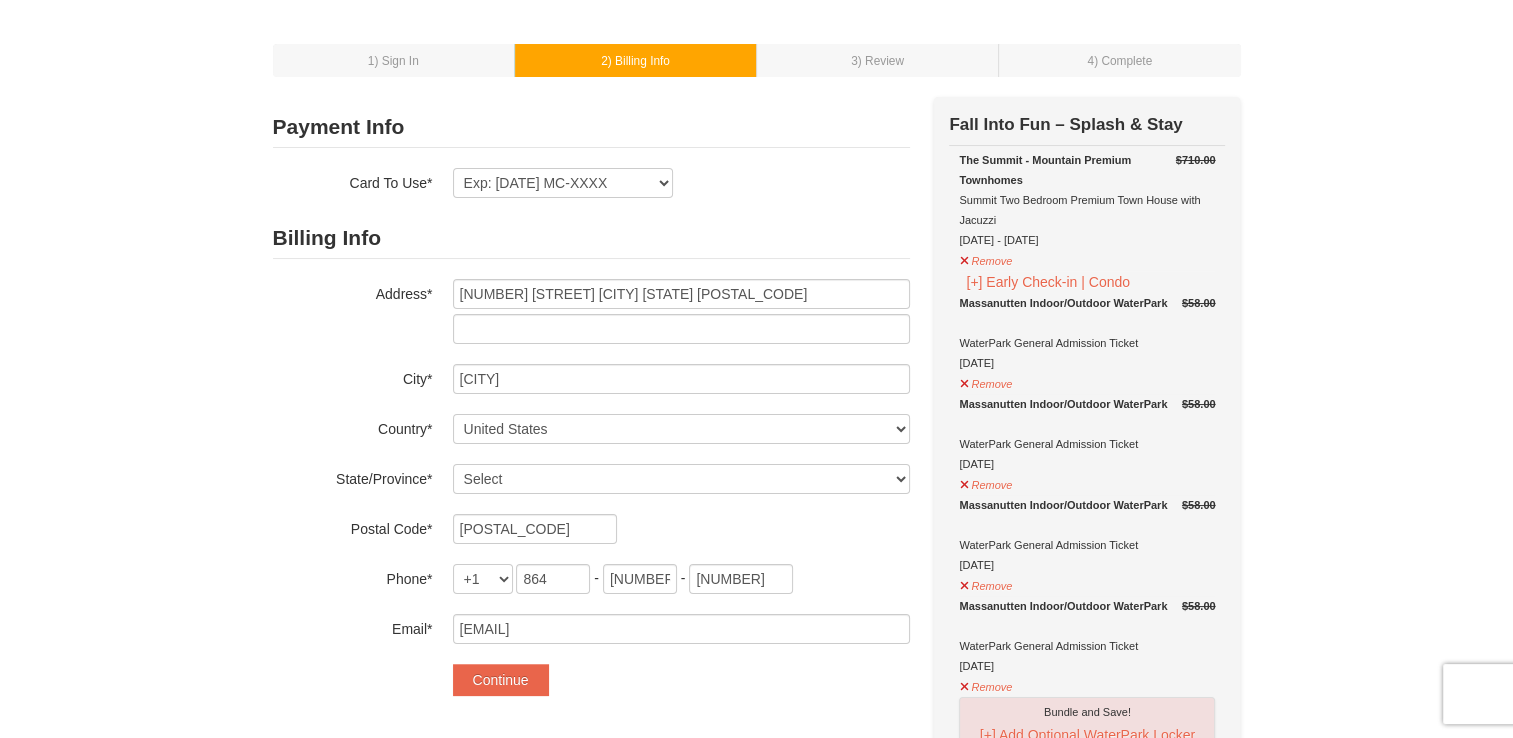 scroll, scrollTop: 100, scrollLeft: 0, axis: vertical 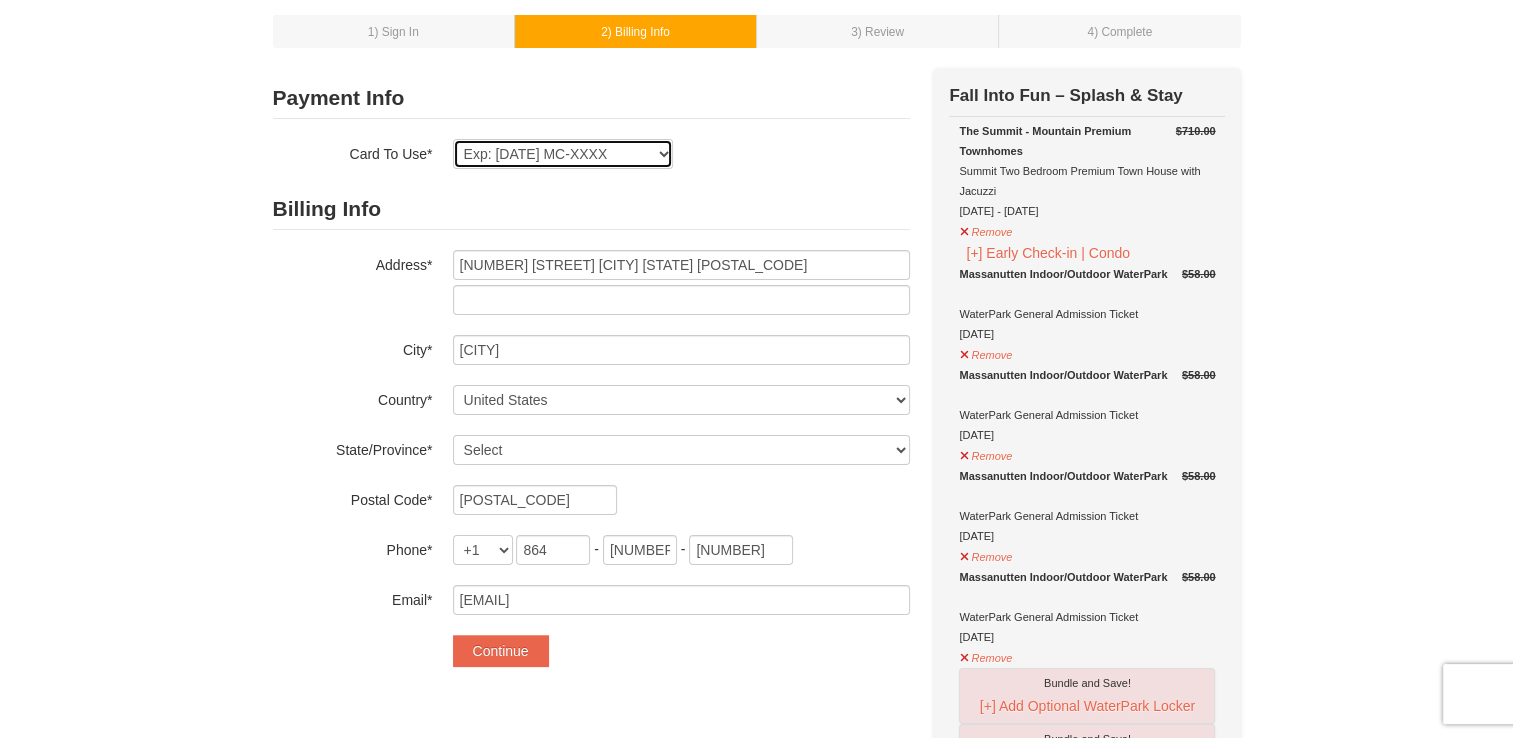 click on "Exp: 12/25      VI-XXXX Exp: 02/29      MC-XXXX Exp: 08/29      MC-XXXX New Card" at bounding box center (563, 154) 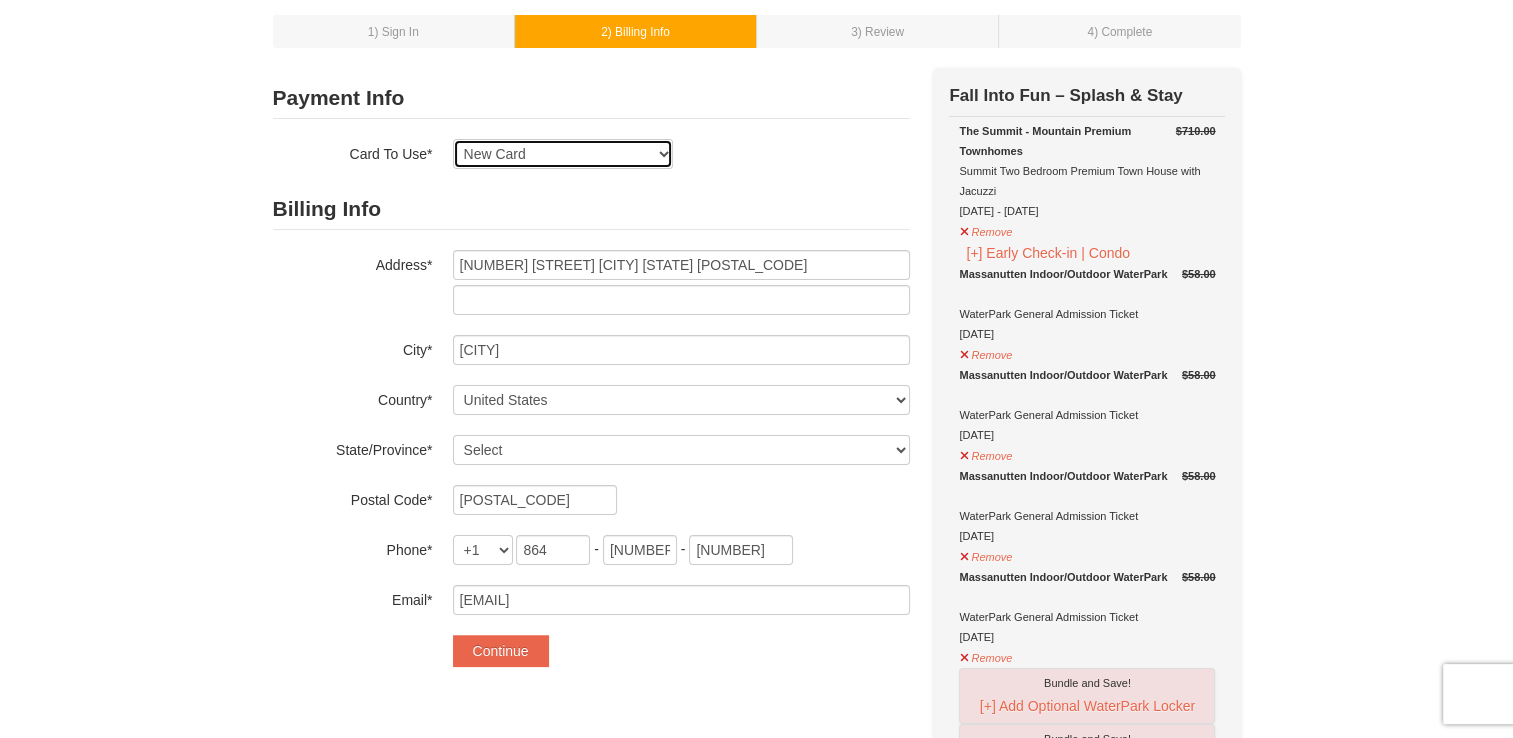 click on "Exp: 12/25      VI-XXXX Exp: 02/29      MC-XXXX Exp: 08/29      MC-XXXX New Card" at bounding box center (563, 154) 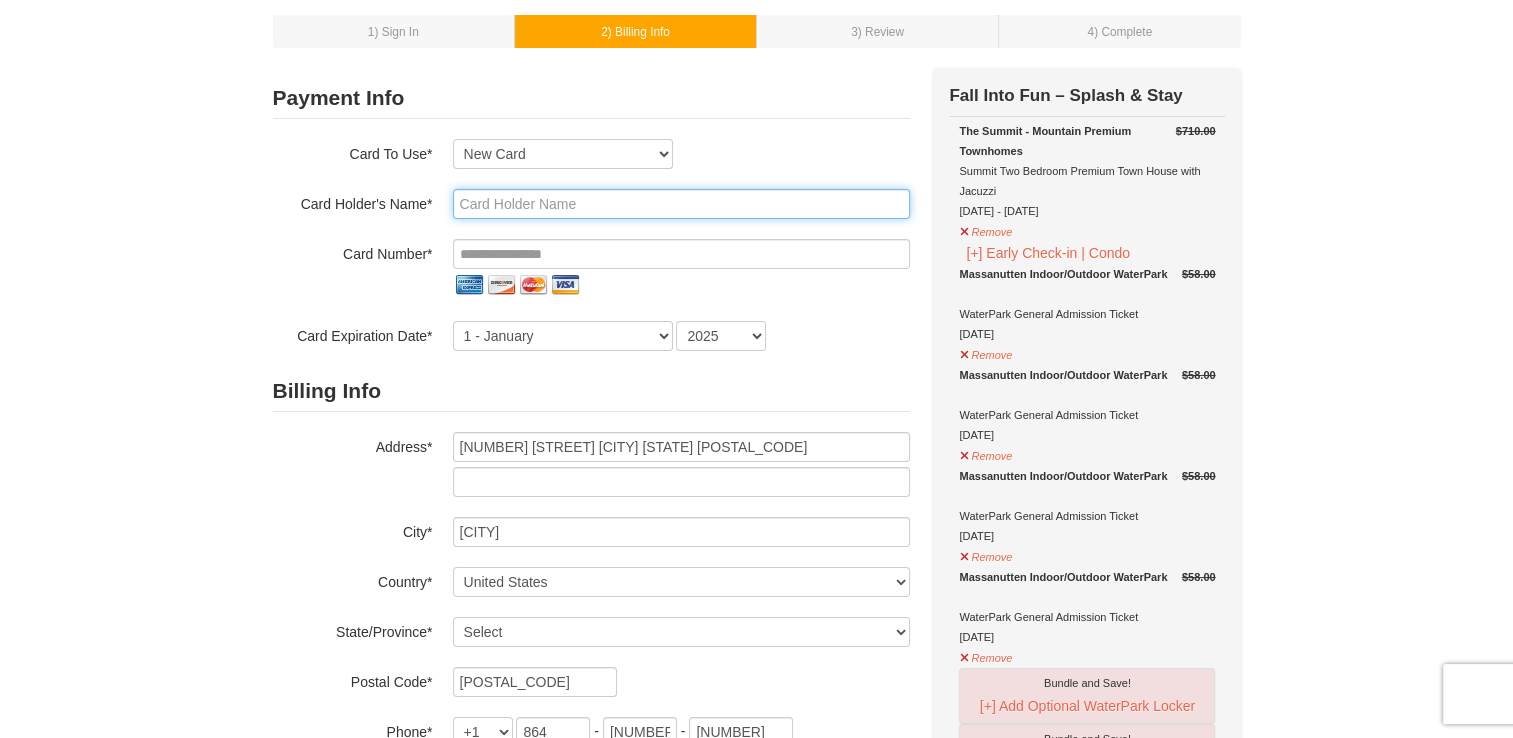 click at bounding box center (681, 204) 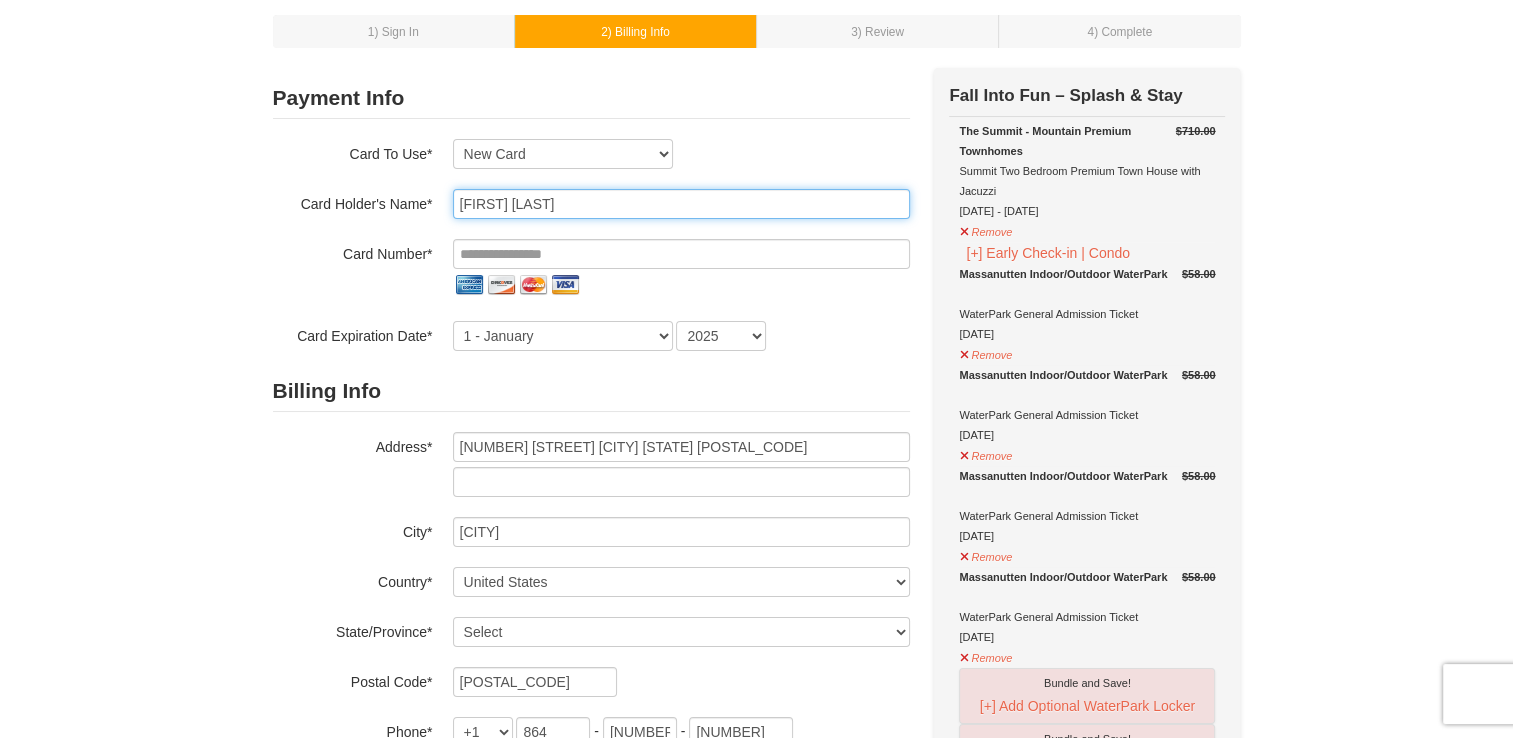 type on "Andrea Hall" 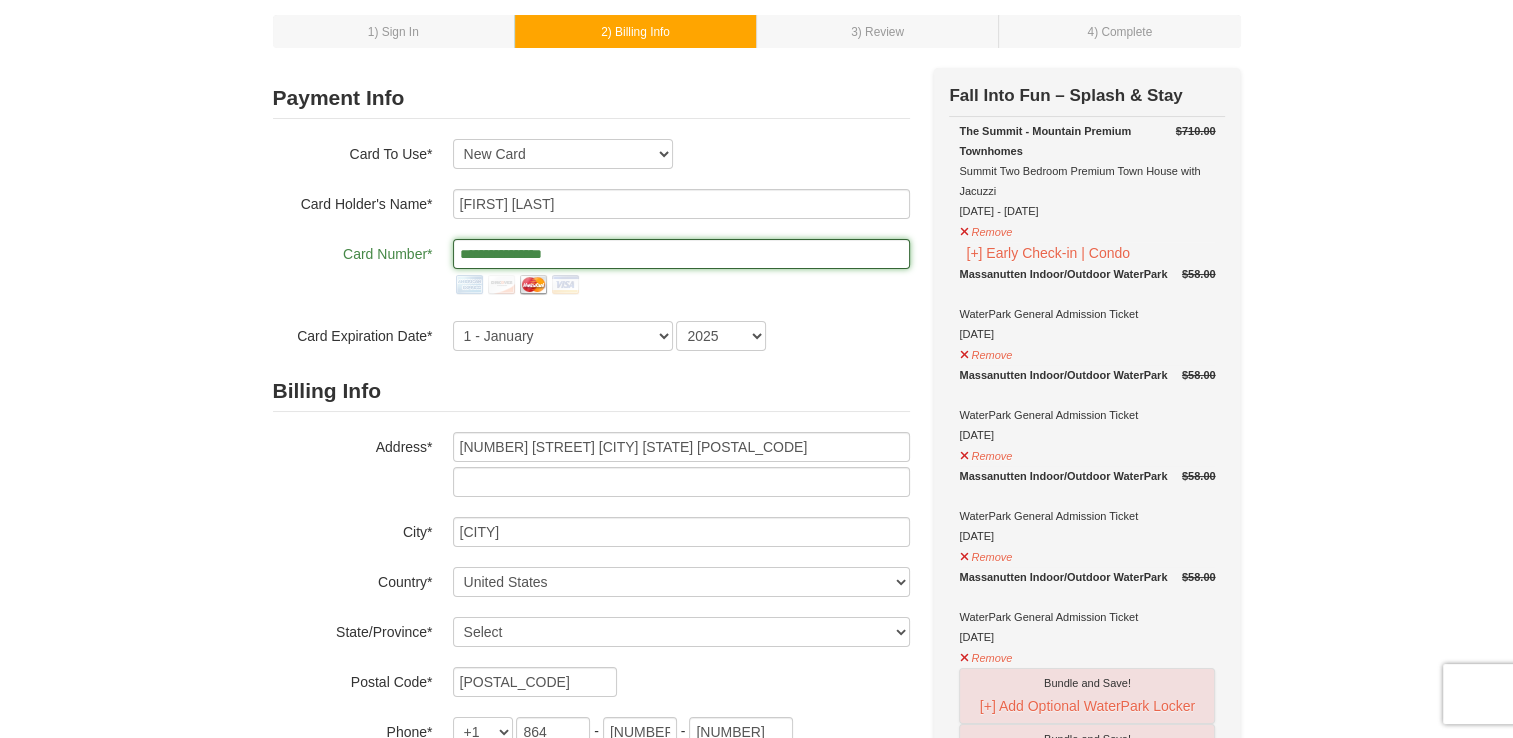 type on "**********" 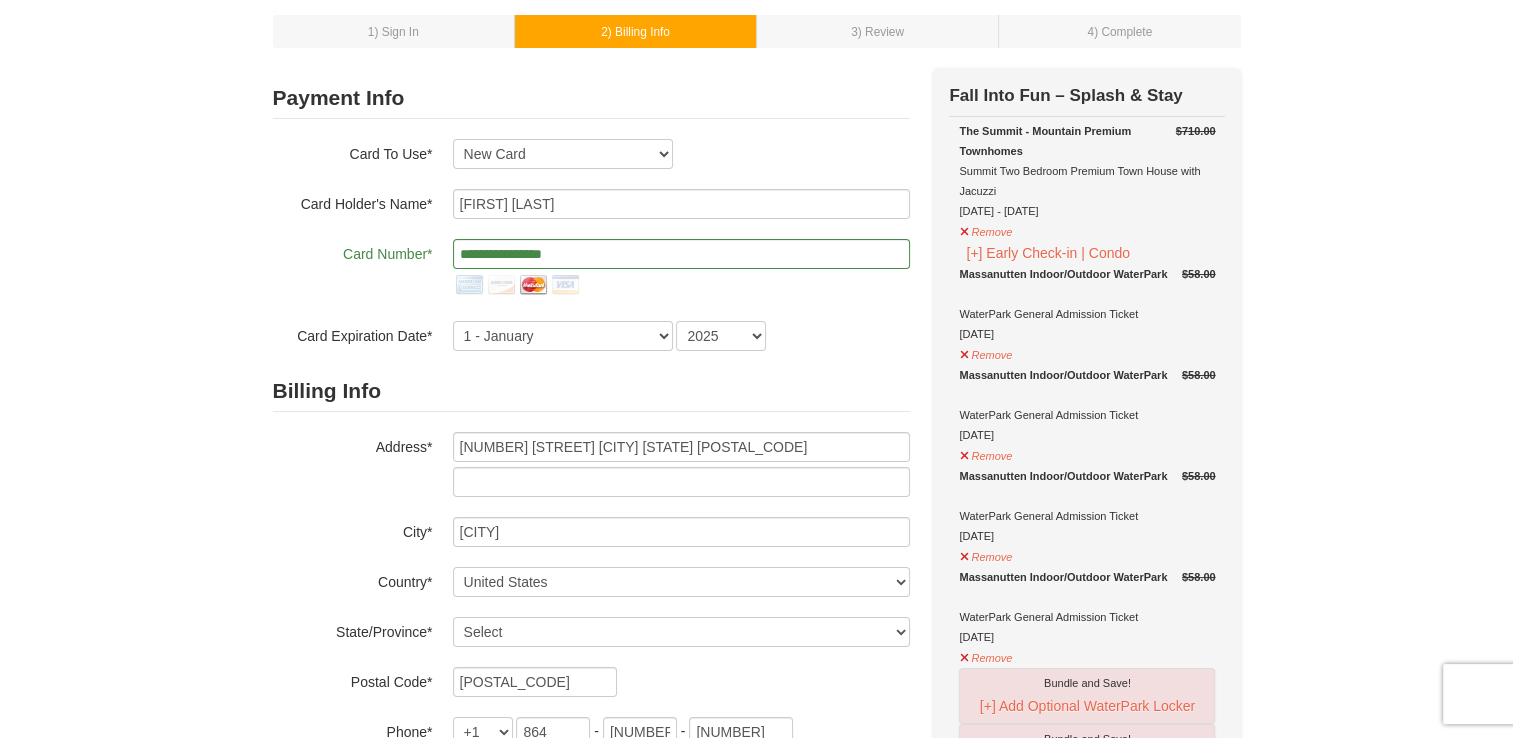 click on "1
) Sign In
2
) Billing Info
3
) Review
) Complete
×" at bounding box center [756, 871] 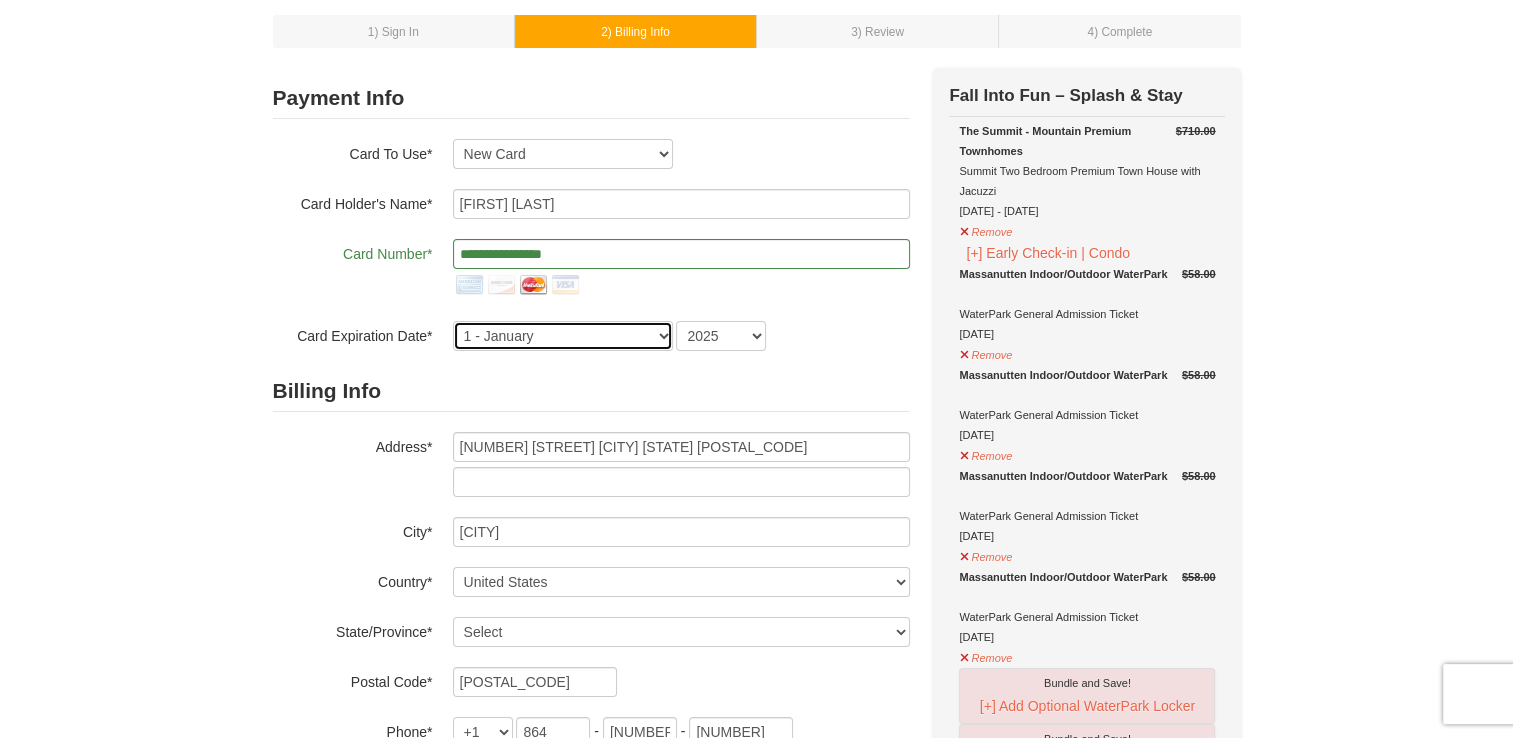 click on "1 - January 2 - February 3 - March 4 - April 5 - May 6 - June 7 - July 8 - August 9 - September 10 - October 11 - November 12 - December" at bounding box center [563, 336] 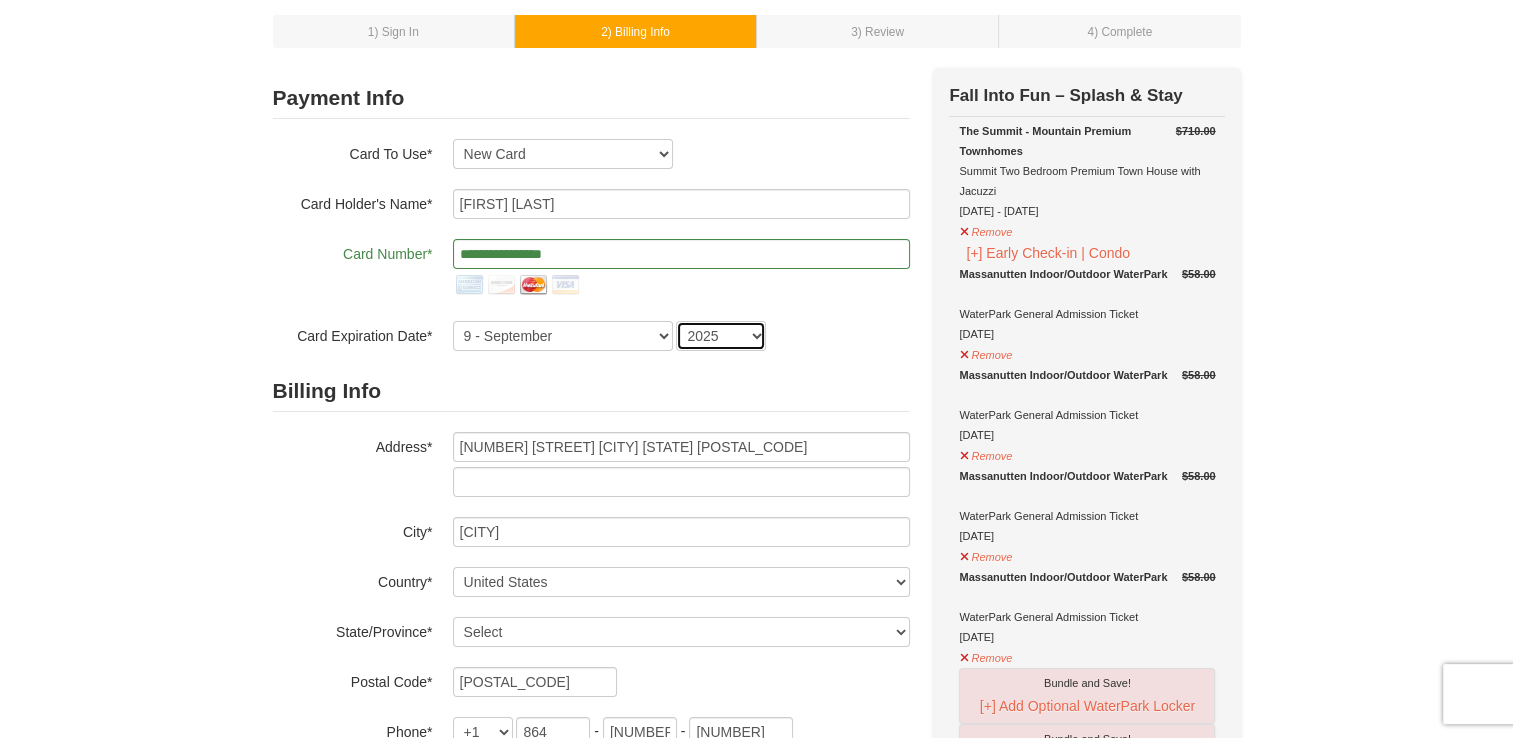 click on "2025 2026 2027 2028 2029 2030 2031 2032 2033 2034" at bounding box center [721, 336] 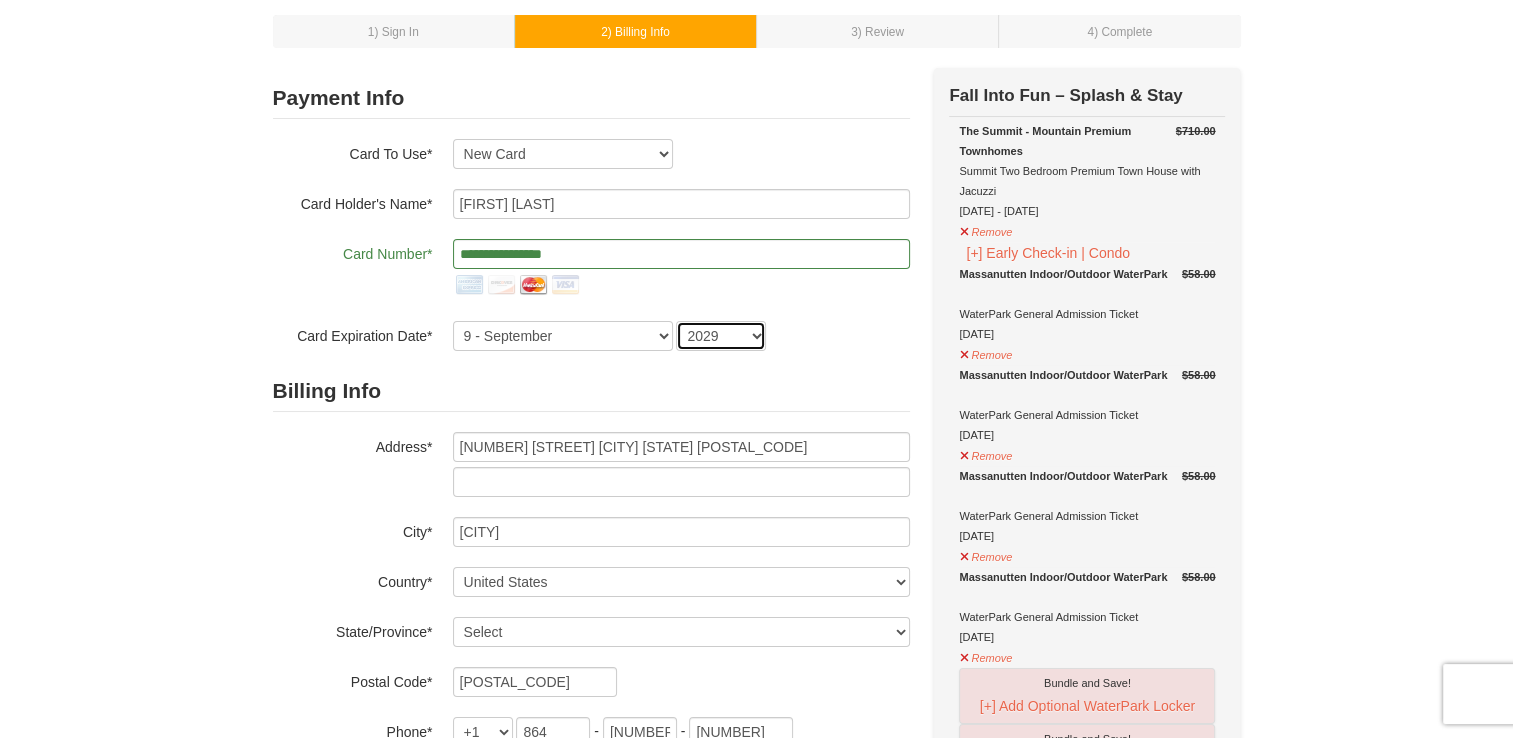 click on "2025 2026 2027 2028 2029 2030 2031 2032 2033 2034" at bounding box center [721, 336] 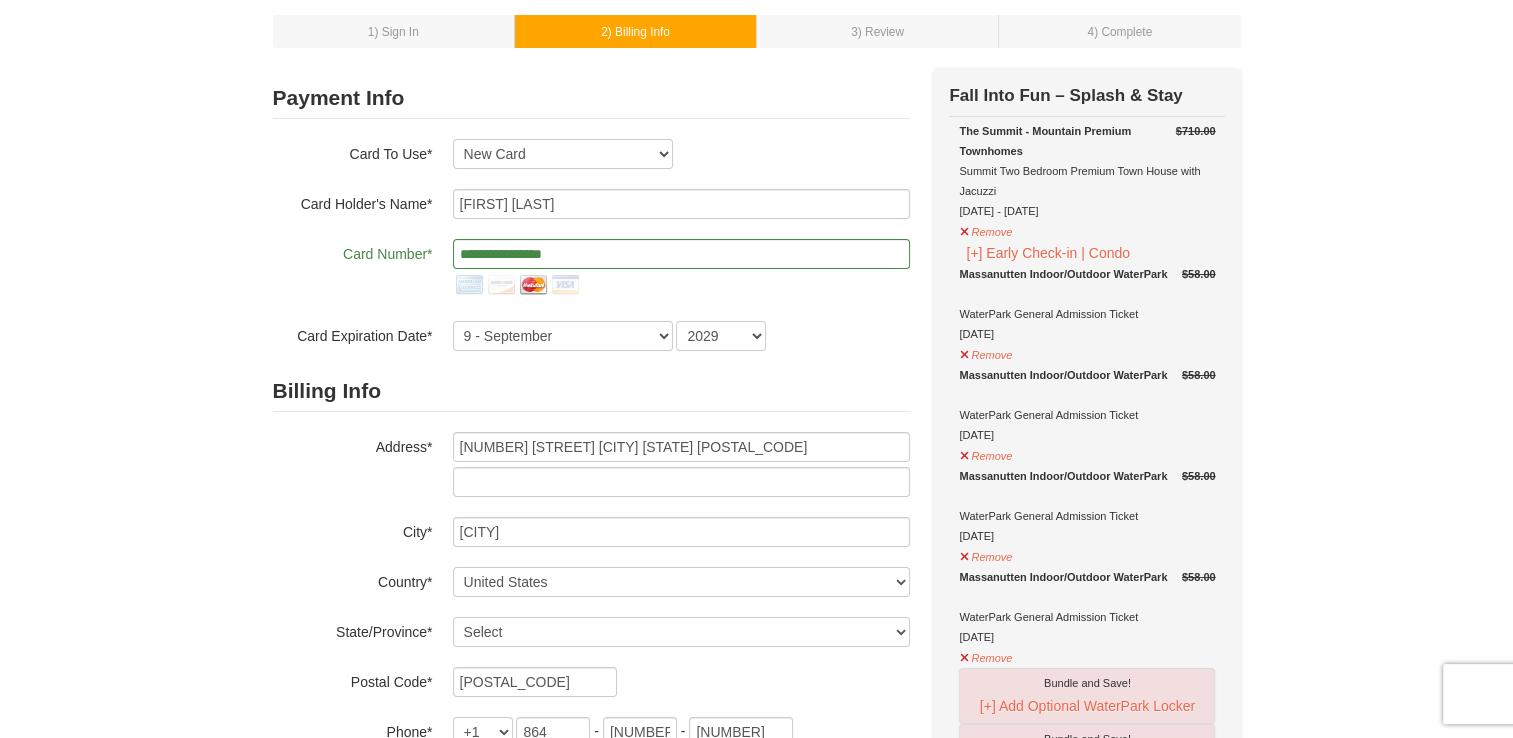 click on "1
) Sign In
2
) Billing Info
3
) Review
) Complete
×" at bounding box center [756, 871] 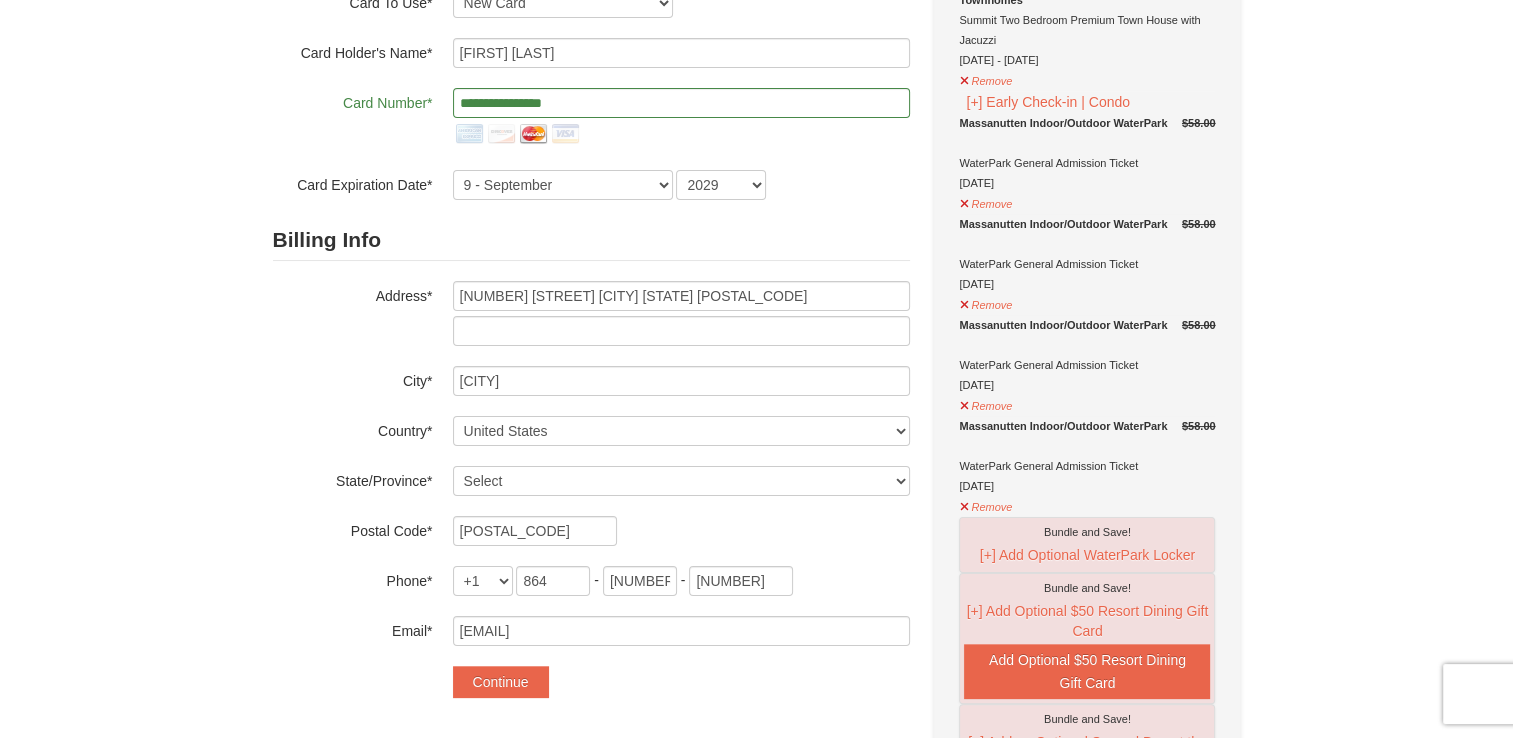 scroll, scrollTop: 300, scrollLeft: 0, axis: vertical 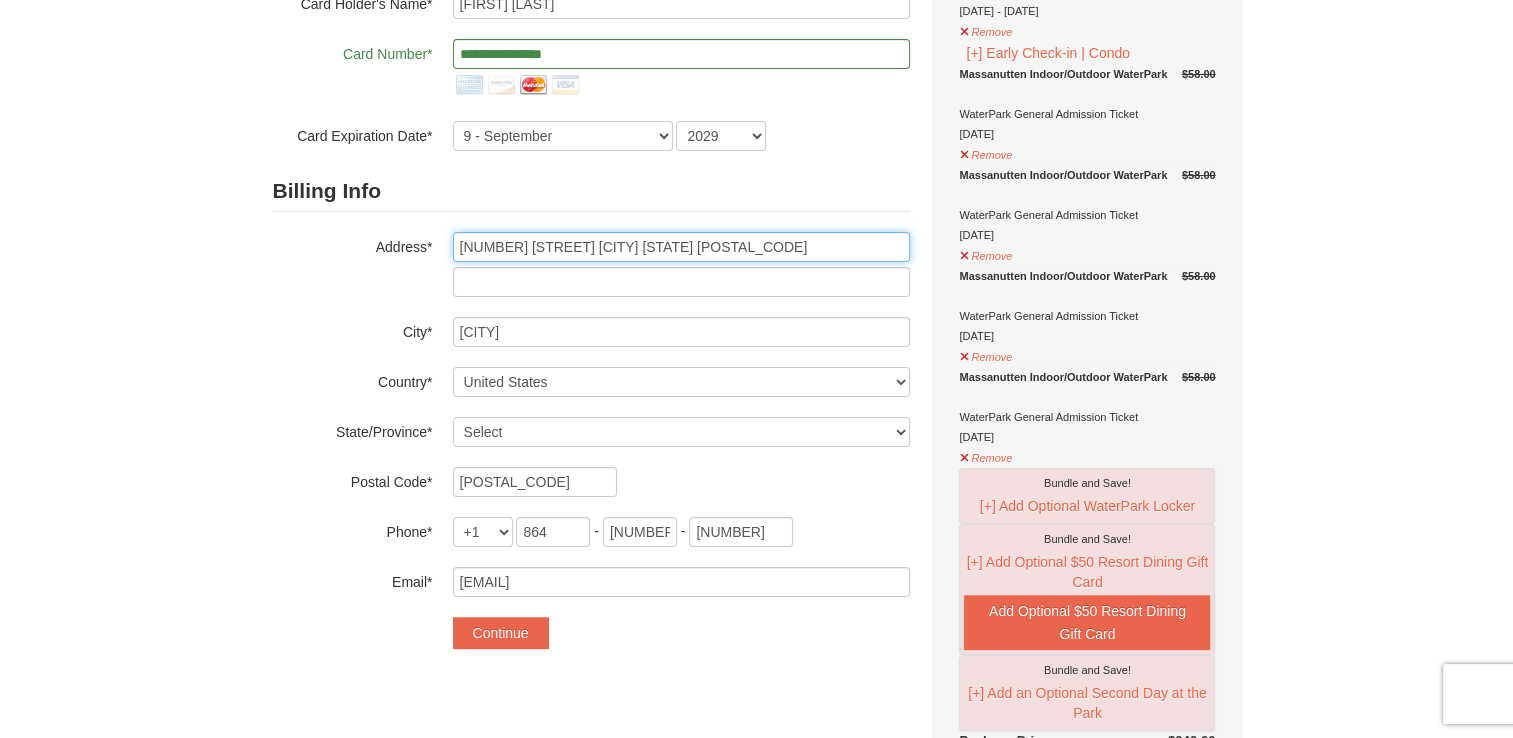 click on "458 Avalon Trl Hedgesville West Virginia 25427" at bounding box center [681, 247] 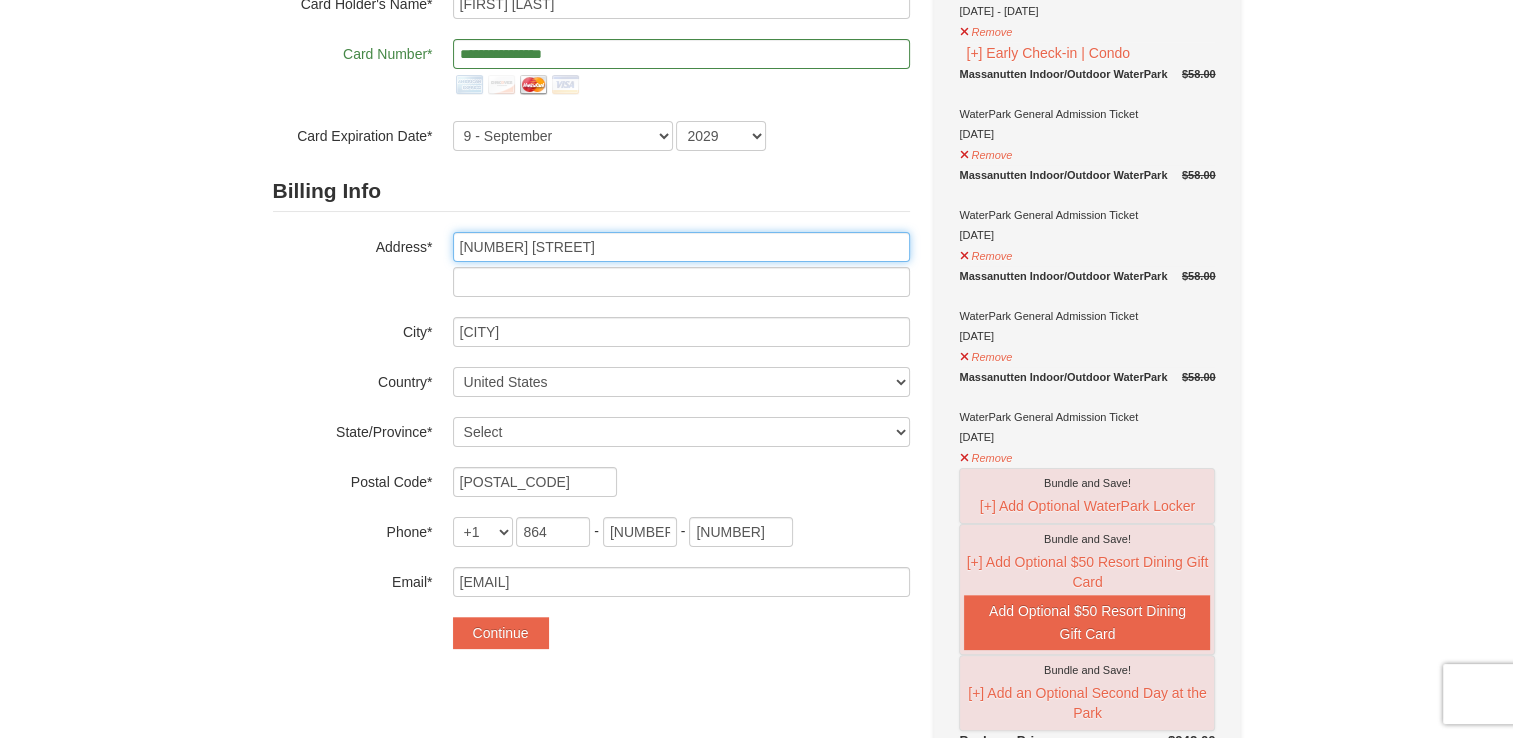 type on "458 Avalon Trl" 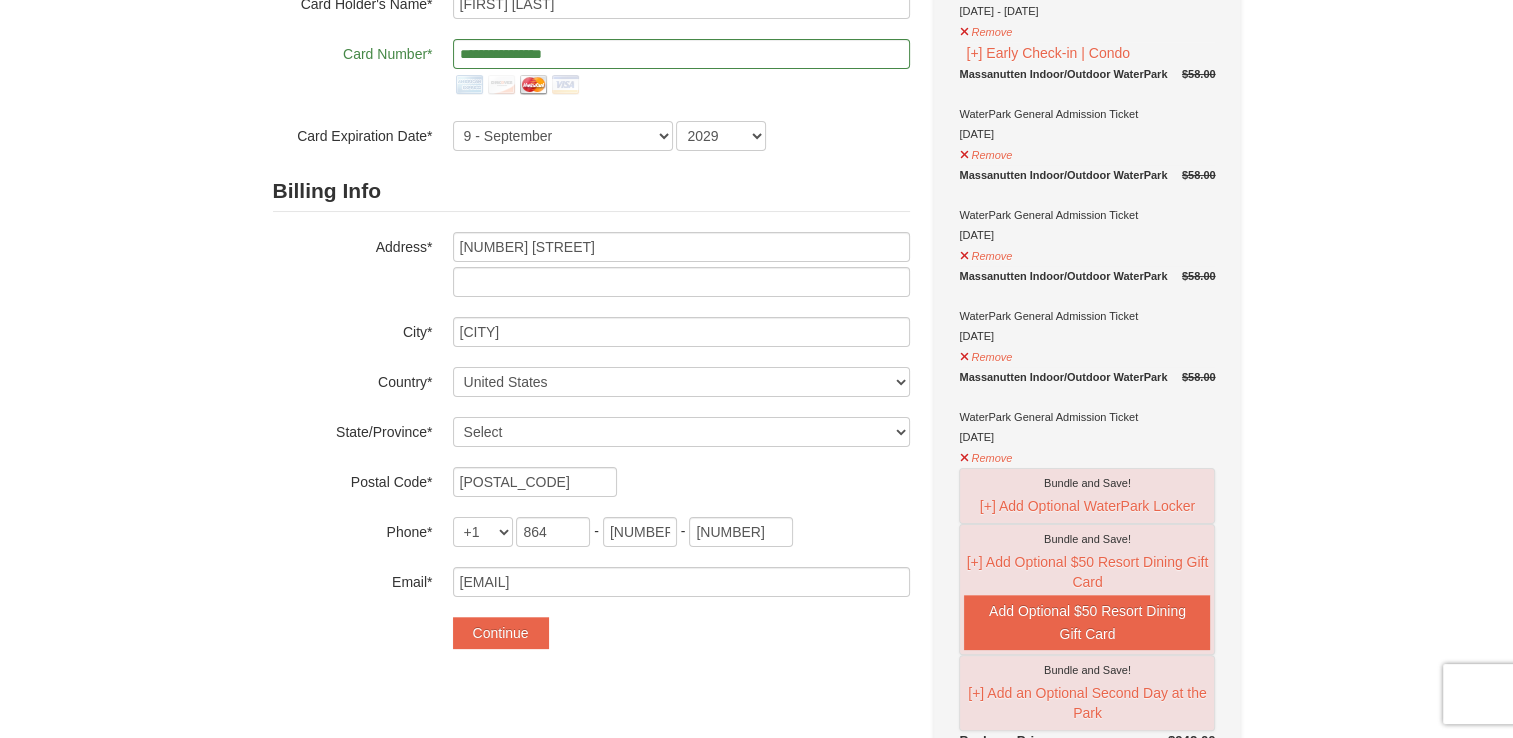 click on "1
) Sign In
2
) Billing Info
3
) Review
) Complete
×" at bounding box center [756, 671] 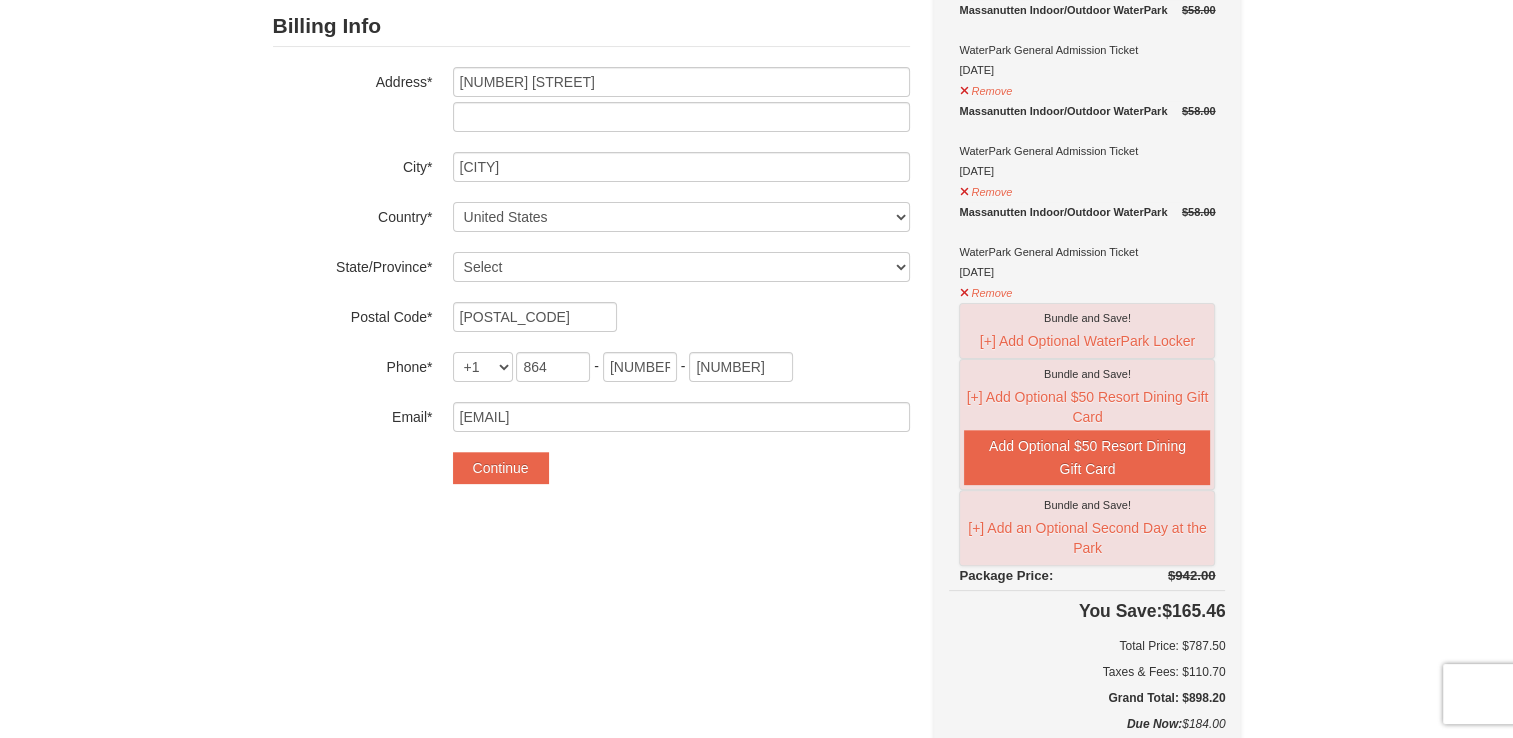 scroll, scrollTop: 500, scrollLeft: 0, axis: vertical 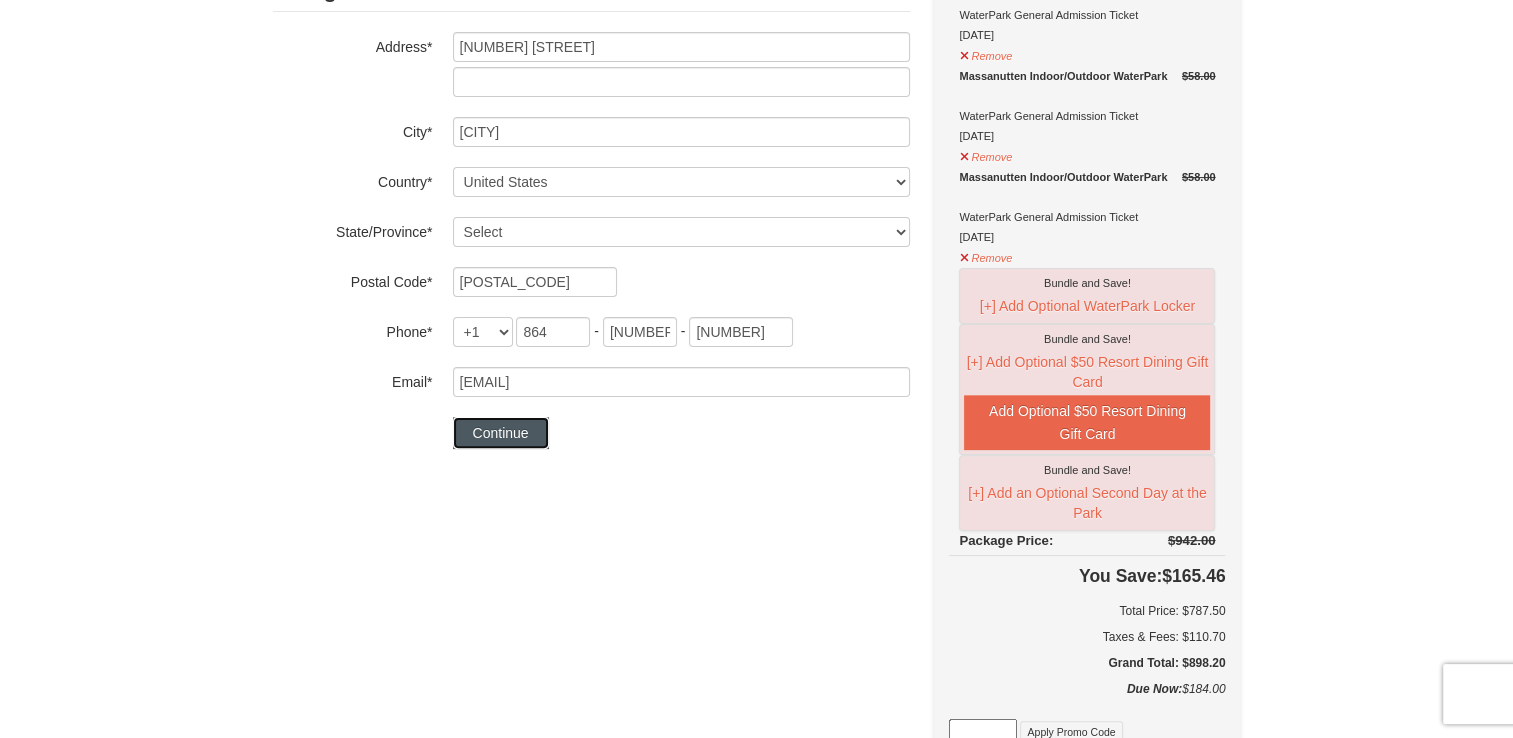 click on "Continue" at bounding box center [501, 433] 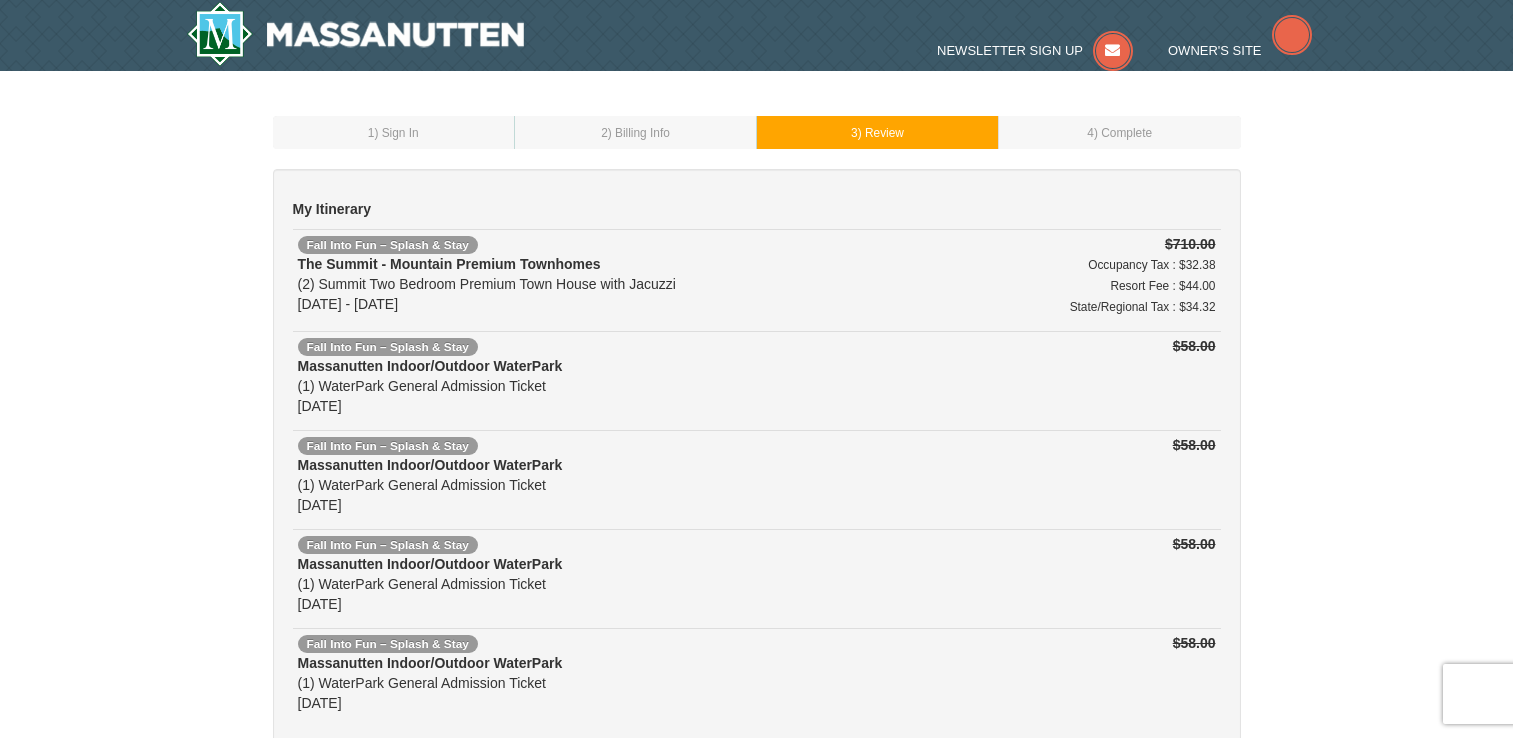 scroll, scrollTop: 0, scrollLeft: 0, axis: both 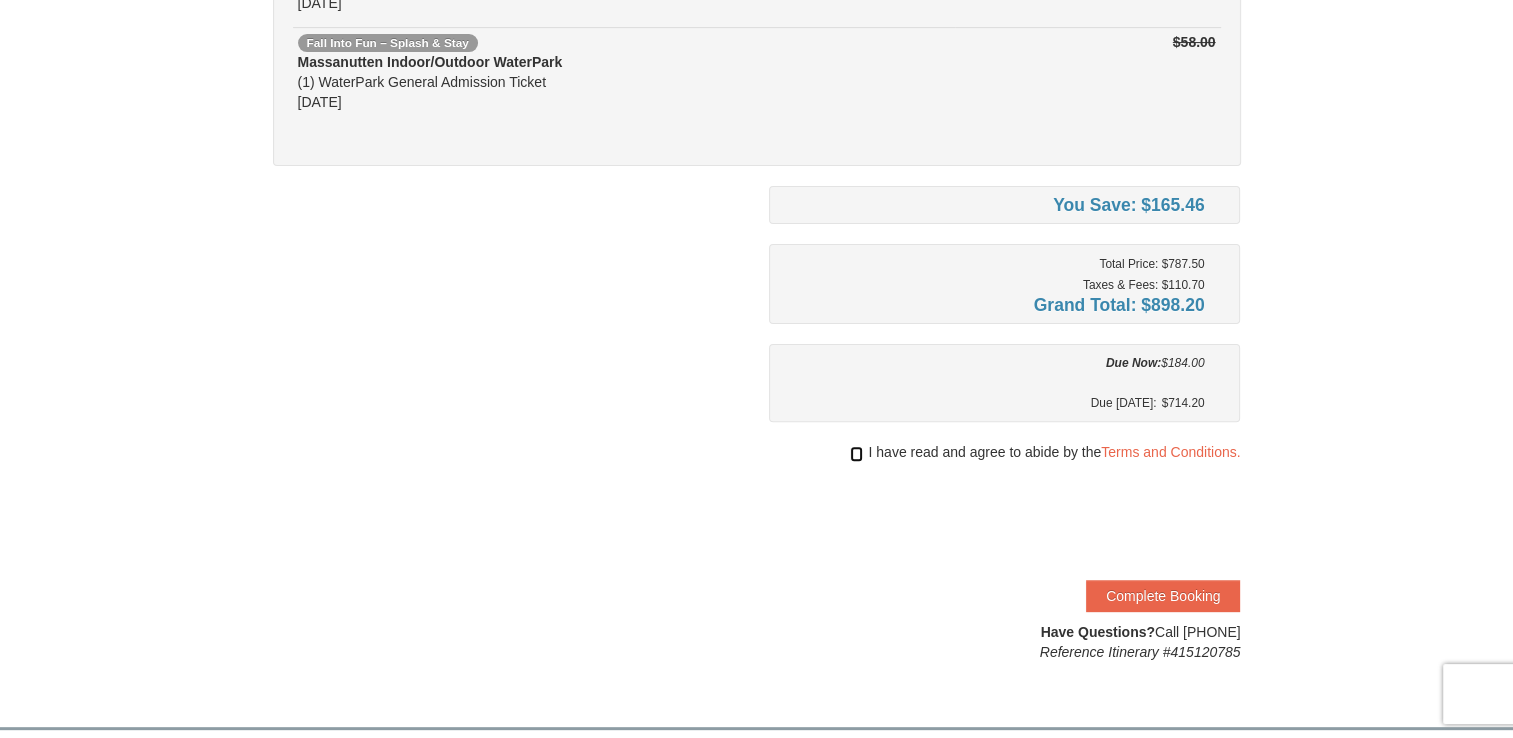 click at bounding box center [856, 454] 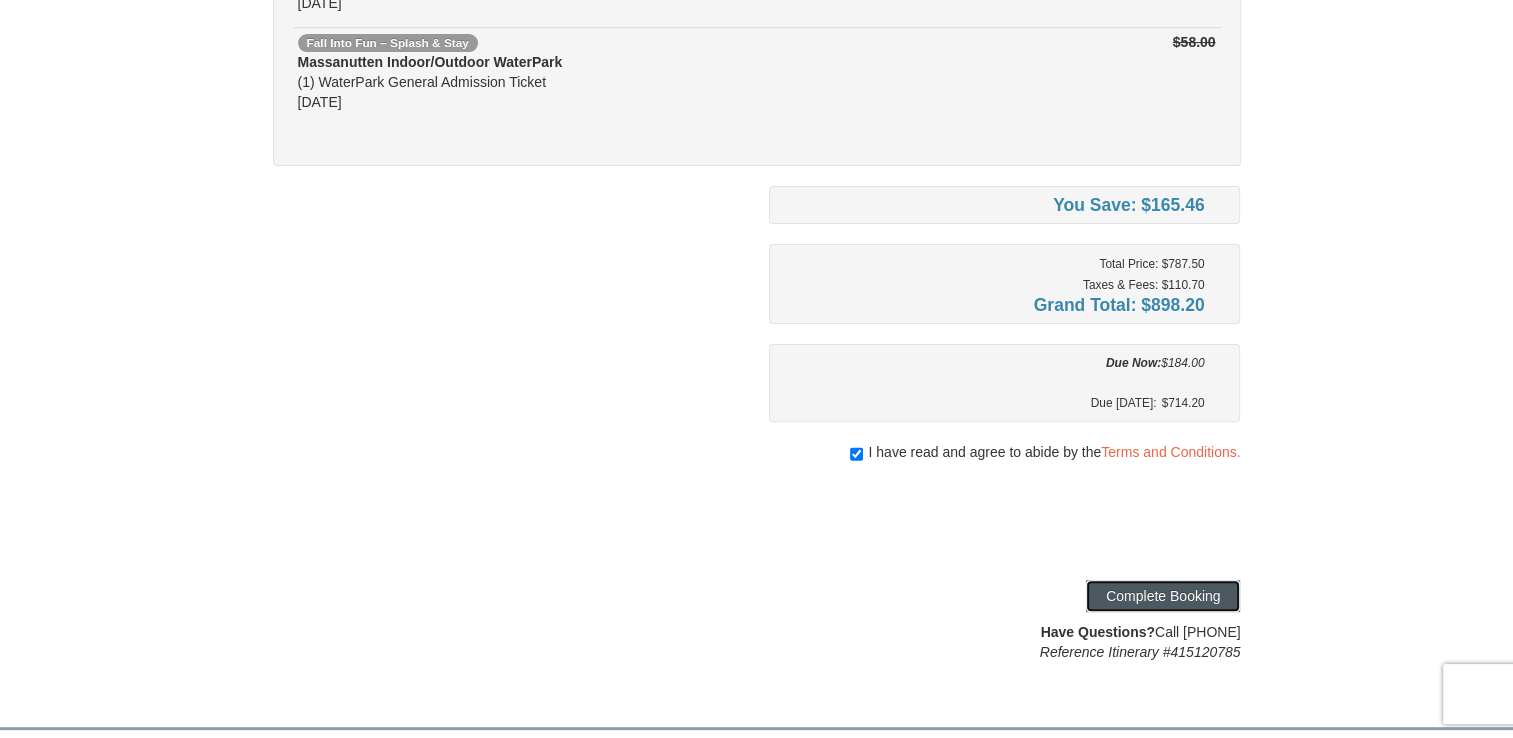click on "Complete Booking" at bounding box center (1163, 596) 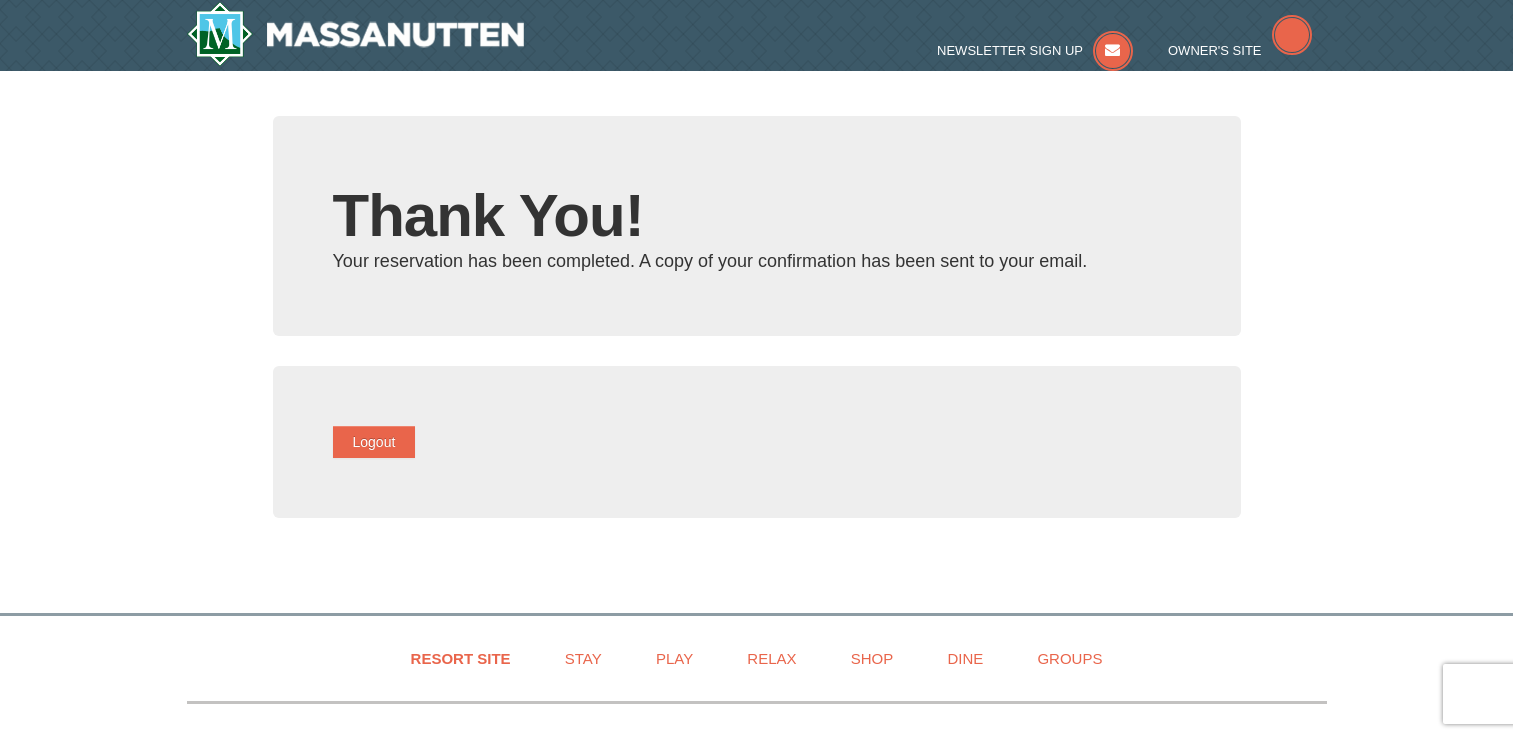 scroll, scrollTop: 0, scrollLeft: 0, axis: both 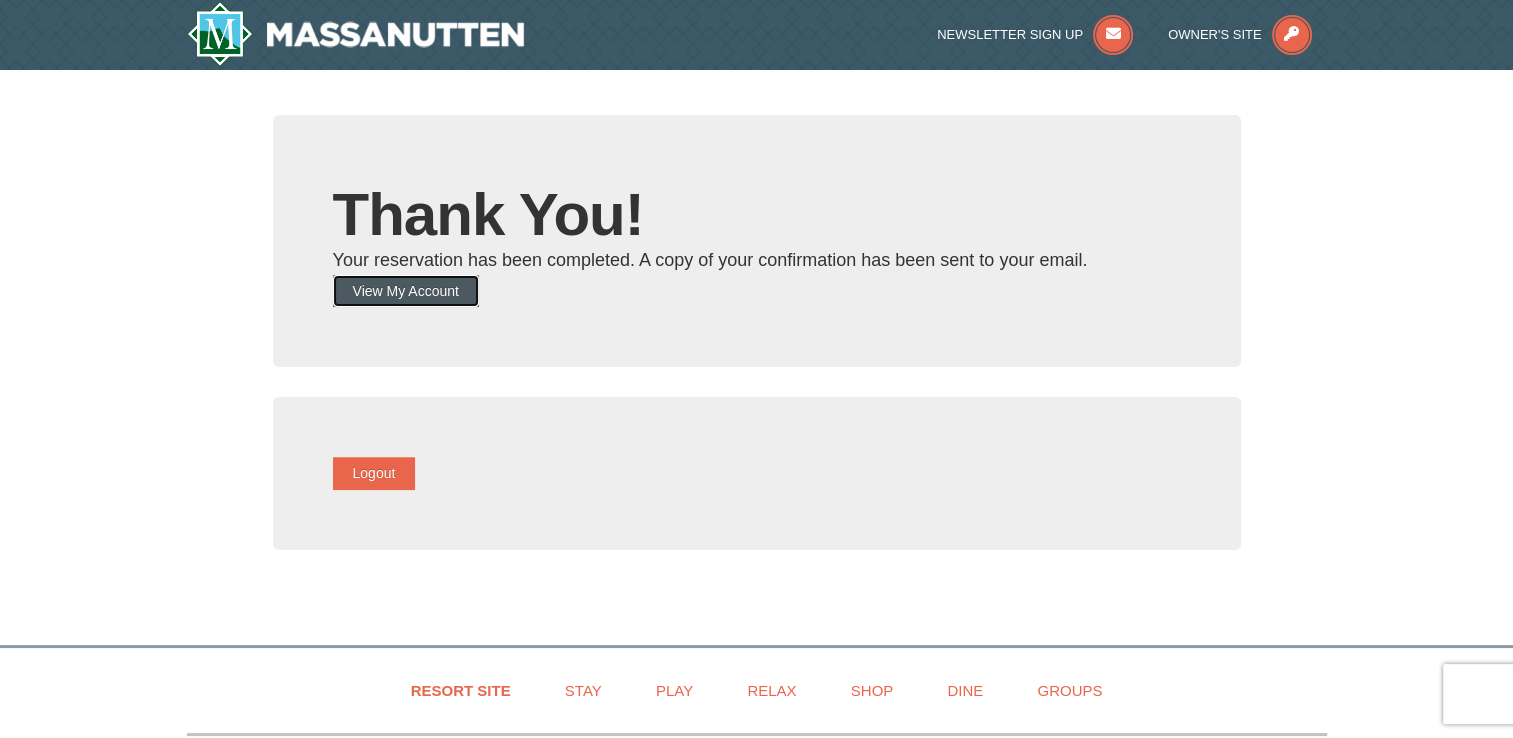 click on "View My Account" at bounding box center (406, 291) 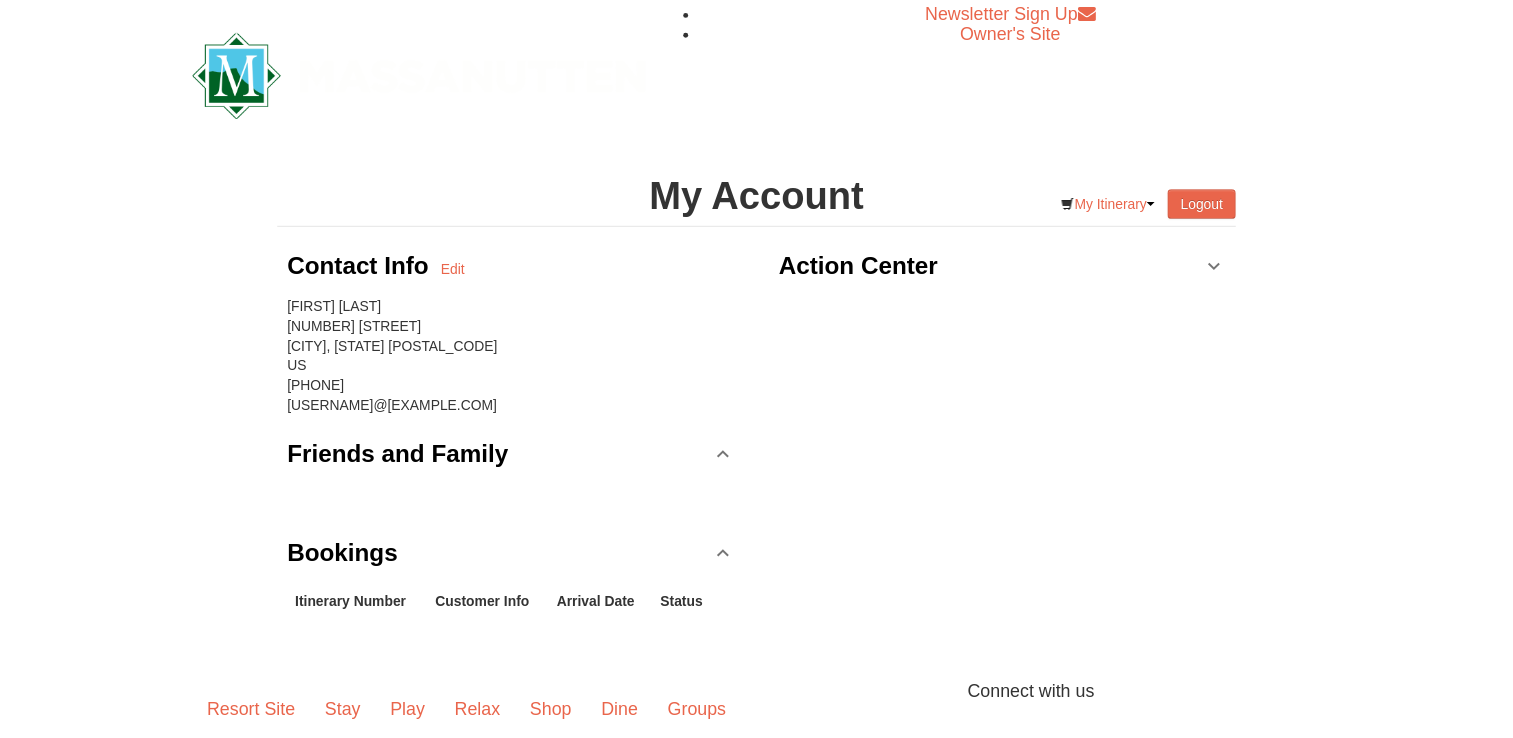 scroll, scrollTop: 0, scrollLeft: 0, axis: both 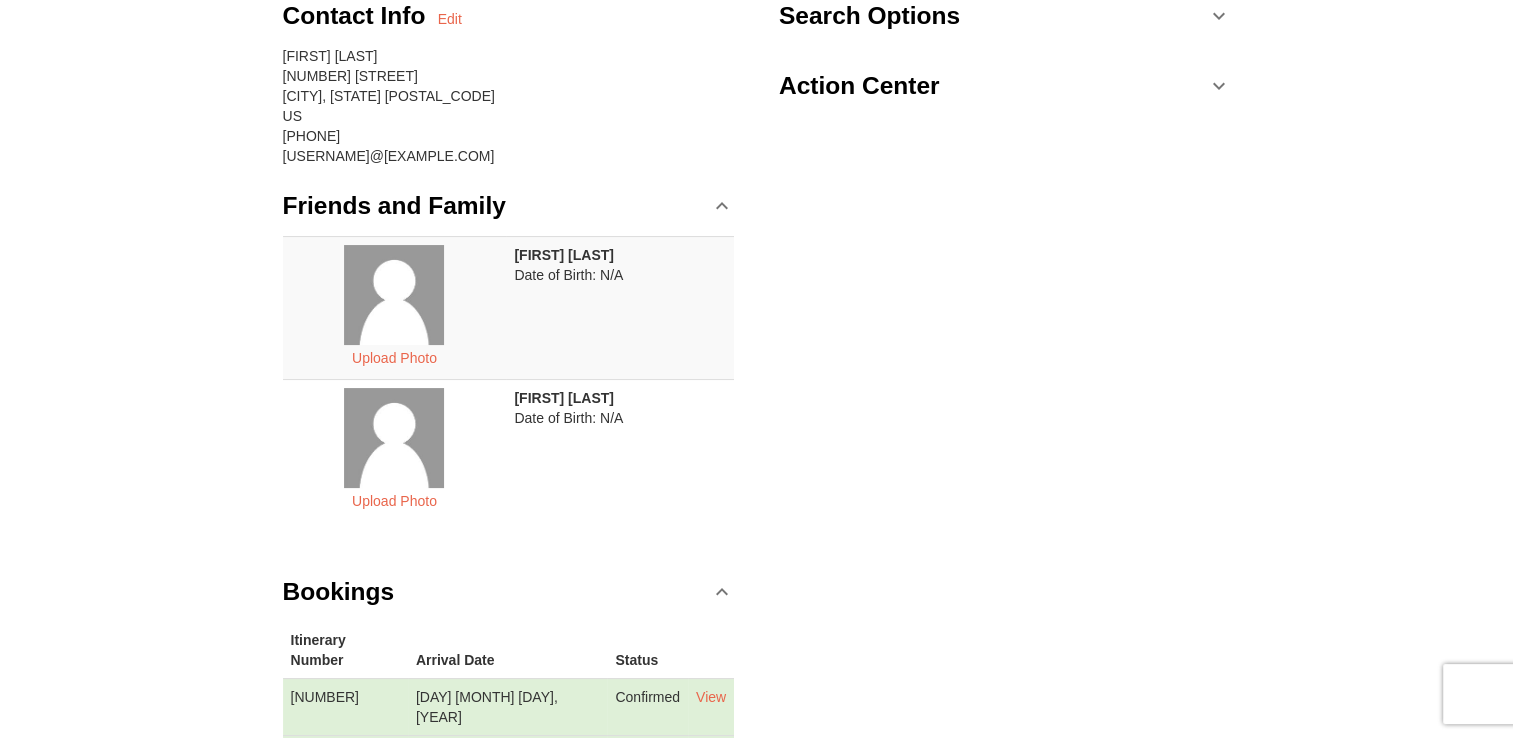 click on "Friends and Family" at bounding box center [509, 206] 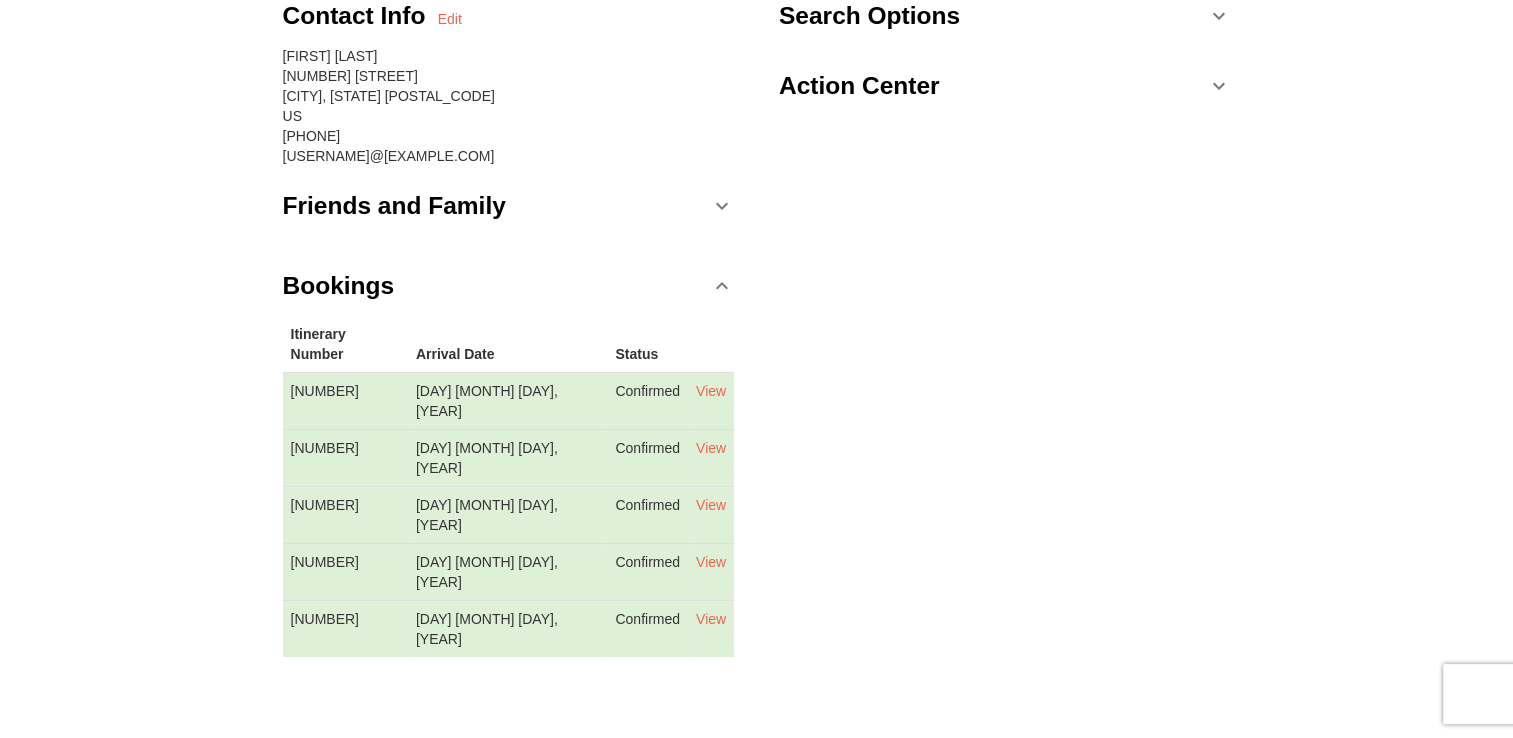 click on "Friends and Family" at bounding box center [509, 206] 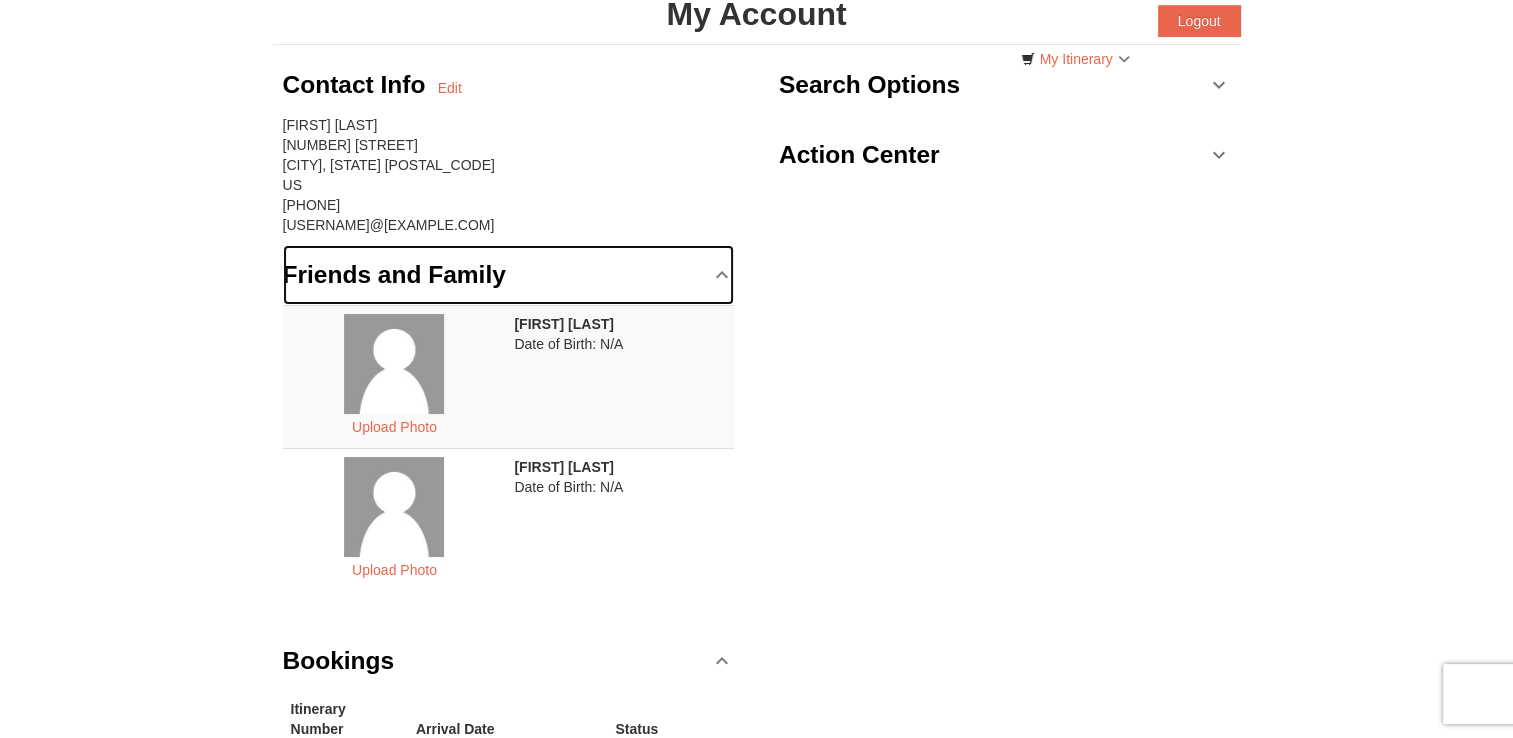 scroll, scrollTop: 100, scrollLeft: 0, axis: vertical 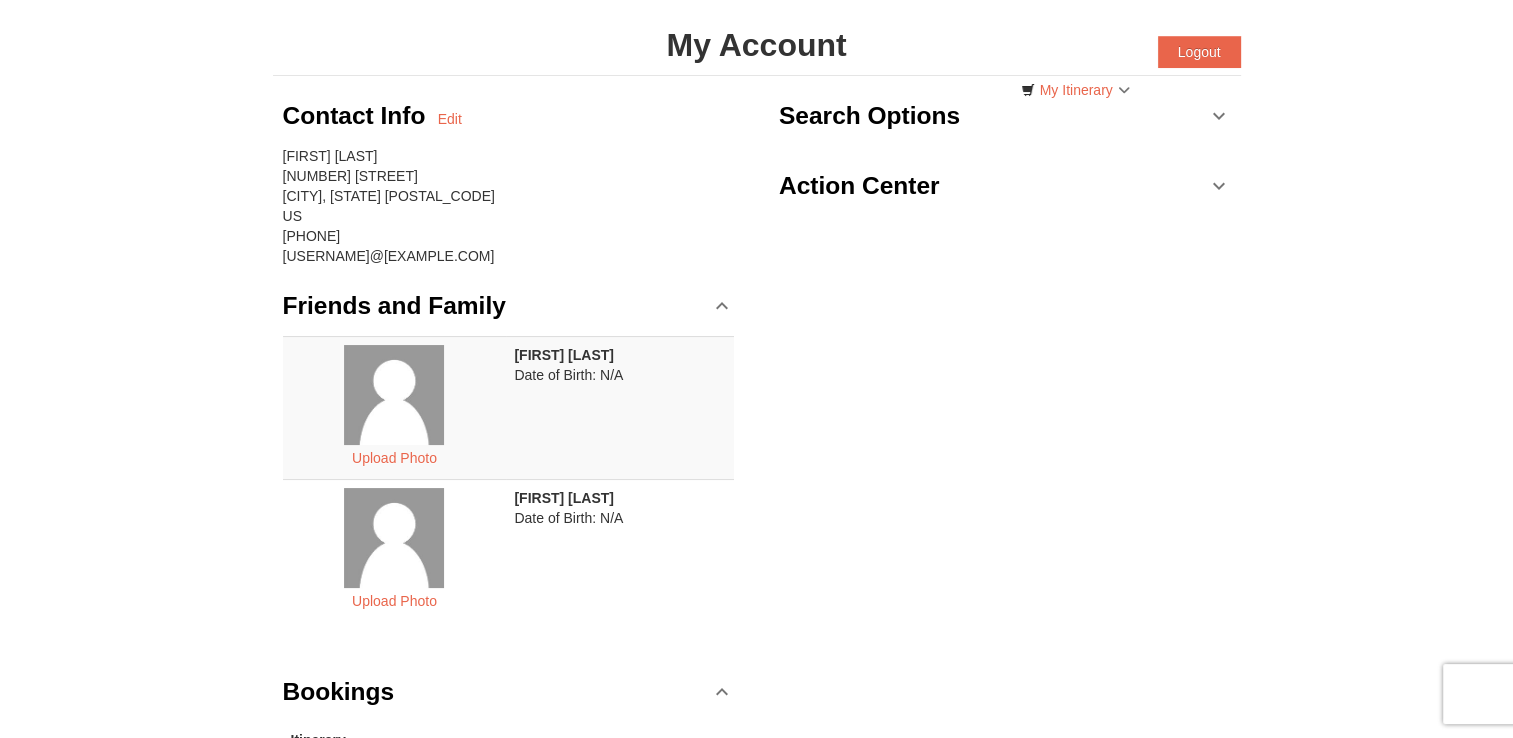 click on "Action Center" at bounding box center [1005, 186] 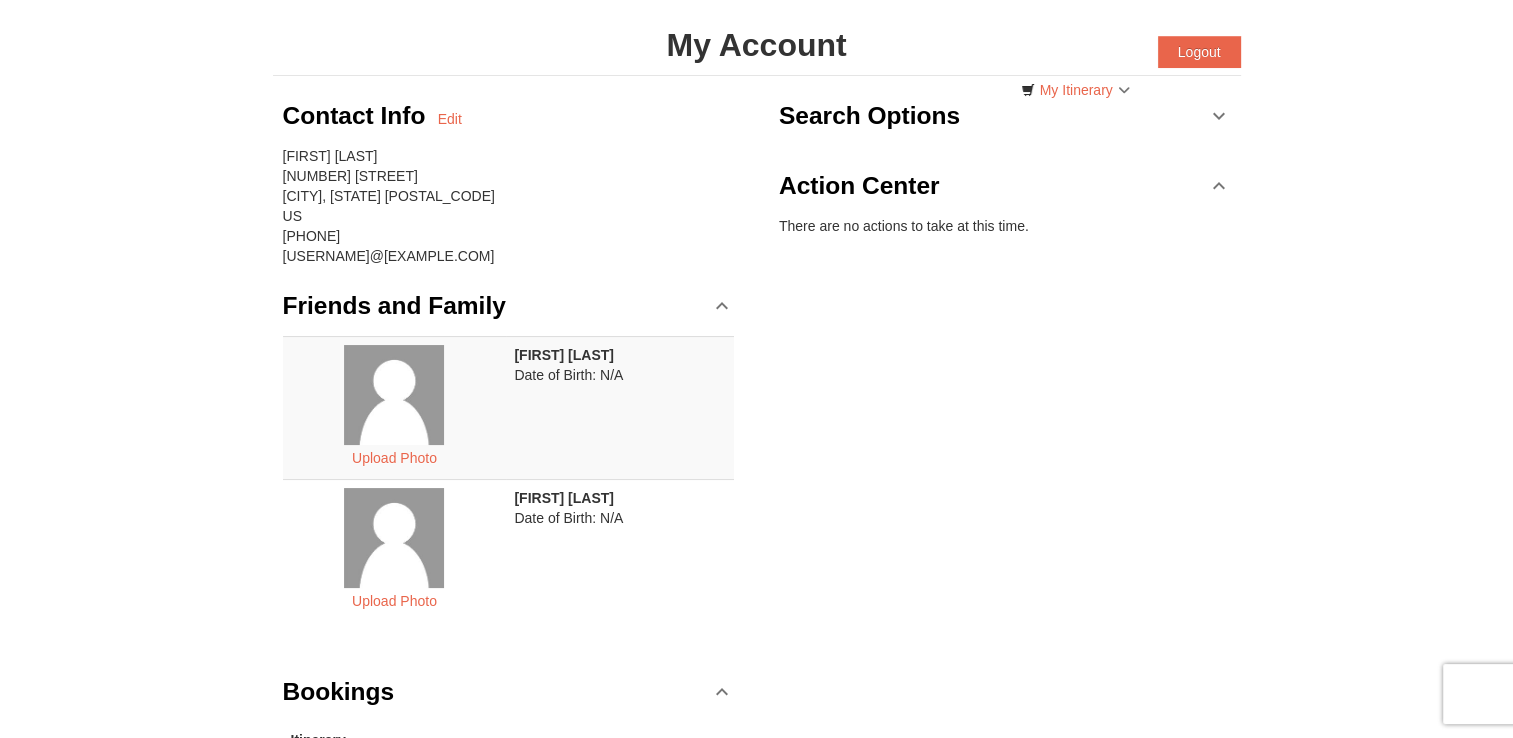 click on "Search Options" at bounding box center [1005, 116] 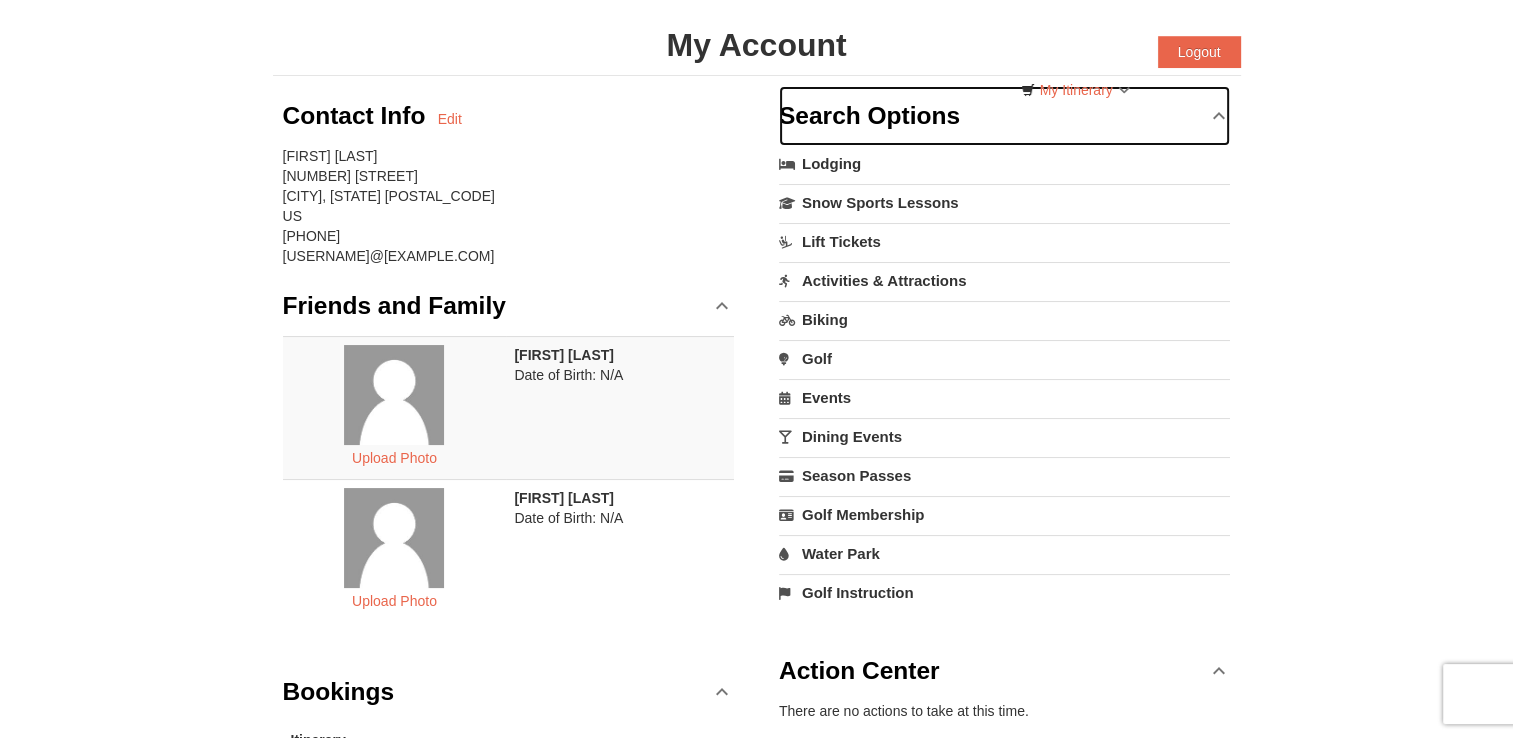 scroll, scrollTop: 0, scrollLeft: 0, axis: both 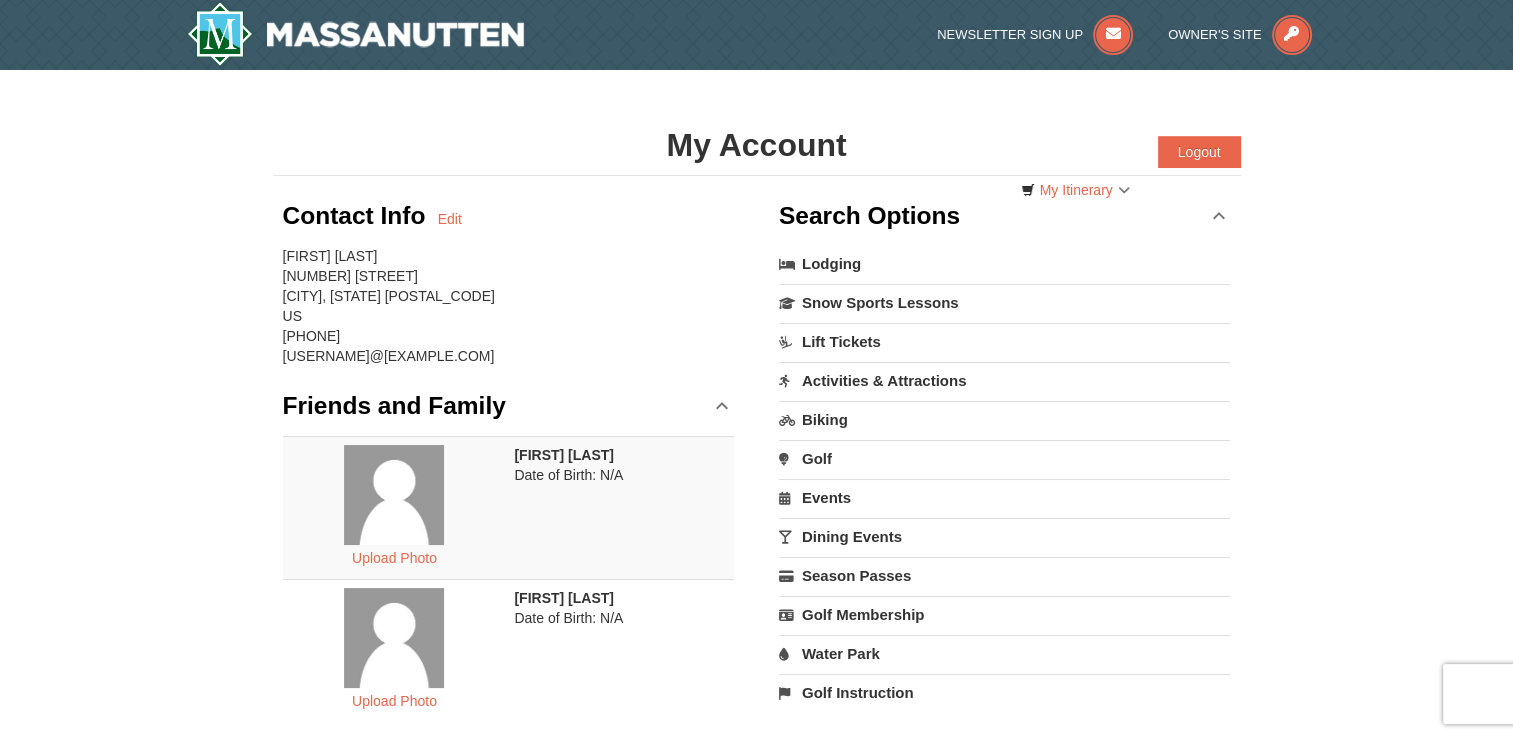 click on "Lift Tickets" at bounding box center [1005, 341] 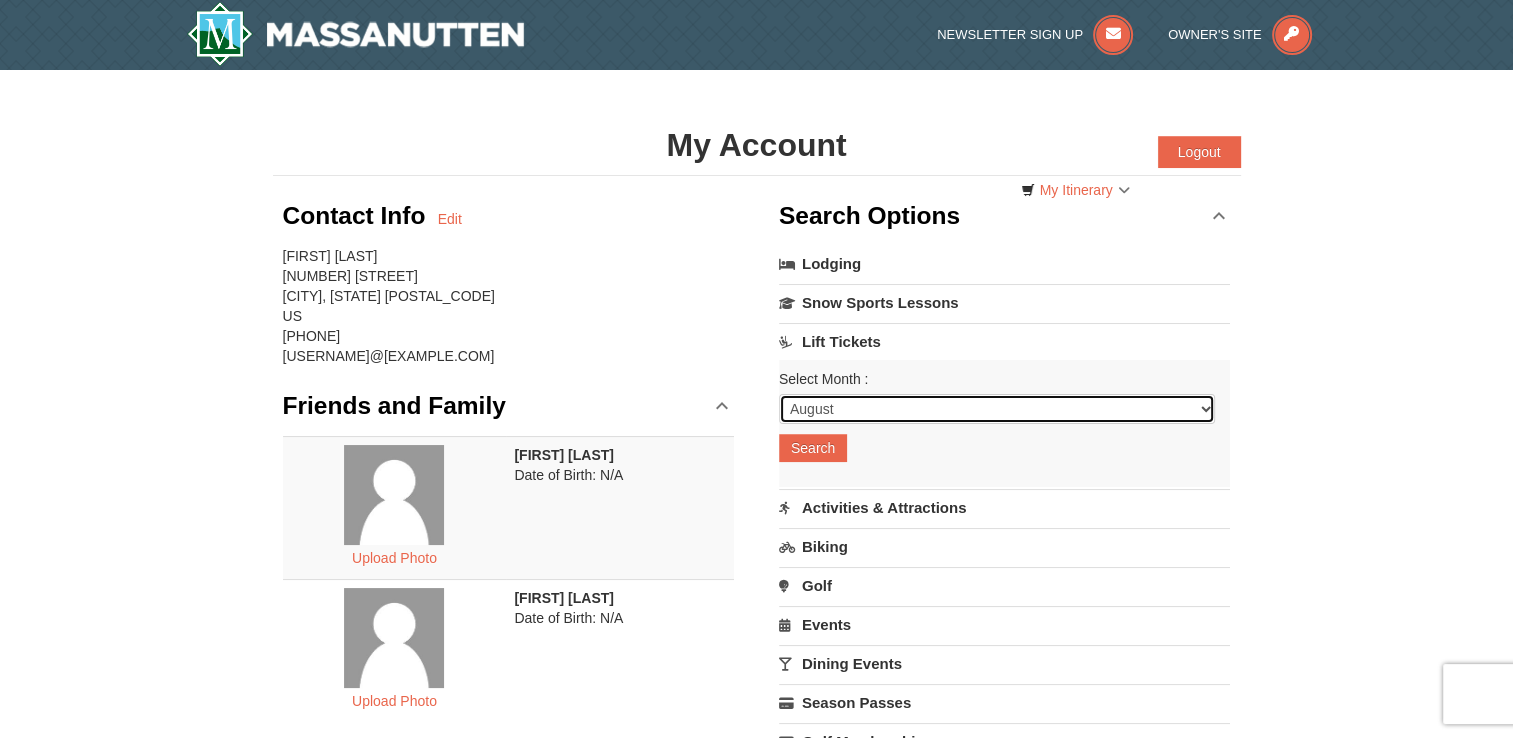 click on "August  September  October  November  December  January  February  March  April  May  June  July" at bounding box center [997, 409] 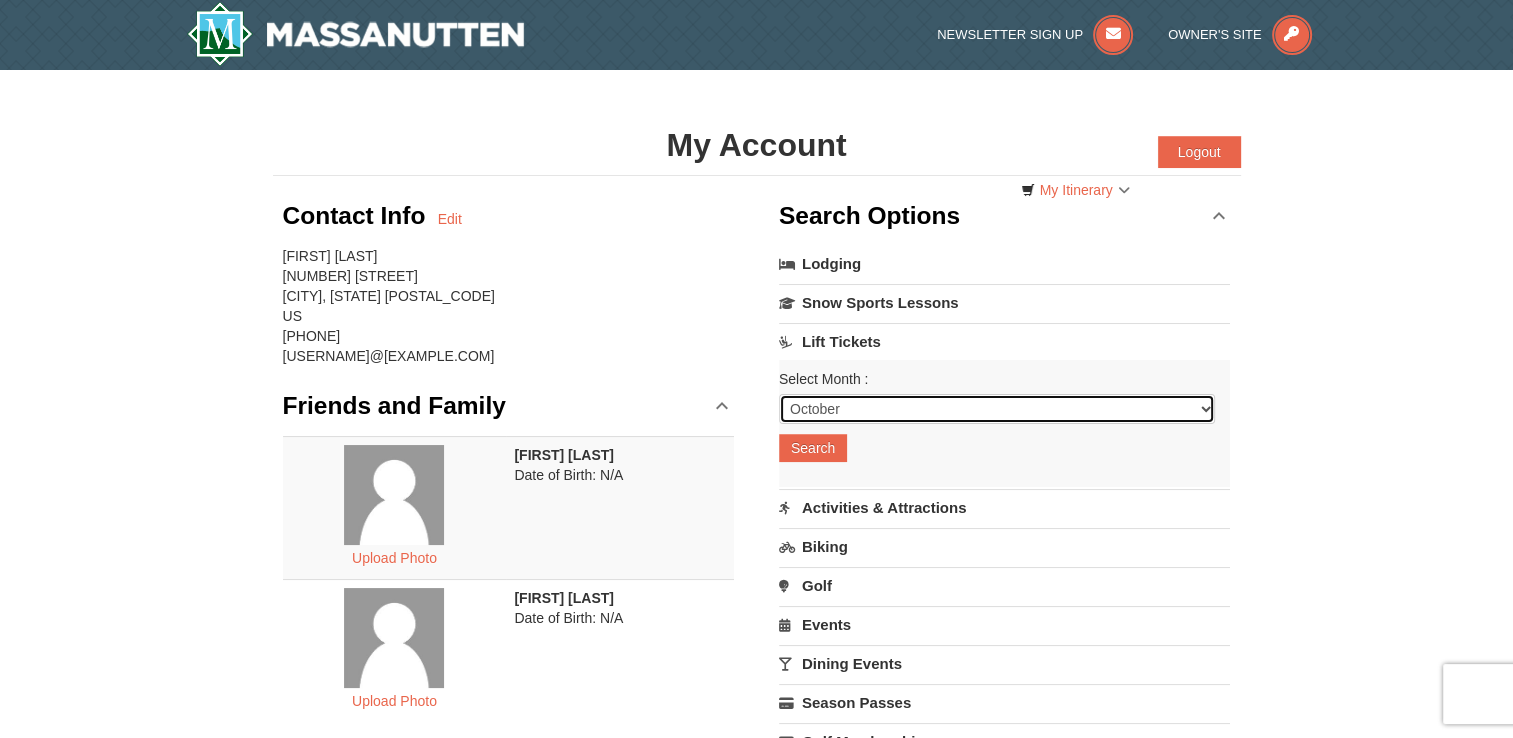 click on "August  September  October  November  December  January  February  March  April  May  June  July" at bounding box center (997, 409) 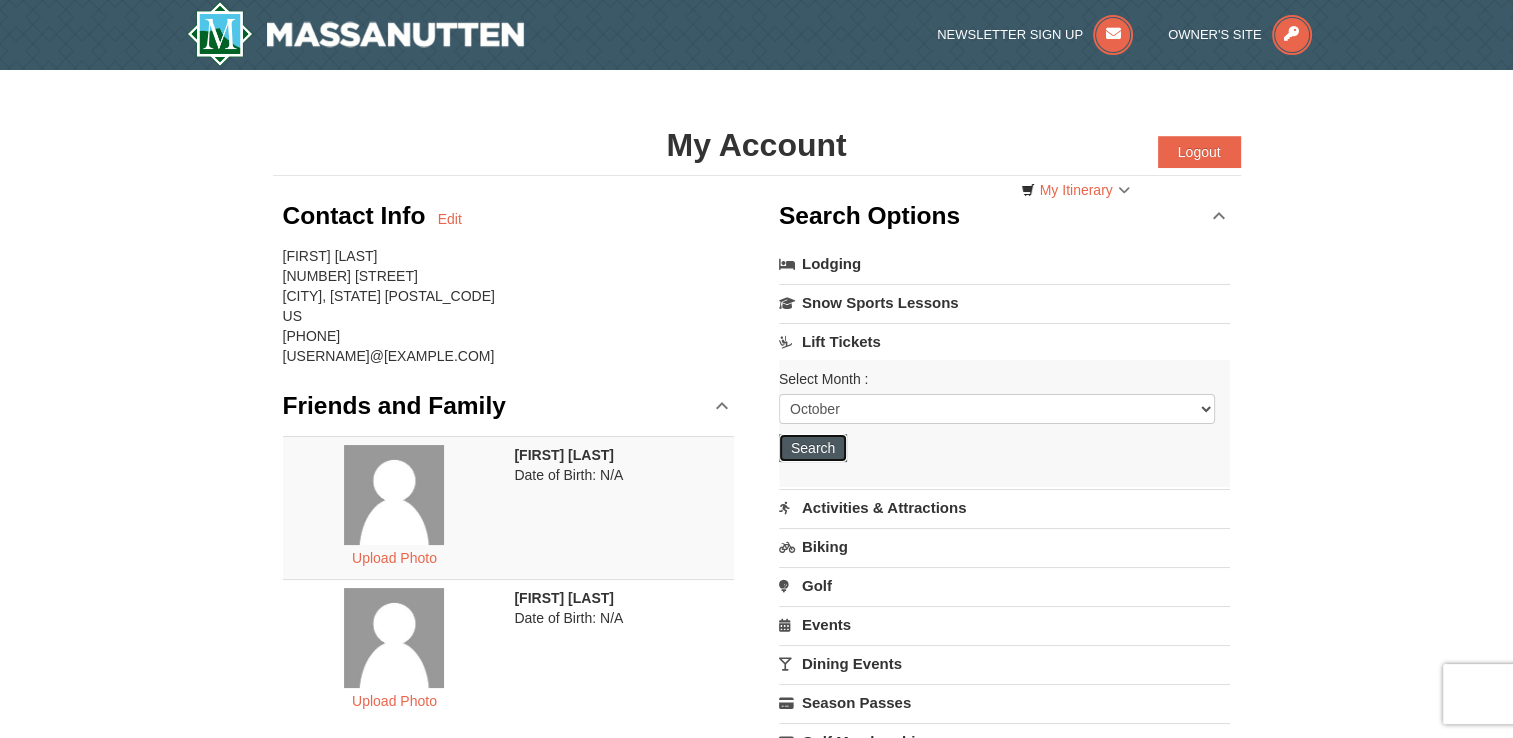 click on "Search" at bounding box center [813, 448] 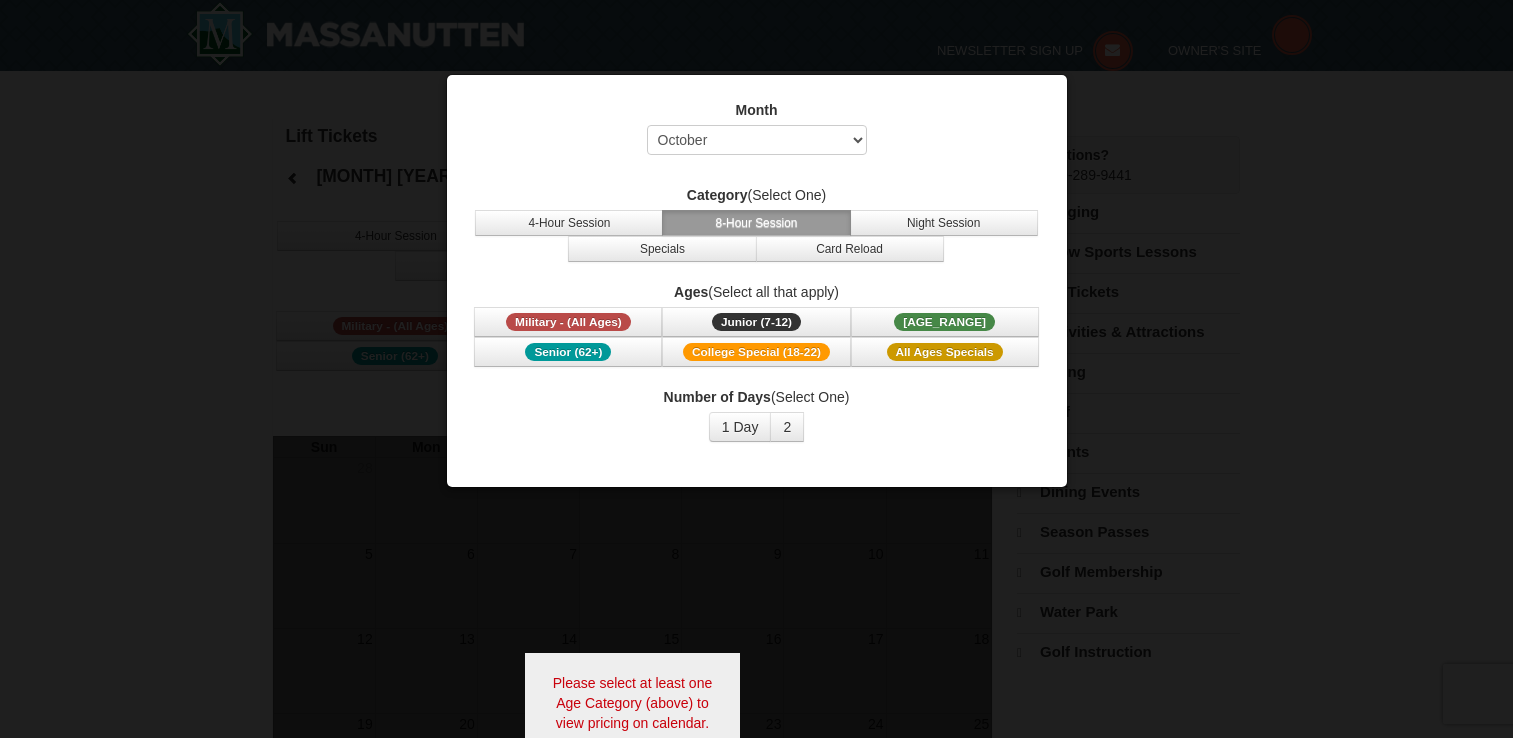 select on "10" 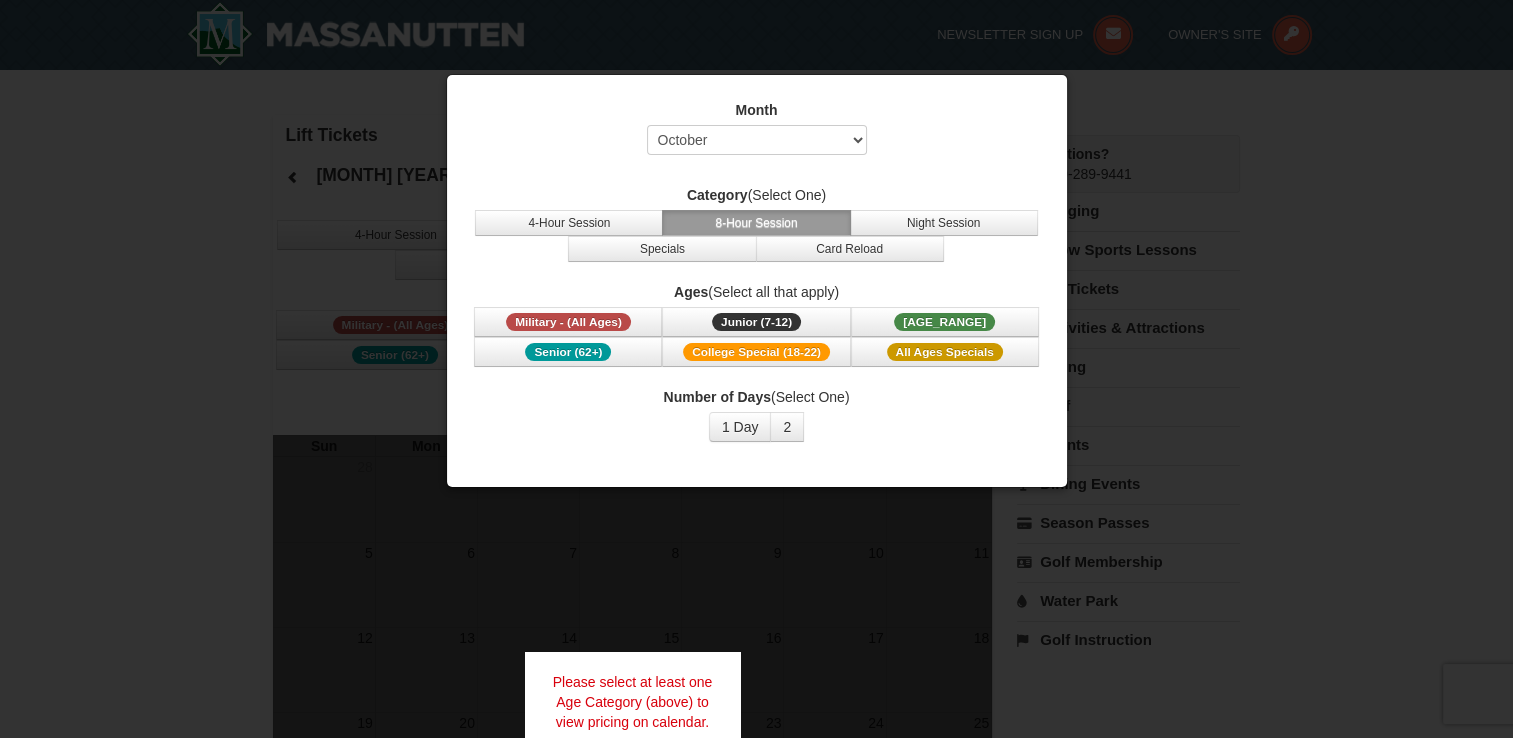 scroll, scrollTop: 0, scrollLeft: 0, axis: both 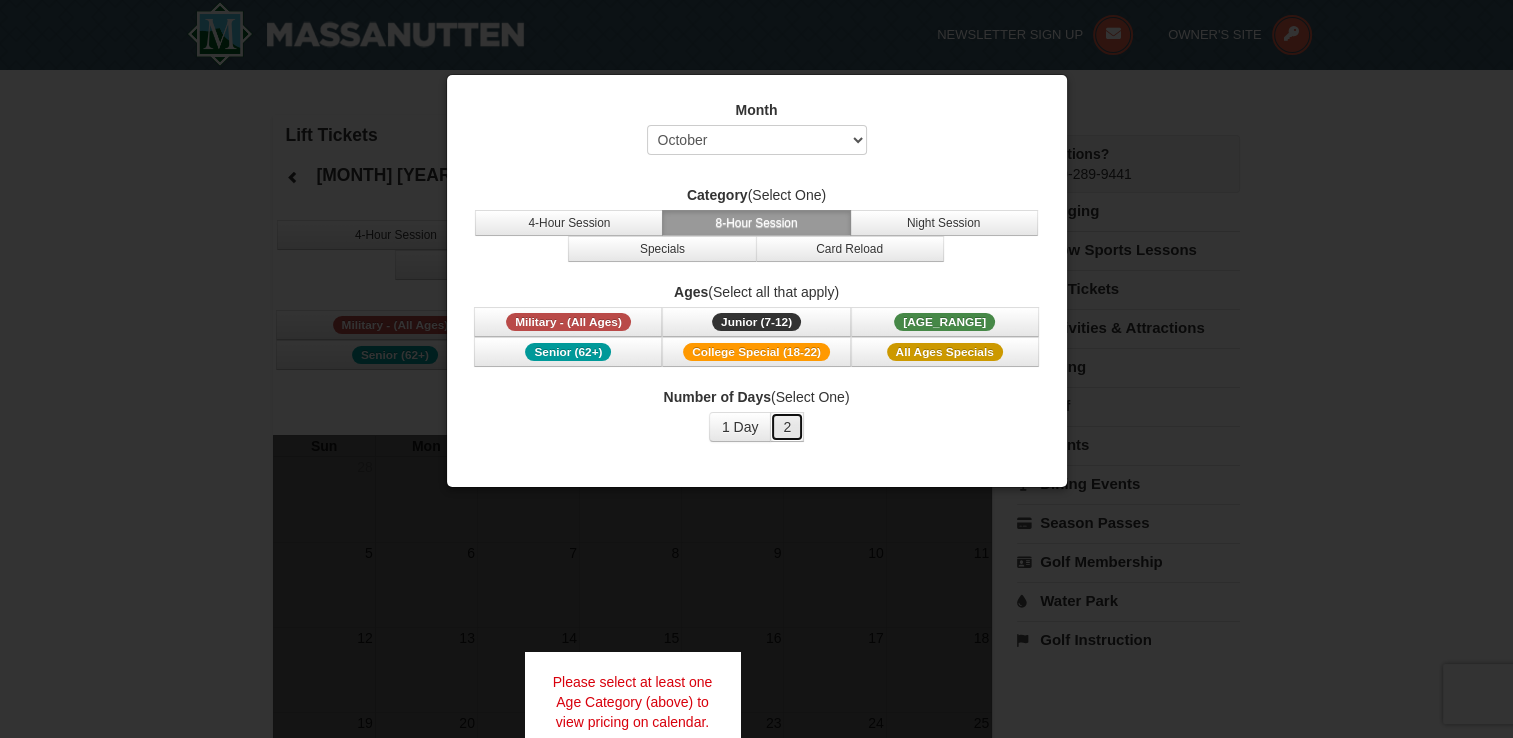 click on "2" at bounding box center (787, 427) 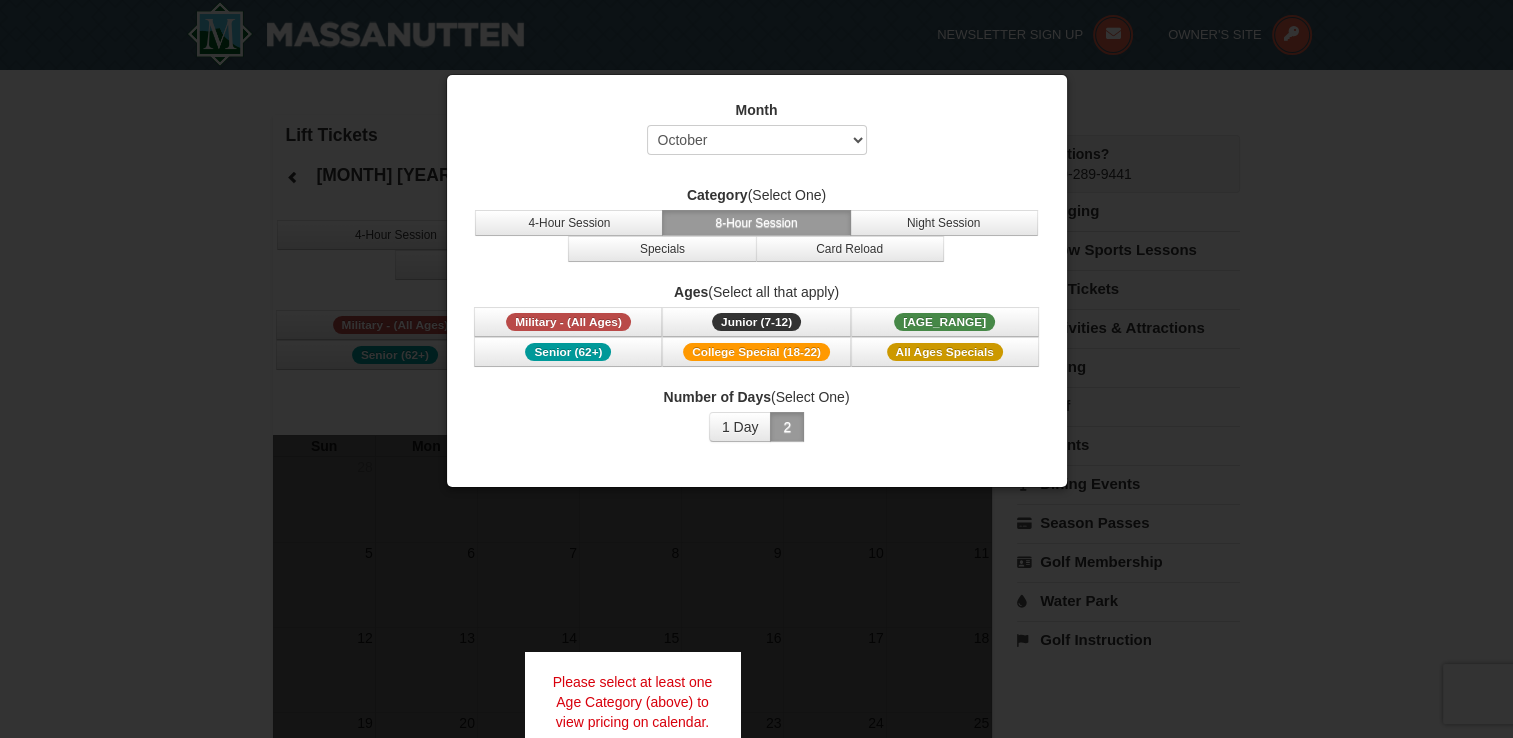 click on "2" at bounding box center (787, 427) 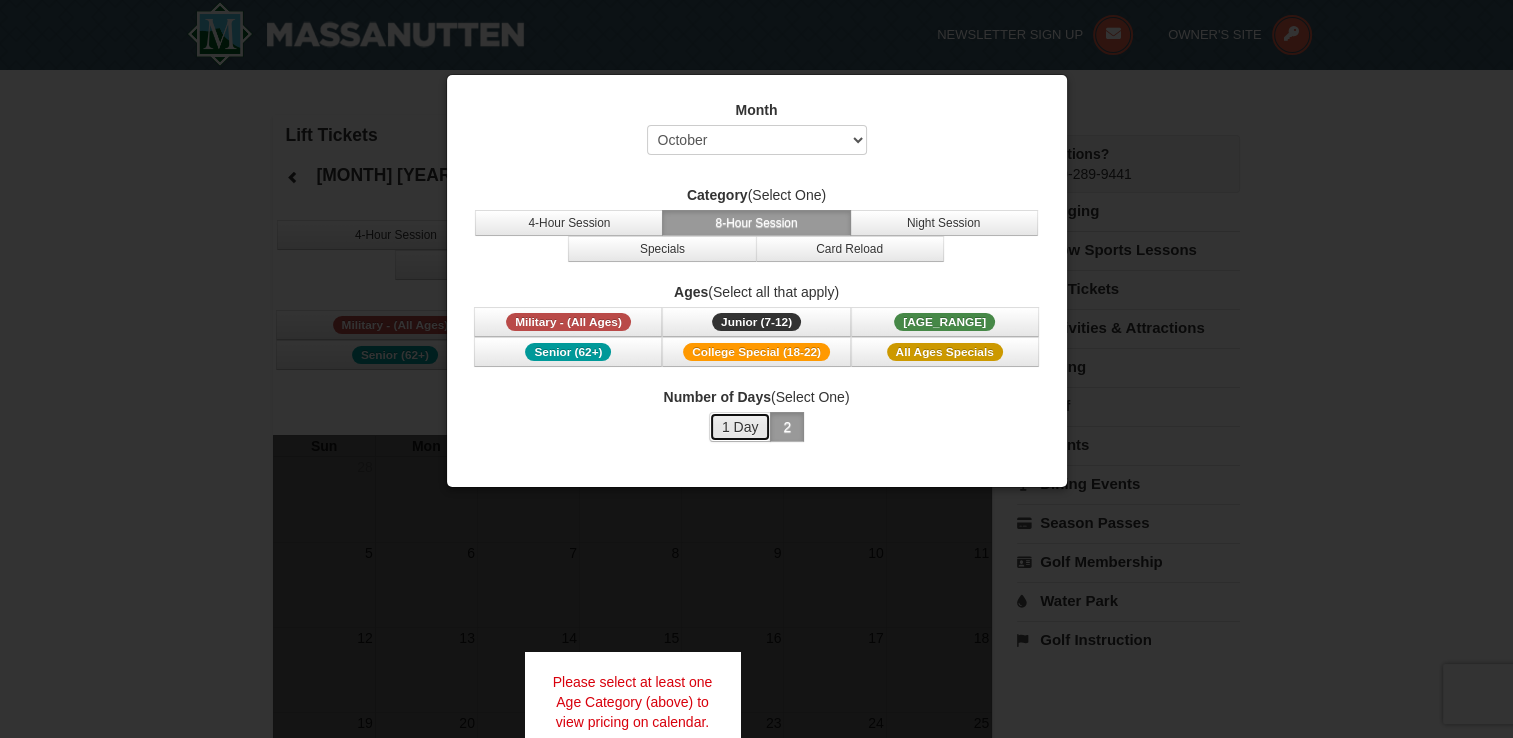 click on "1 Day" at bounding box center (740, 427) 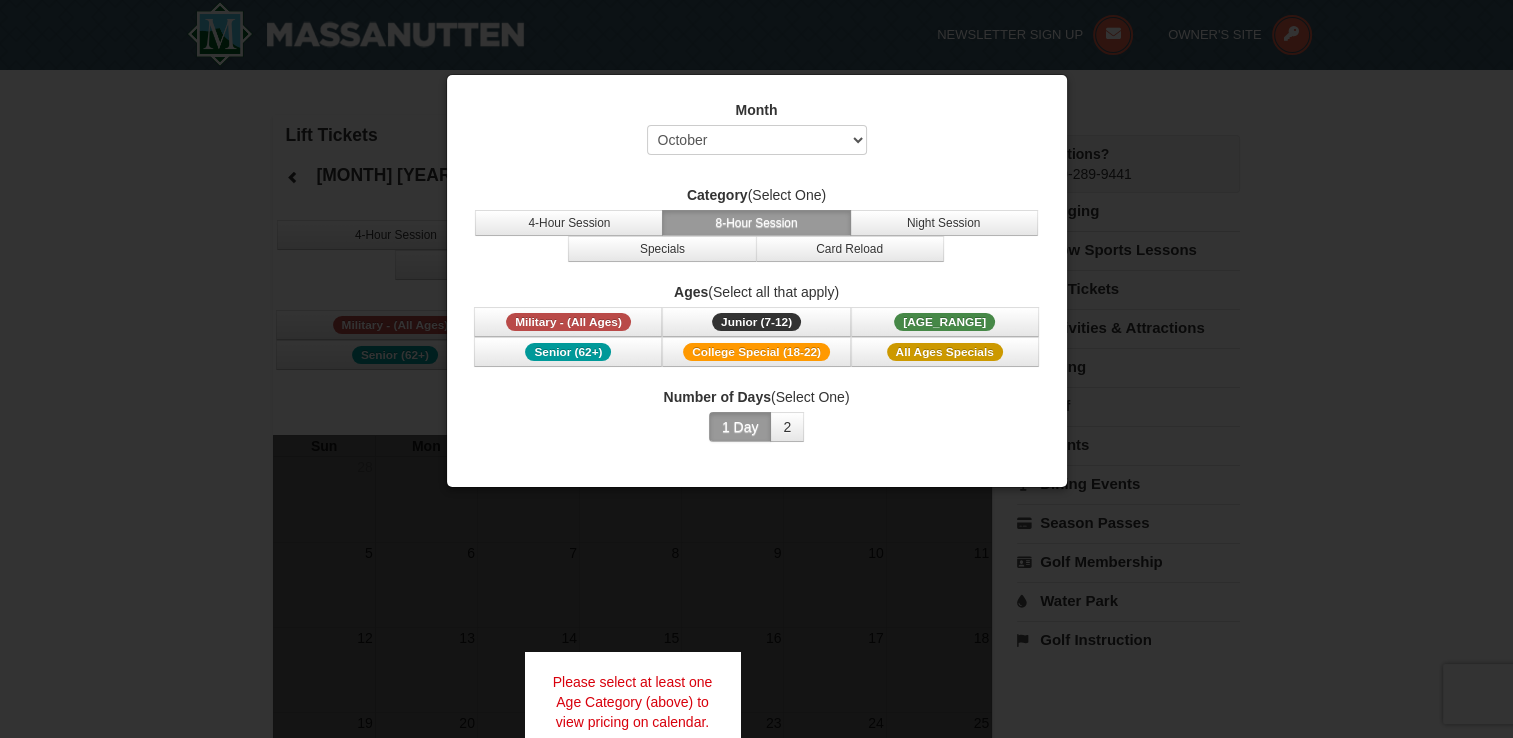 click on "1 Day" at bounding box center (740, 427) 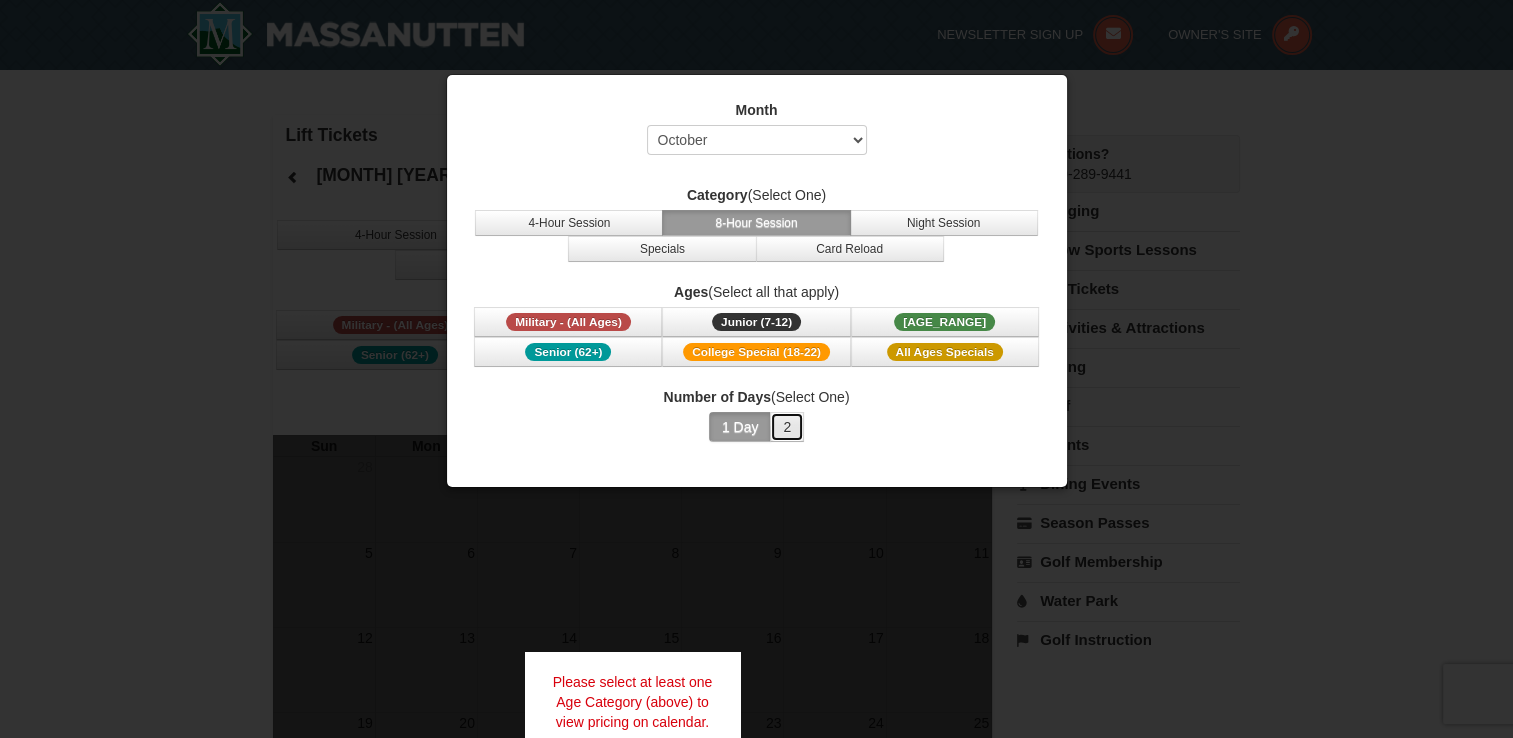 click on "2" at bounding box center [787, 427] 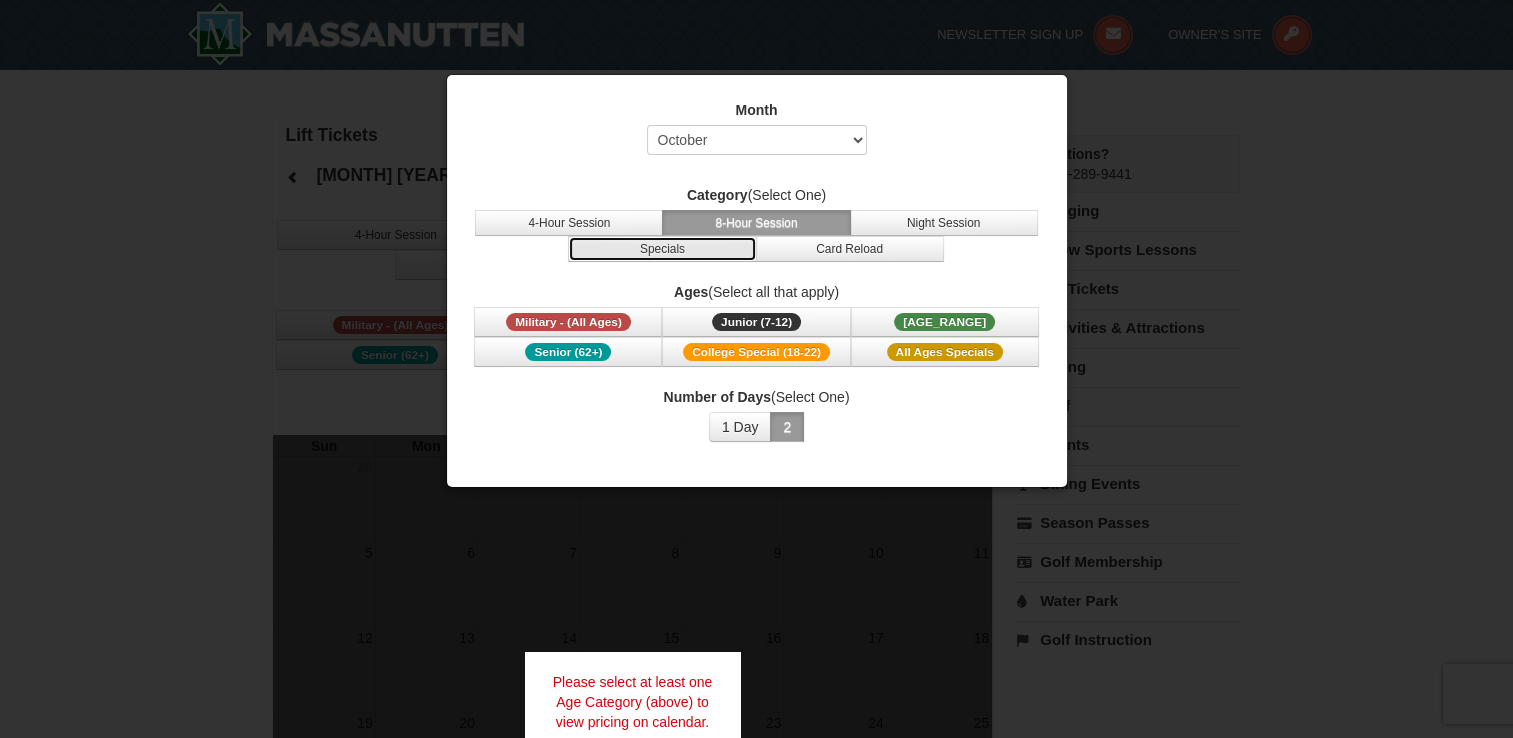 click on "Specials" at bounding box center (662, 249) 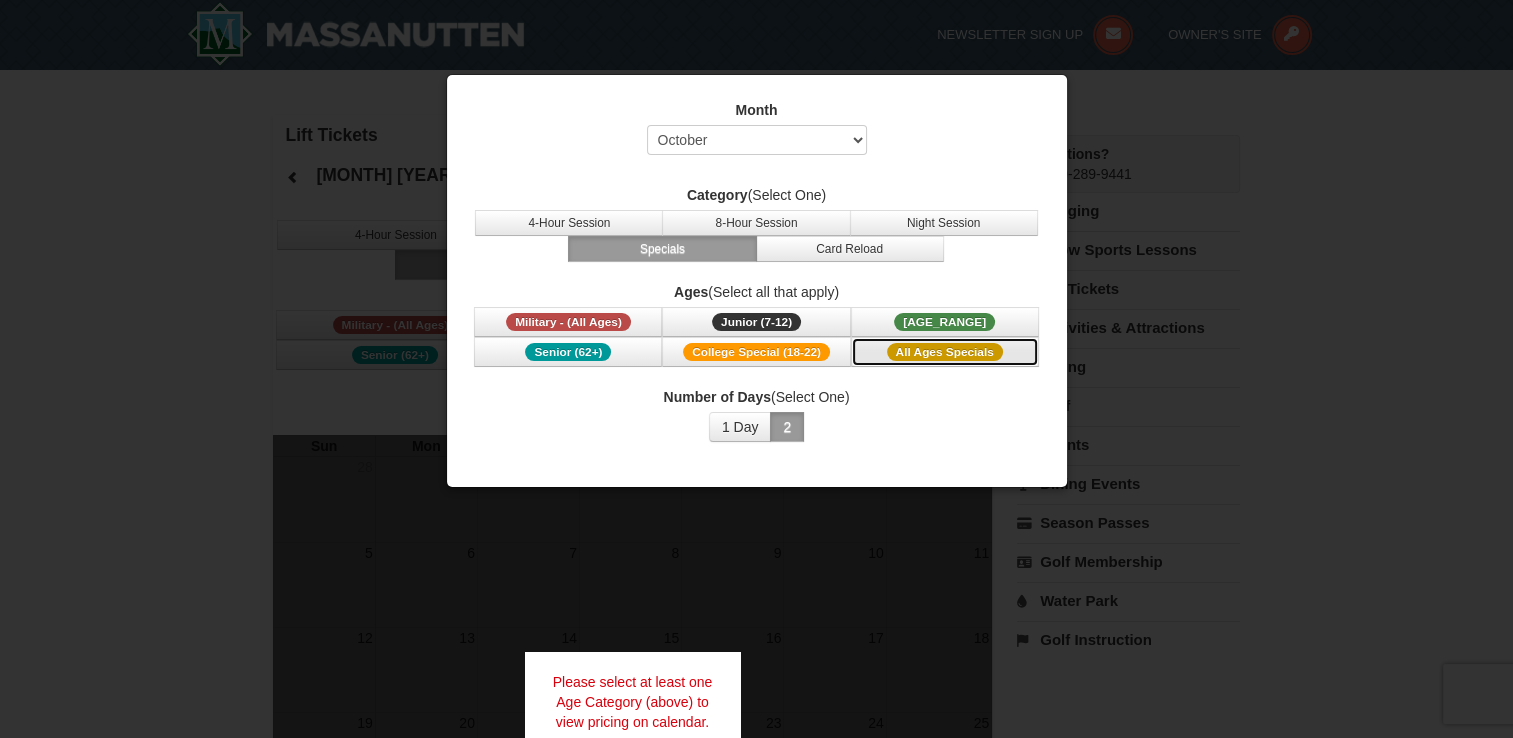 click on "All Ages Specials" at bounding box center [945, 352] 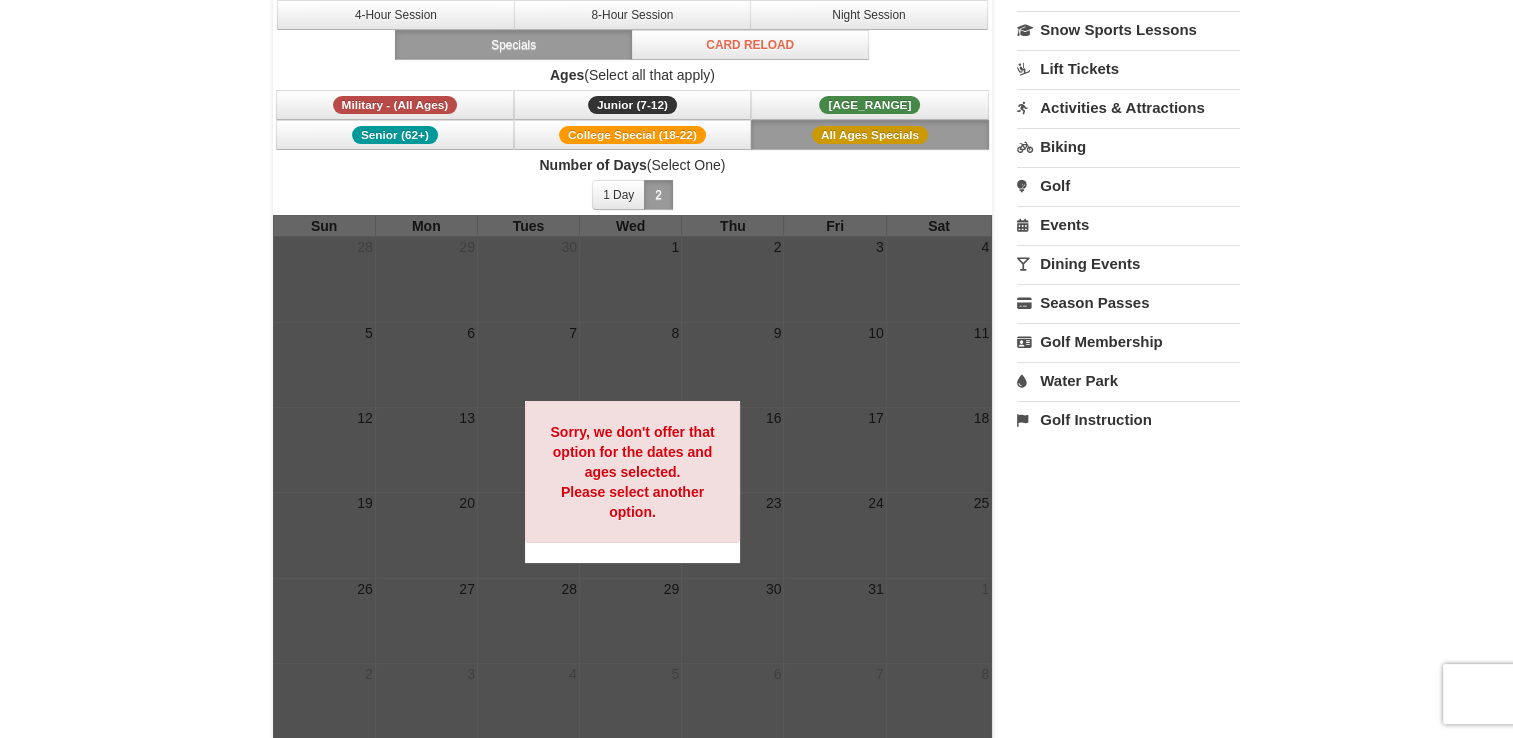 scroll, scrollTop: 100, scrollLeft: 0, axis: vertical 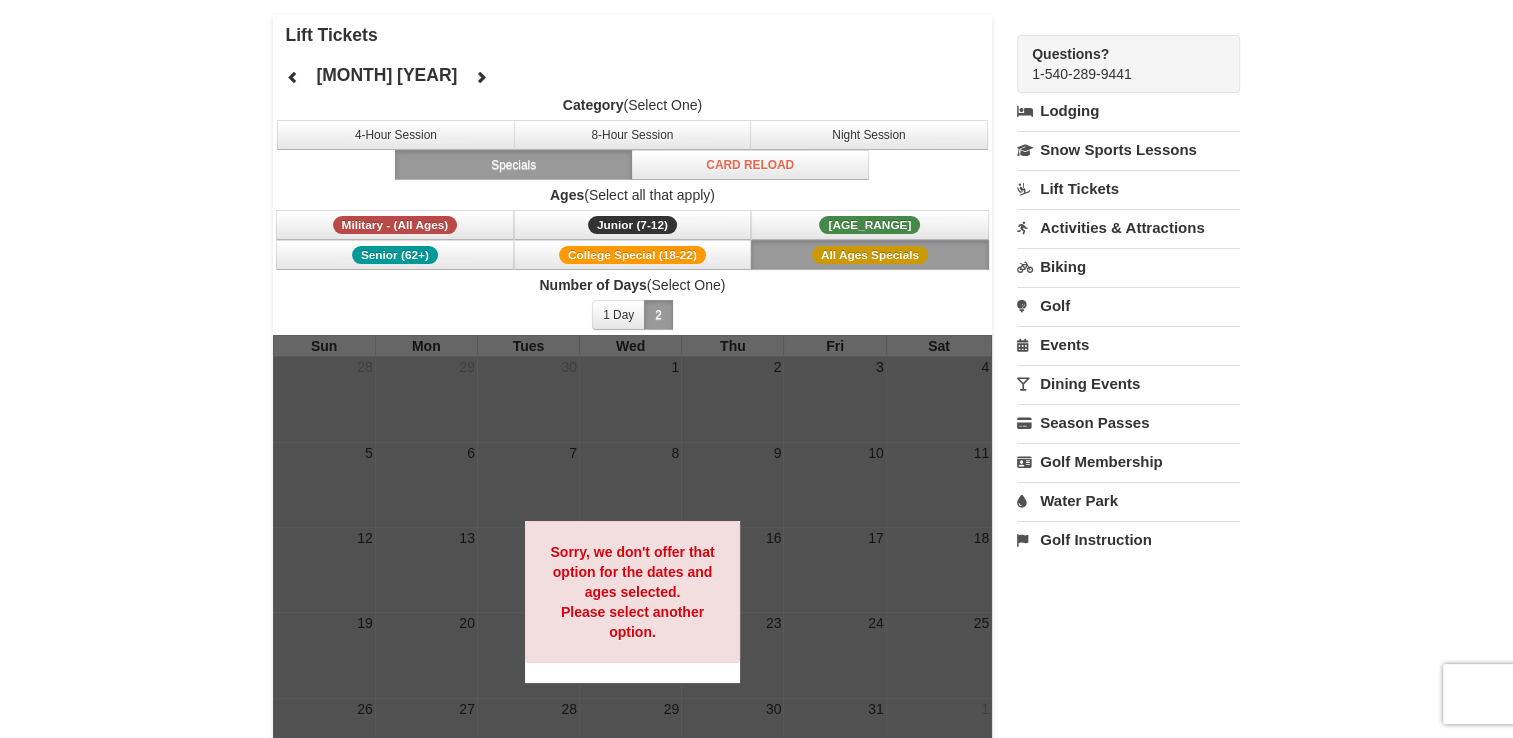 click on "Dining Events" at bounding box center [1128, 383] 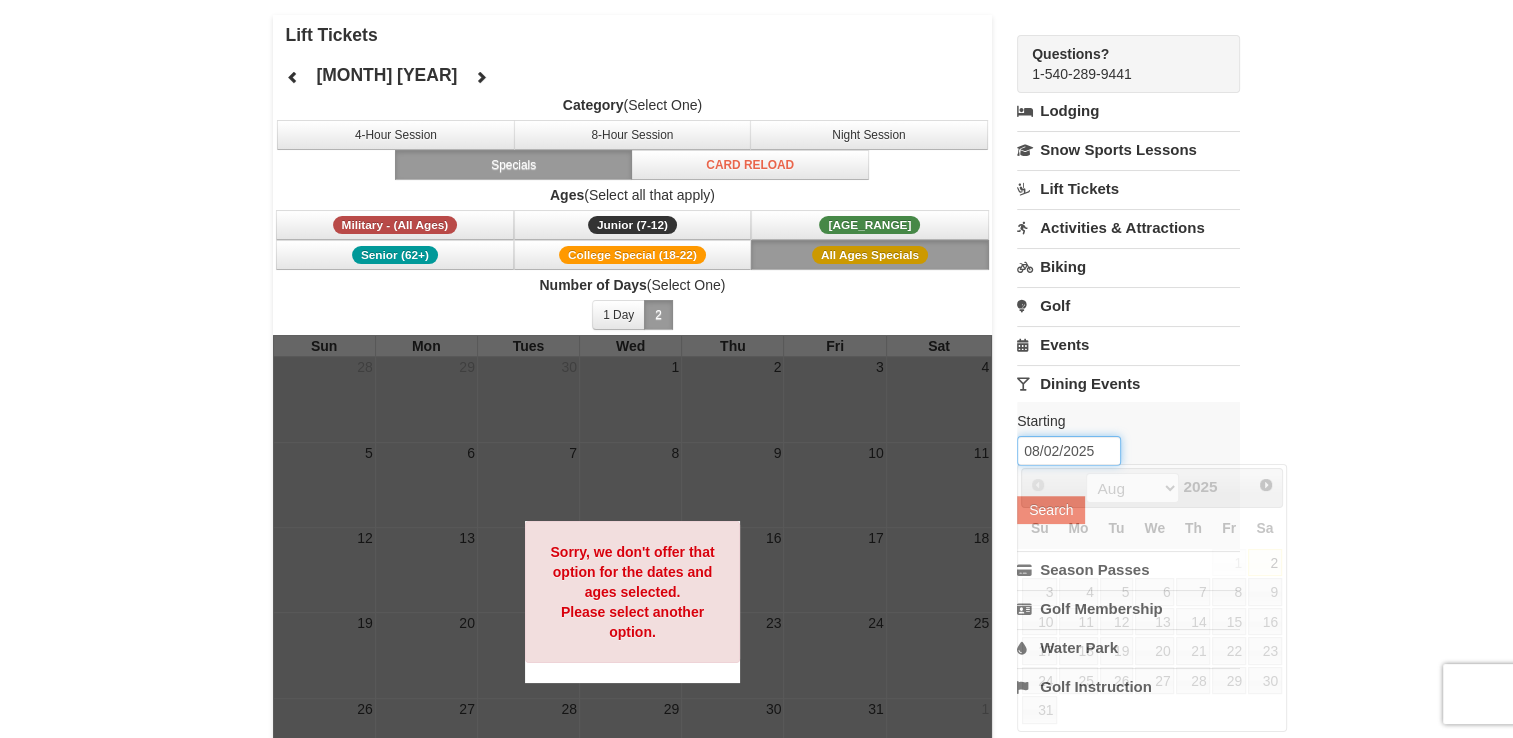 click on "08/02/2025" at bounding box center (1069, 451) 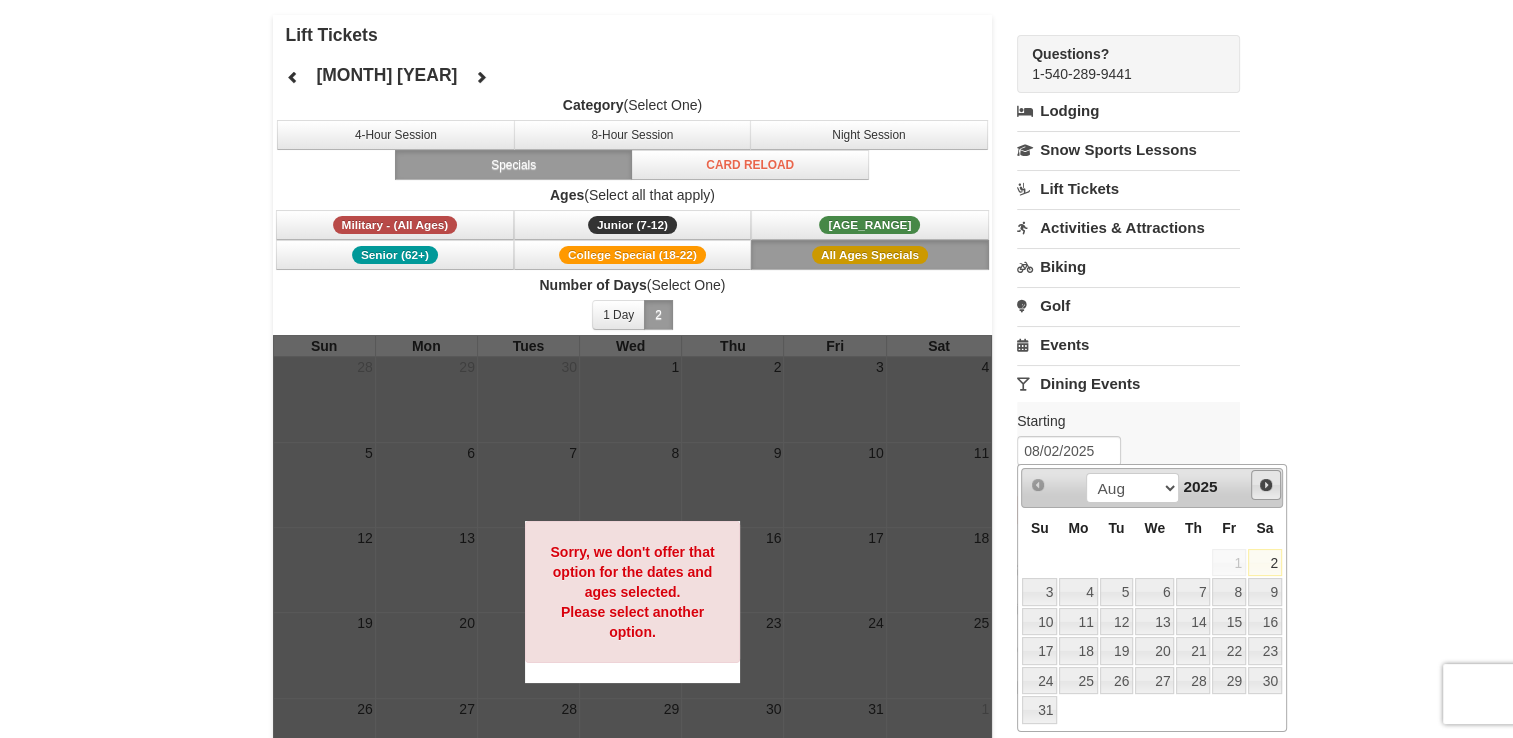 click on "Next" at bounding box center (1266, 485) 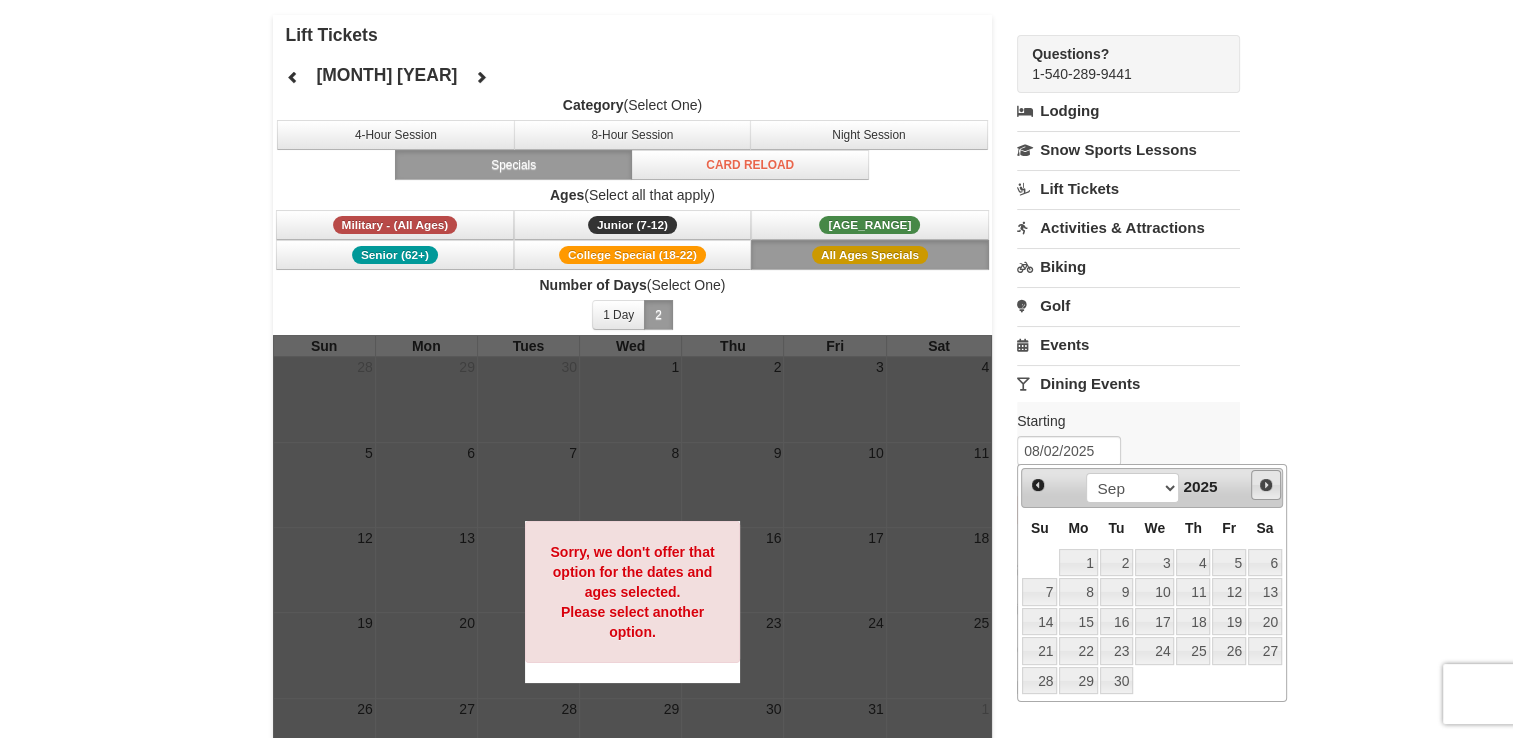 click on "Next" at bounding box center [1266, 485] 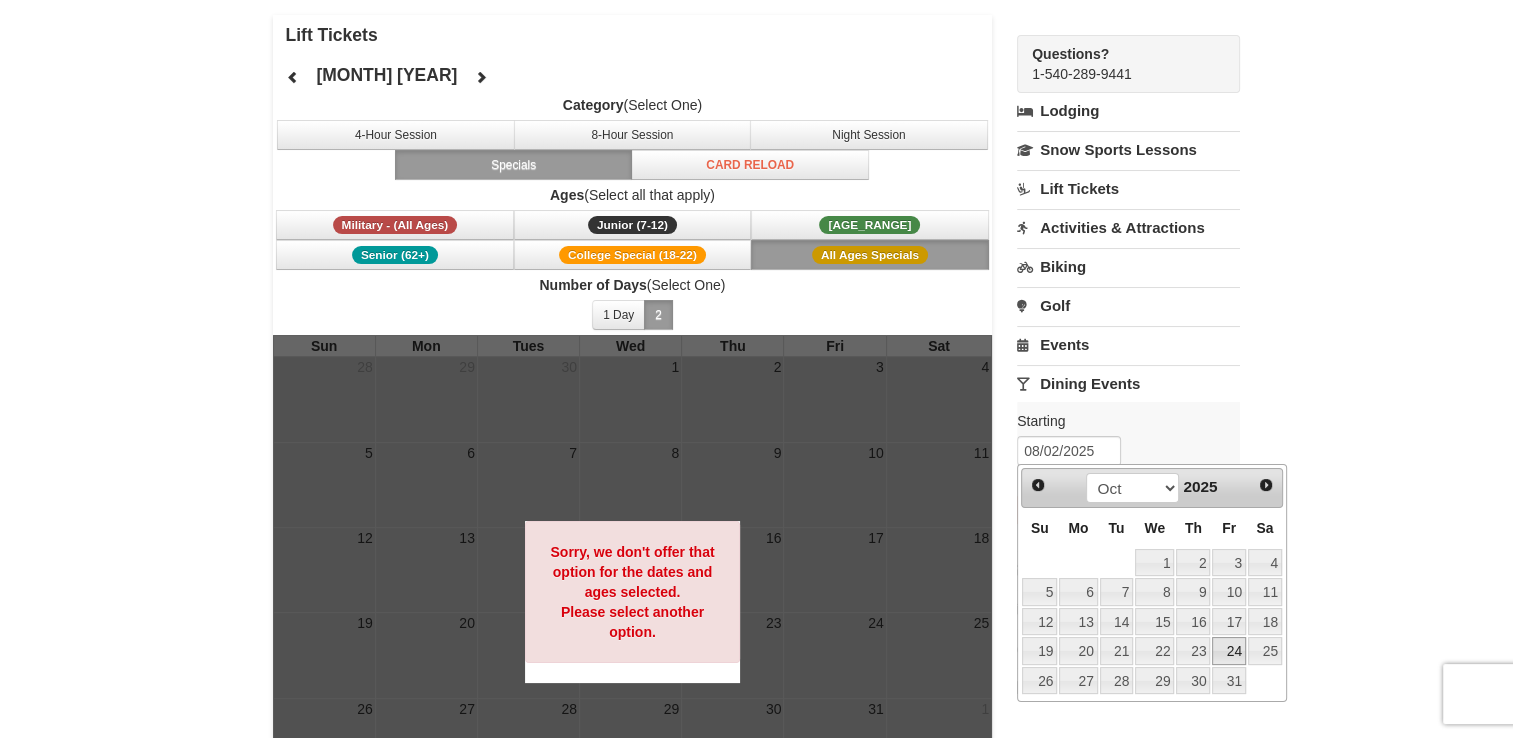 click on "24" at bounding box center (1229, 651) 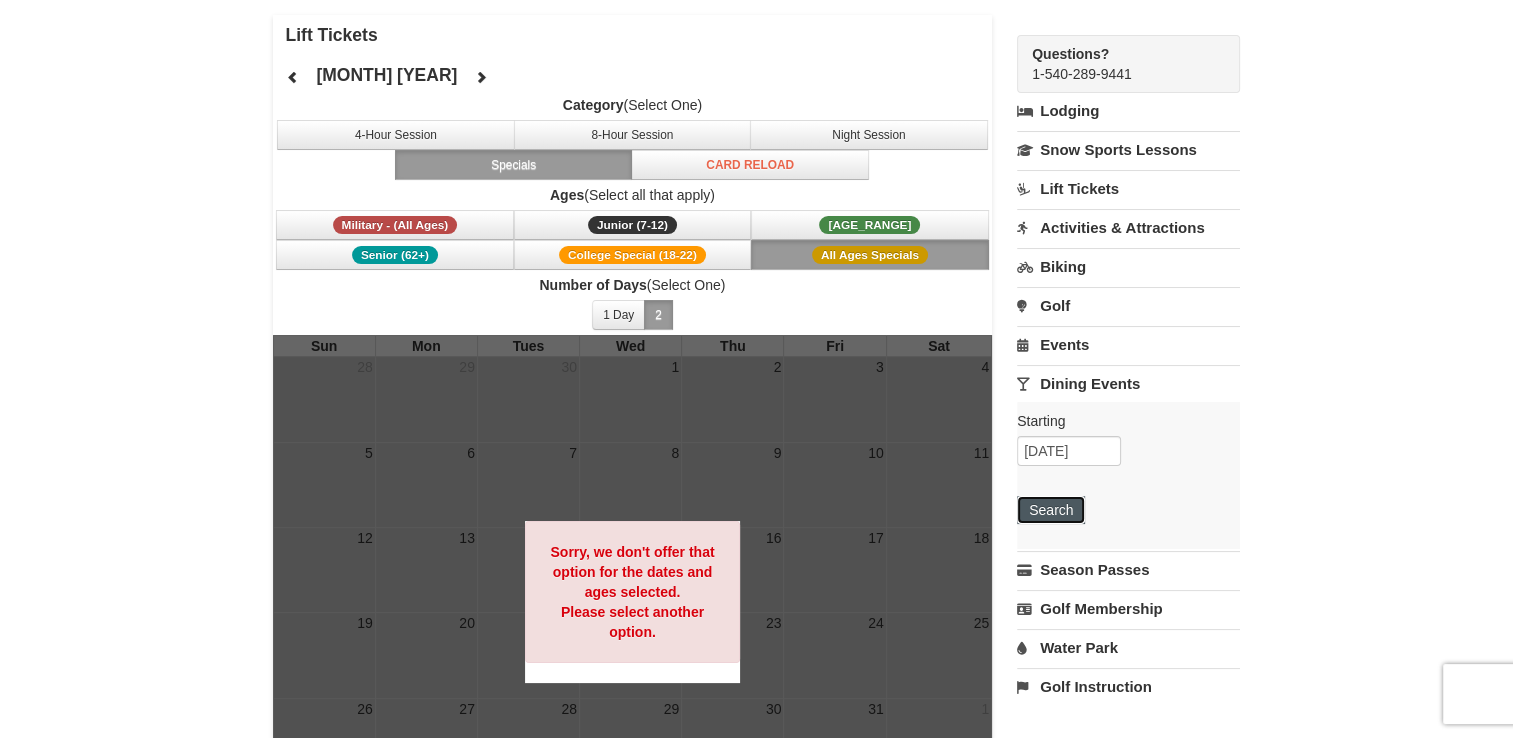 click on "Search" at bounding box center (1051, 510) 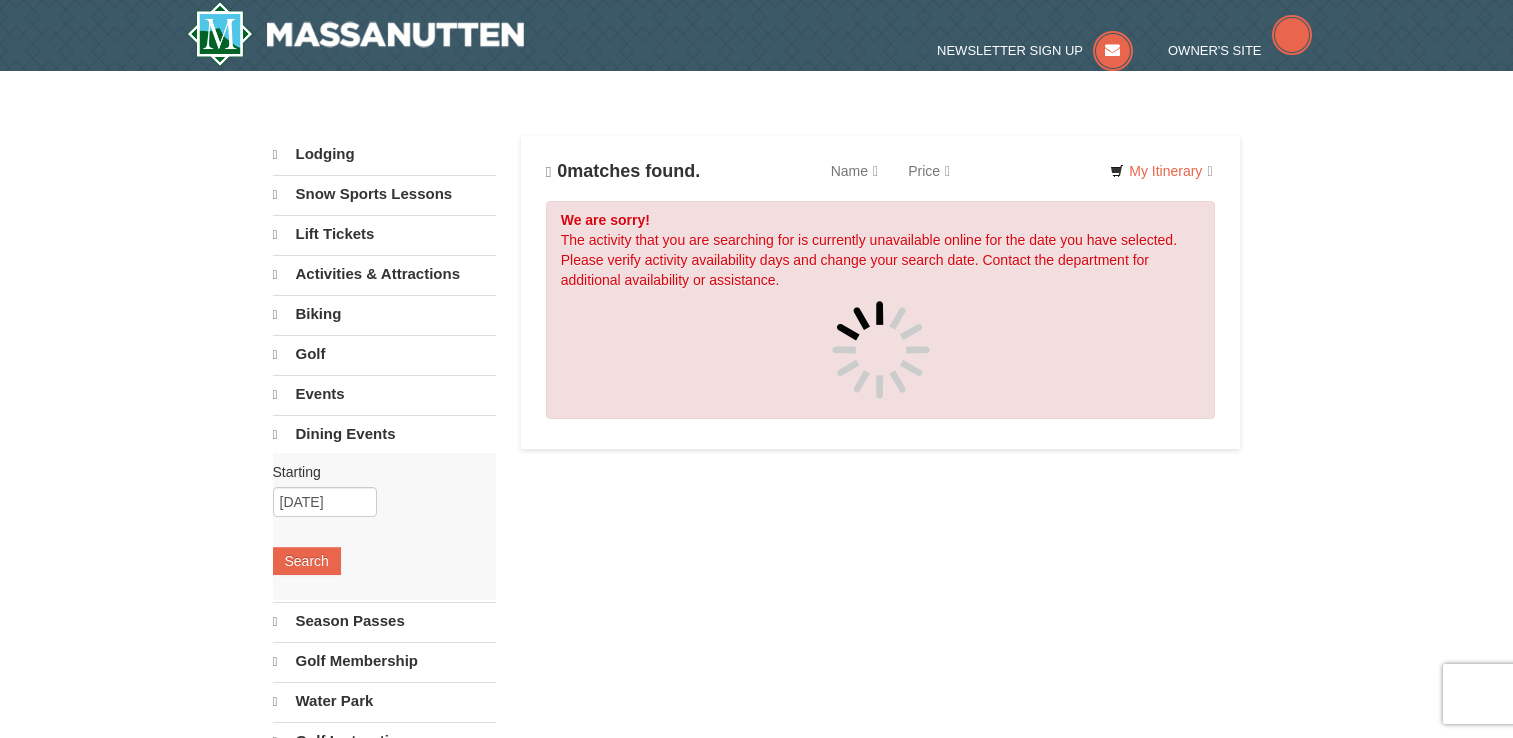 scroll, scrollTop: 0, scrollLeft: 0, axis: both 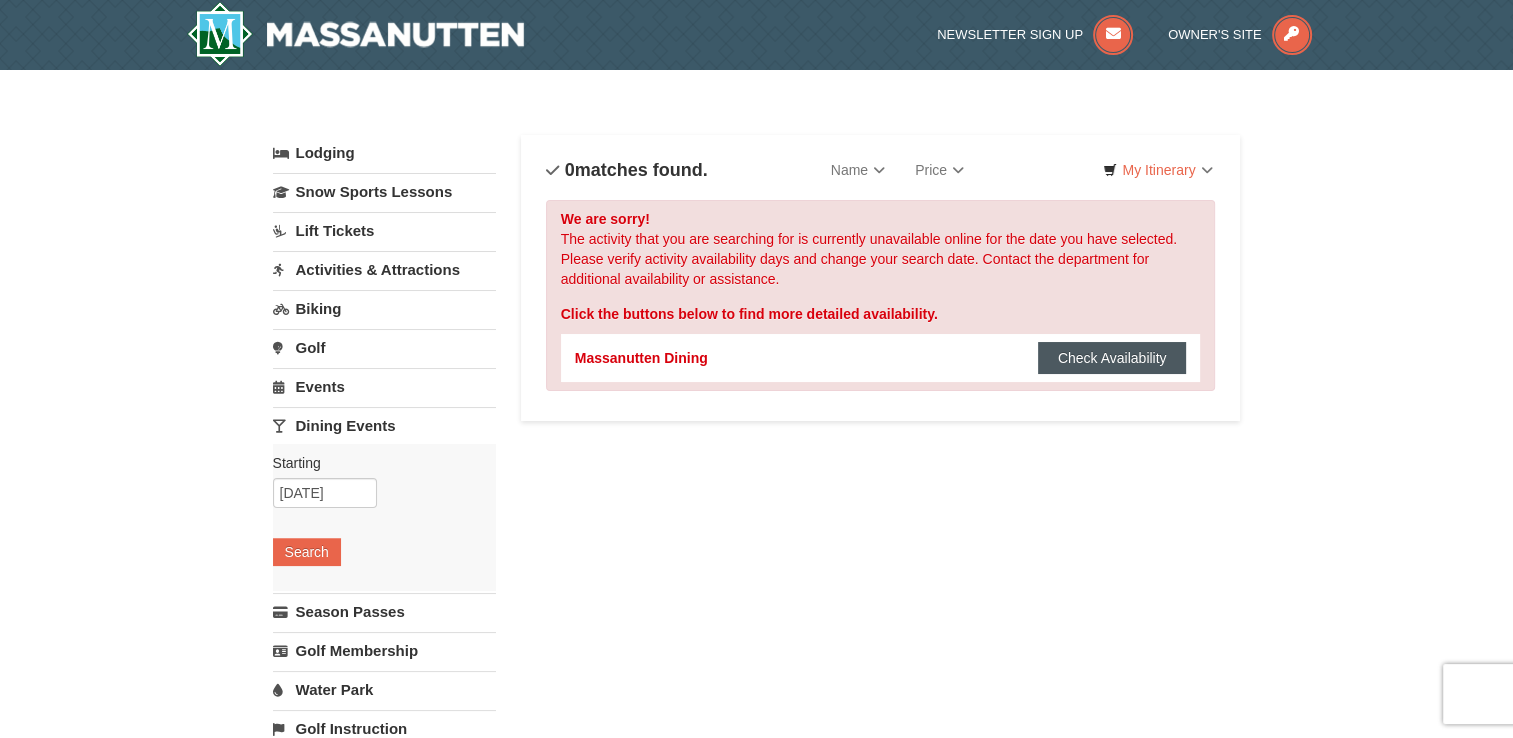 click on "Check Availability" at bounding box center [1112, 358] 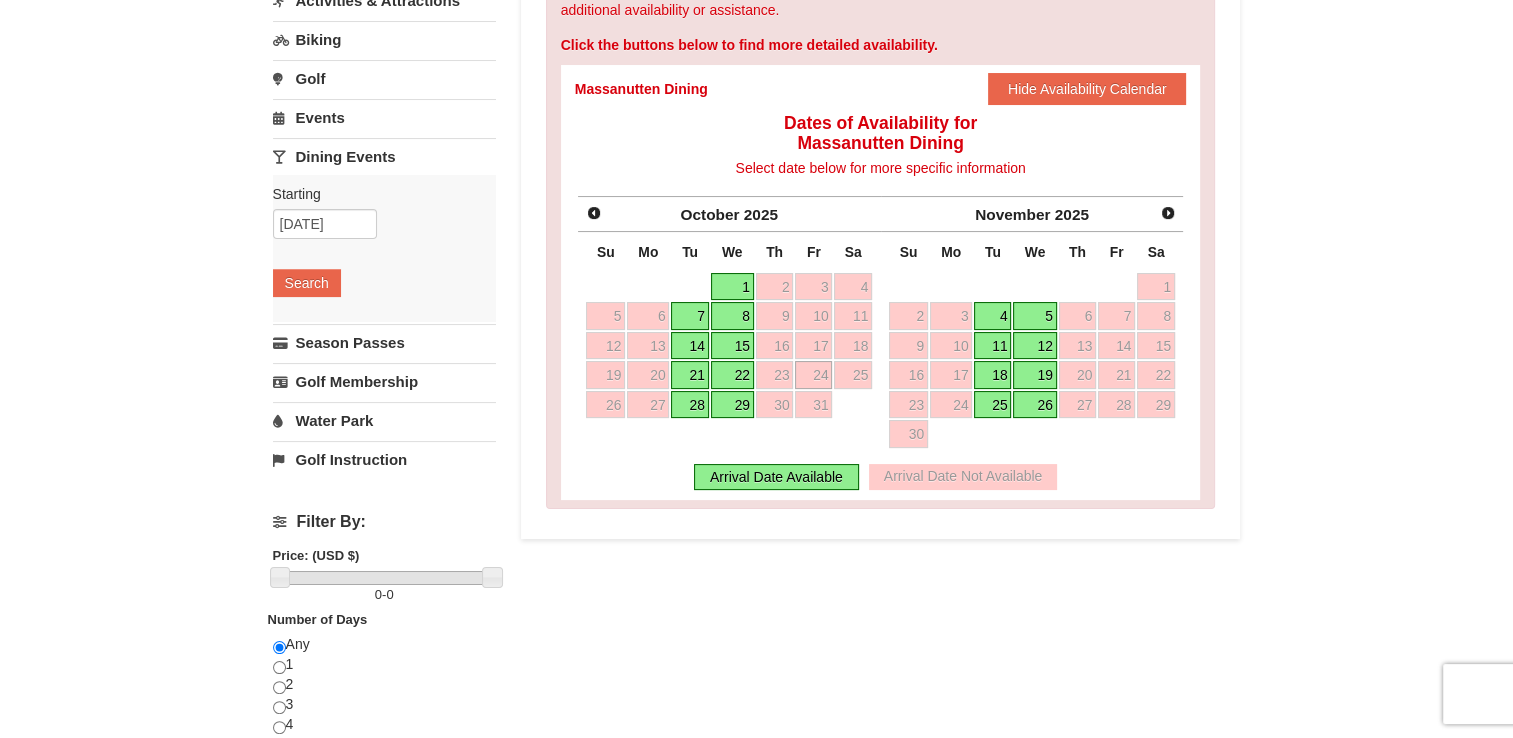 scroll, scrollTop: 300, scrollLeft: 0, axis: vertical 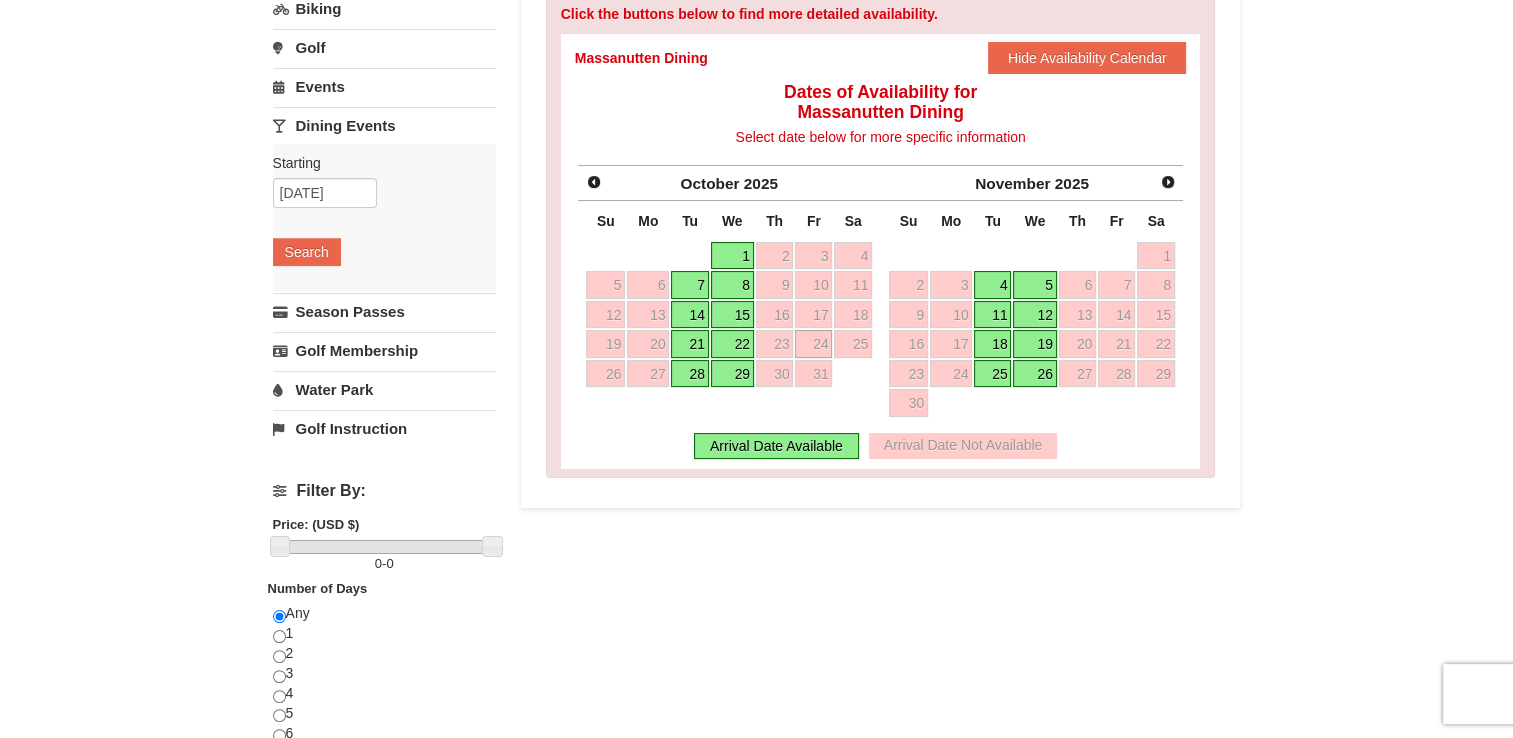 click on "Water Park" at bounding box center [384, 389] 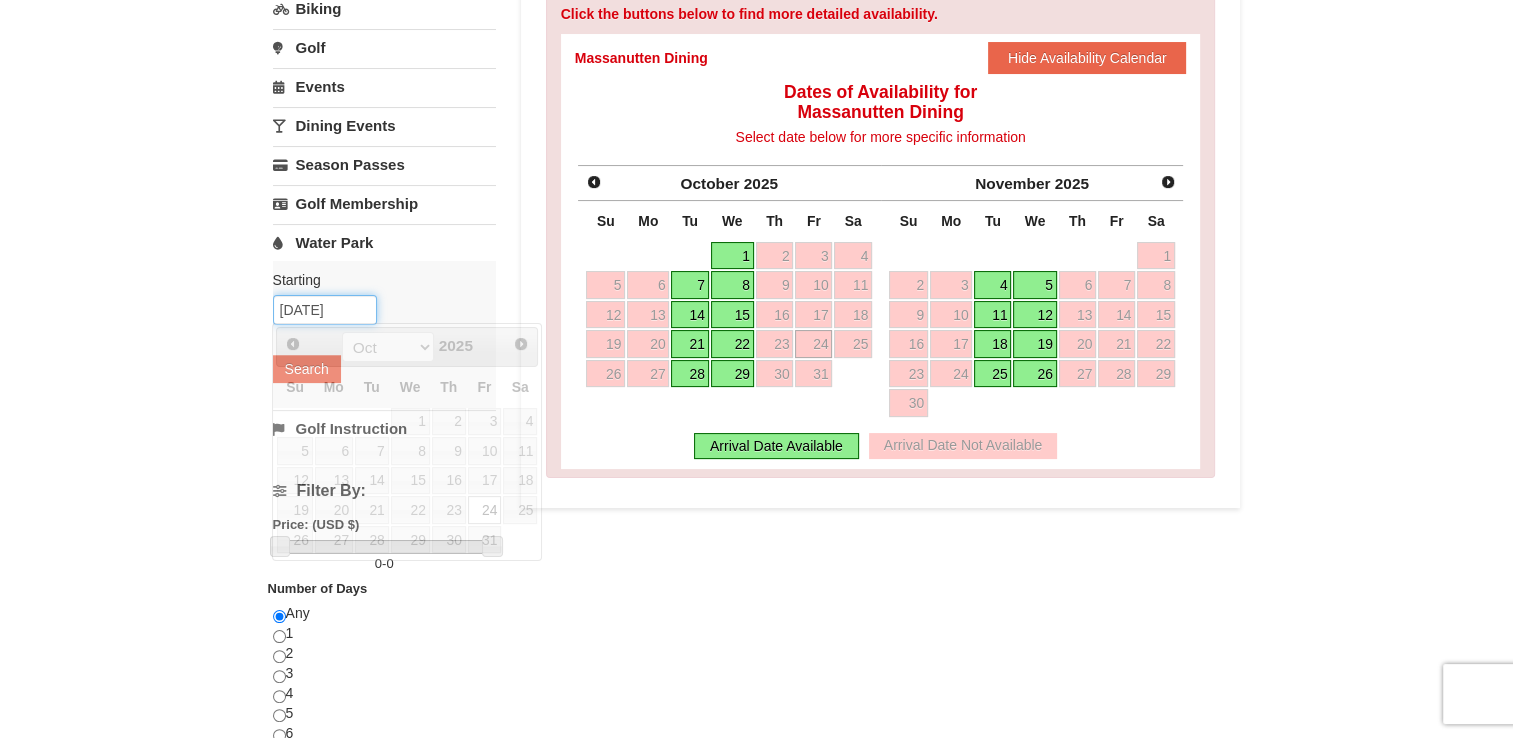 click on "[DATE]" at bounding box center [325, 310] 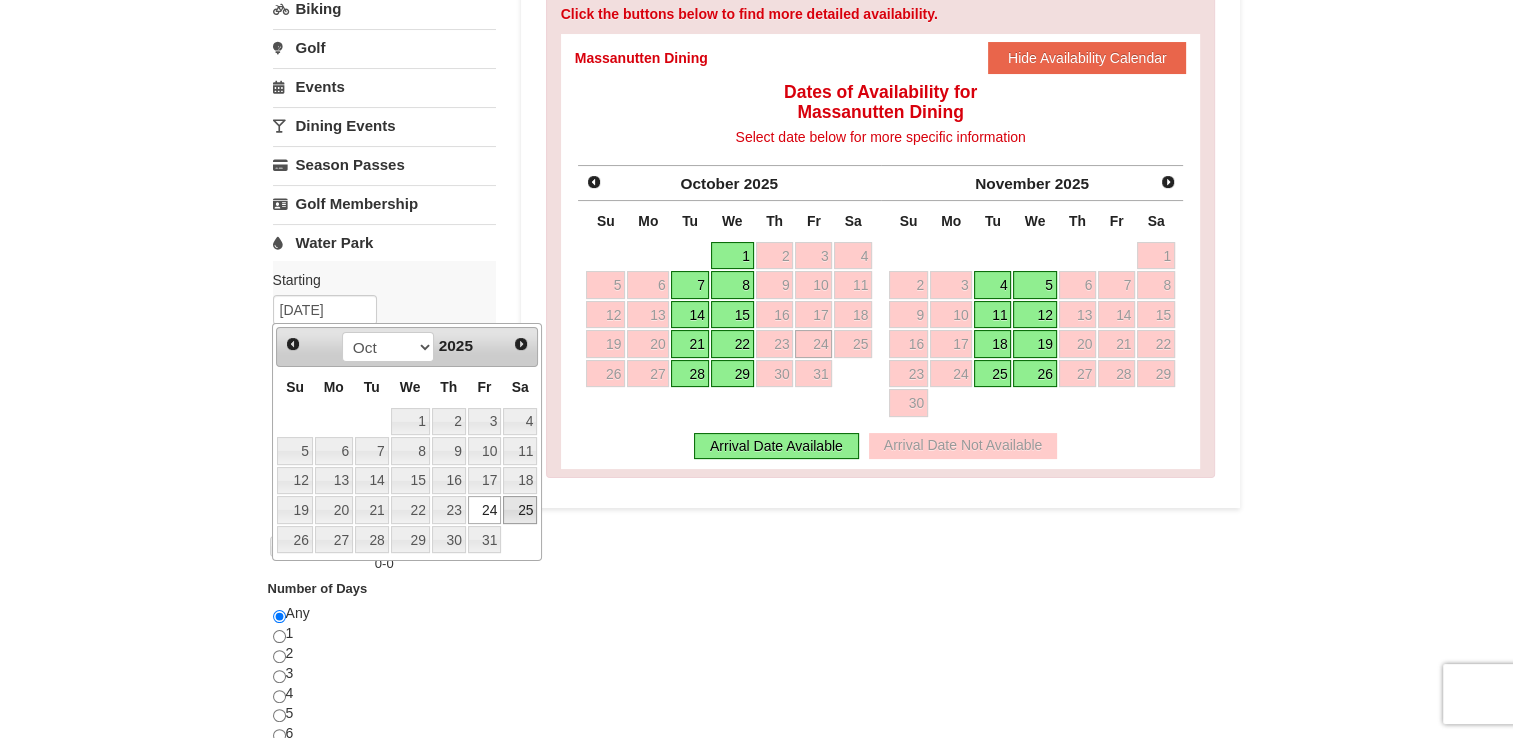 click on "25" at bounding box center [520, 510] 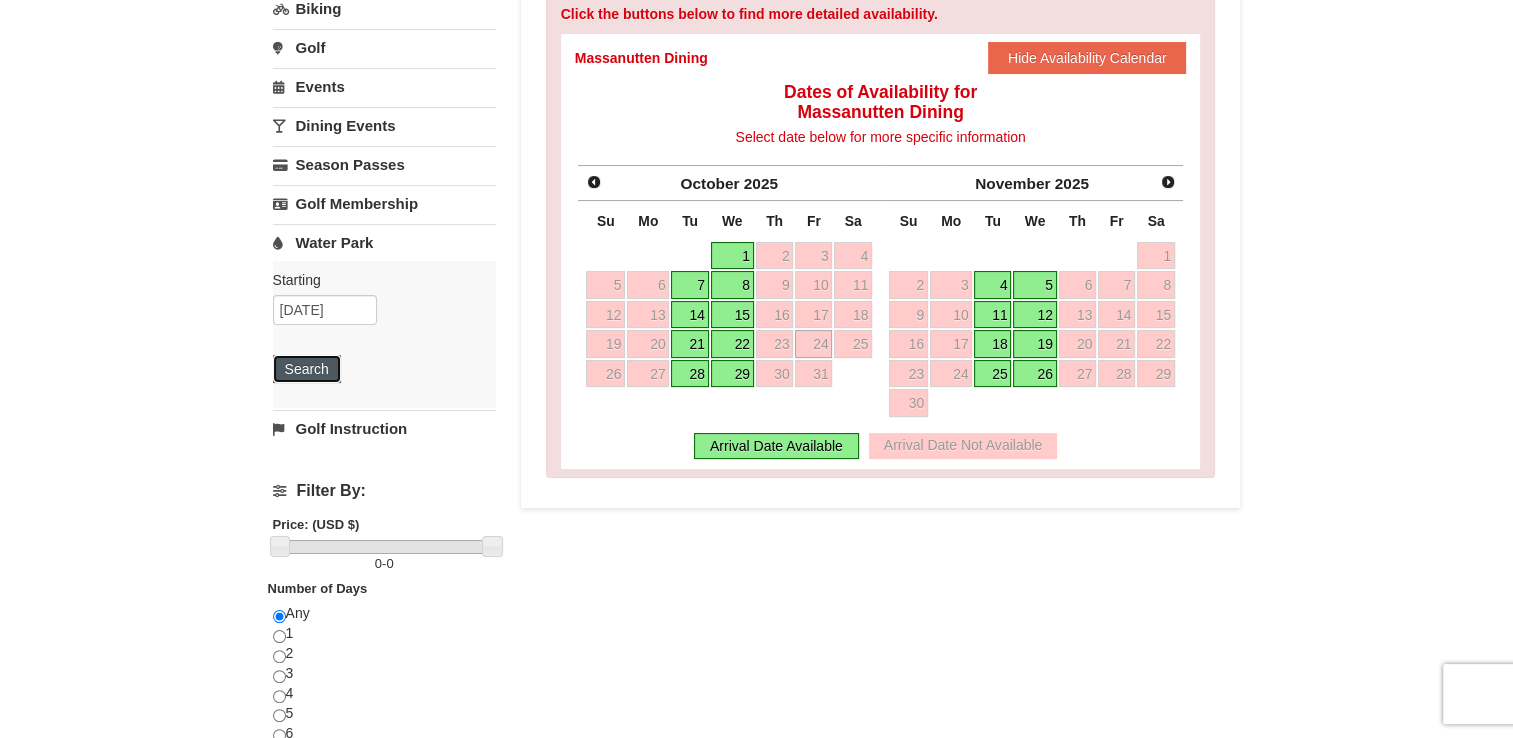 click on "Search" at bounding box center [307, 369] 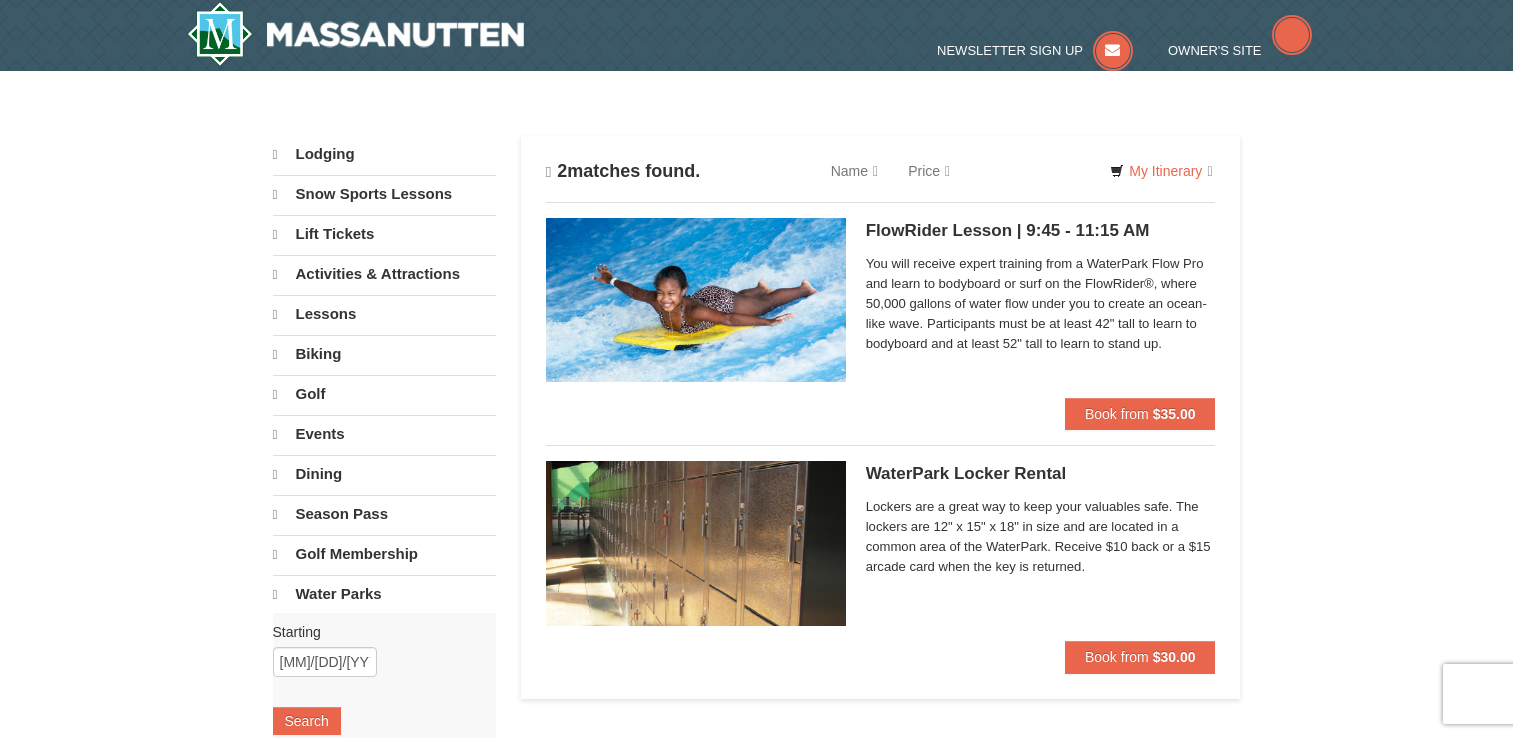 scroll, scrollTop: 0, scrollLeft: 0, axis: both 